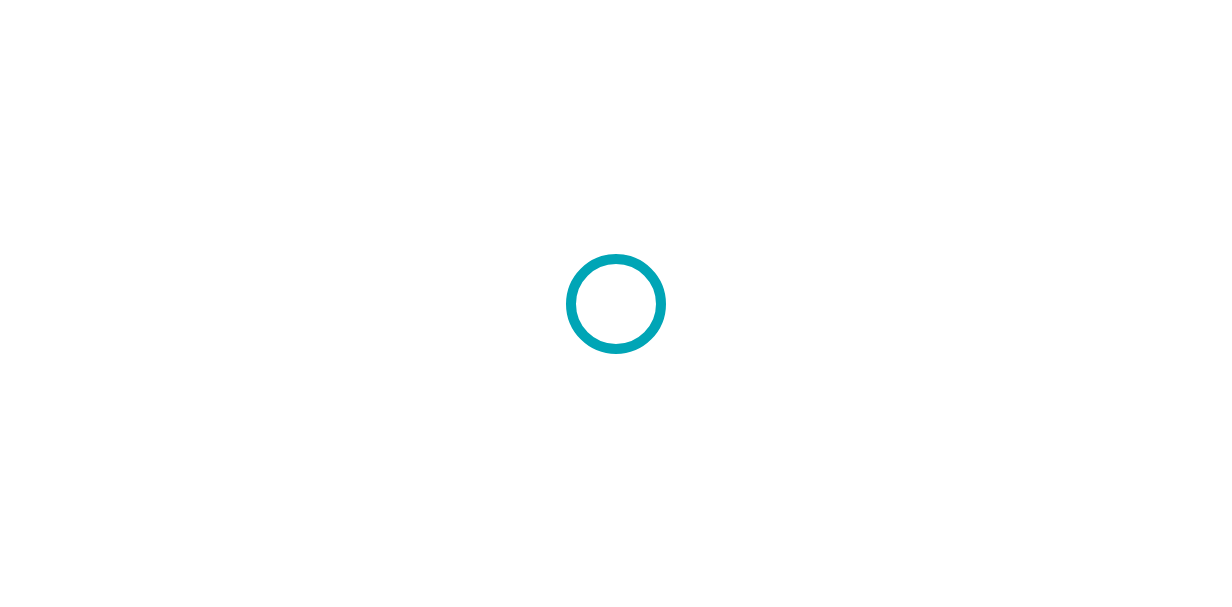 scroll, scrollTop: 0, scrollLeft: 0, axis: both 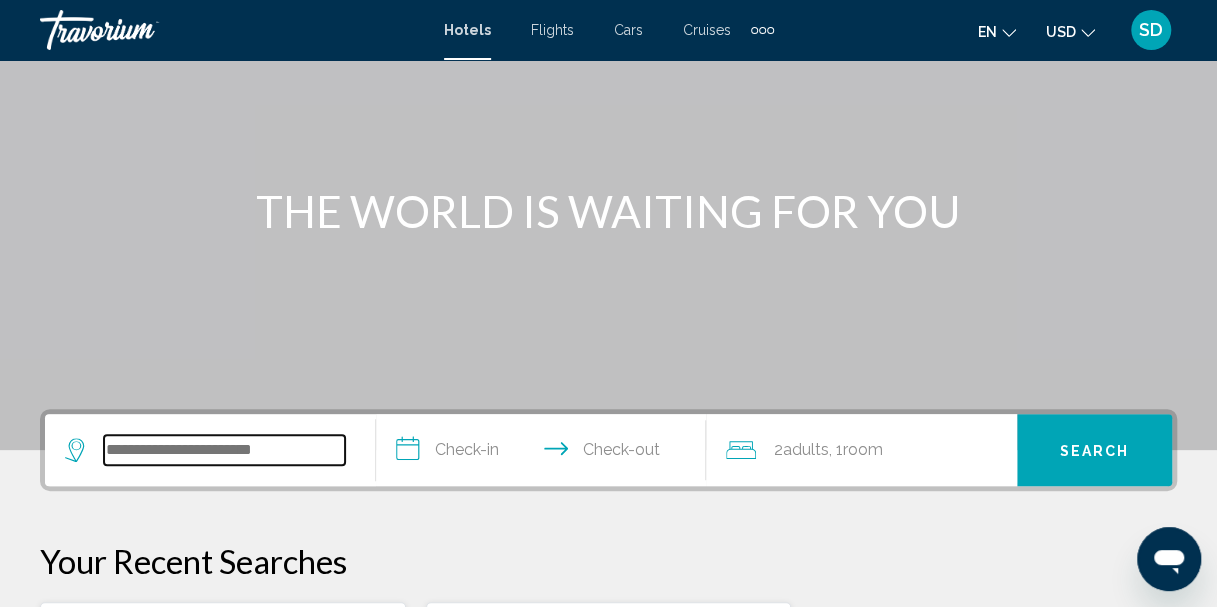 click at bounding box center (224, 450) 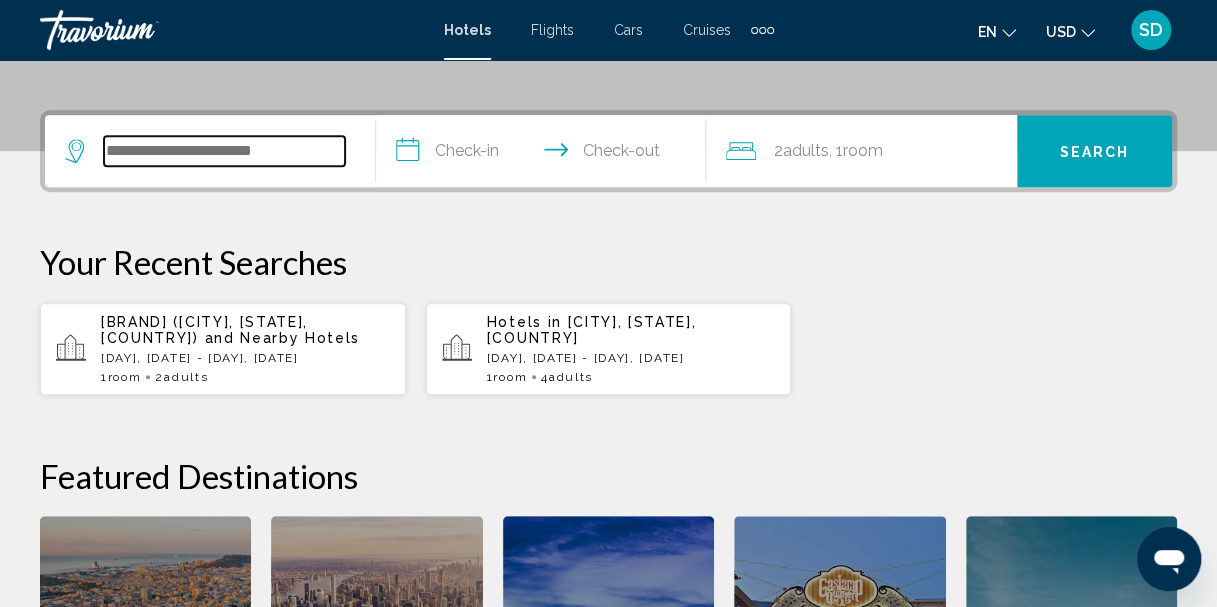 scroll, scrollTop: 494, scrollLeft: 0, axis: vertical 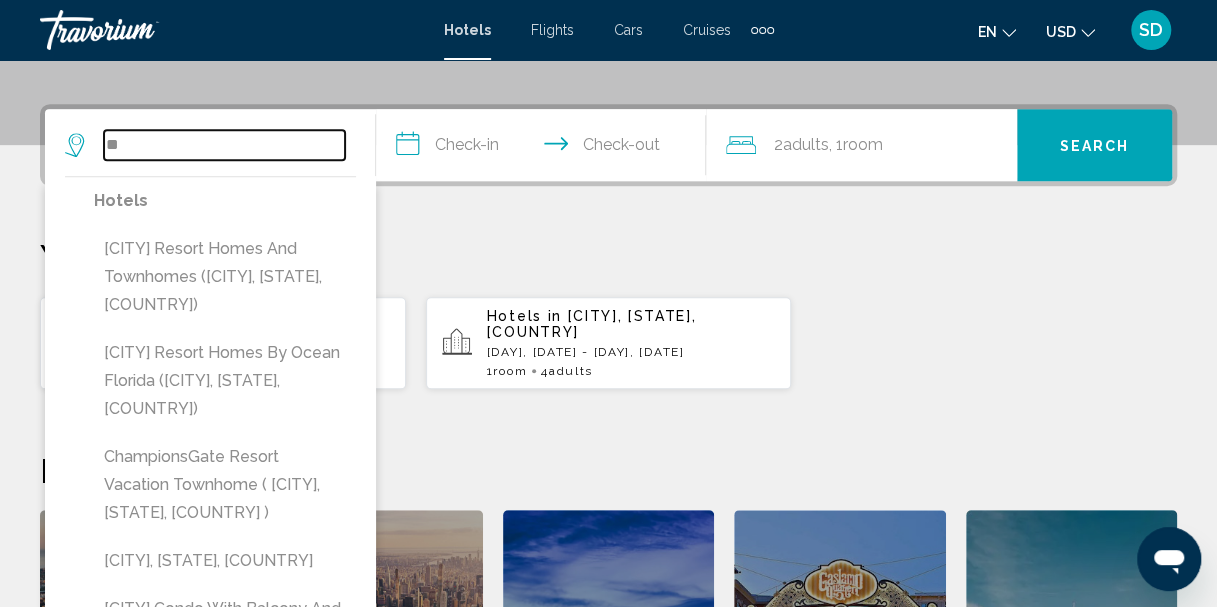 type on "*" 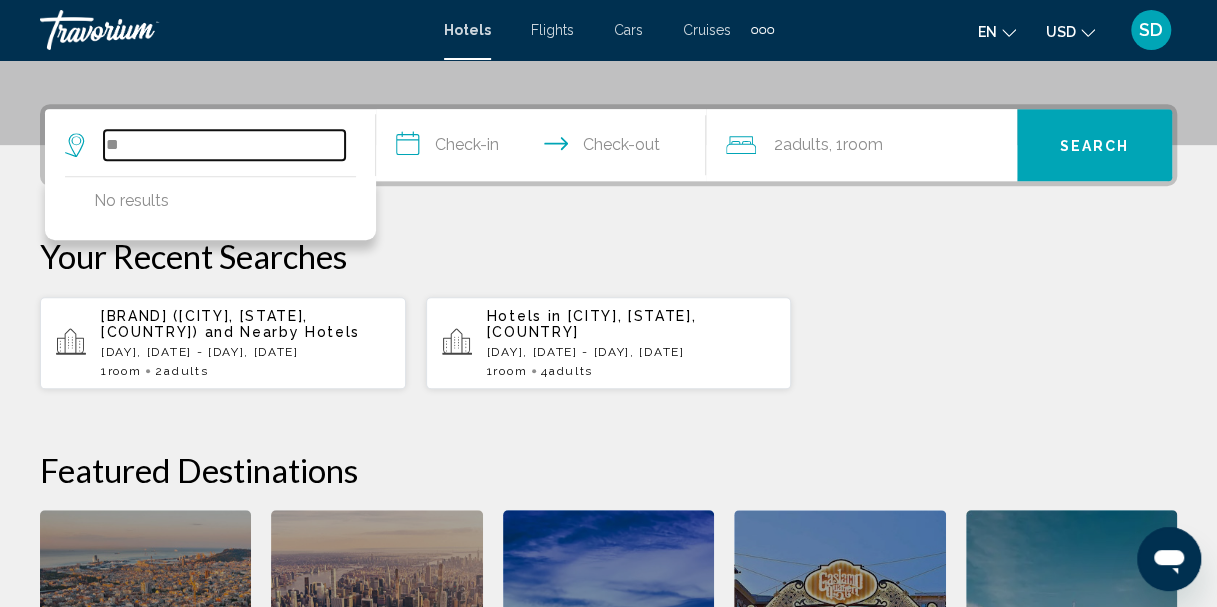 type on "*" 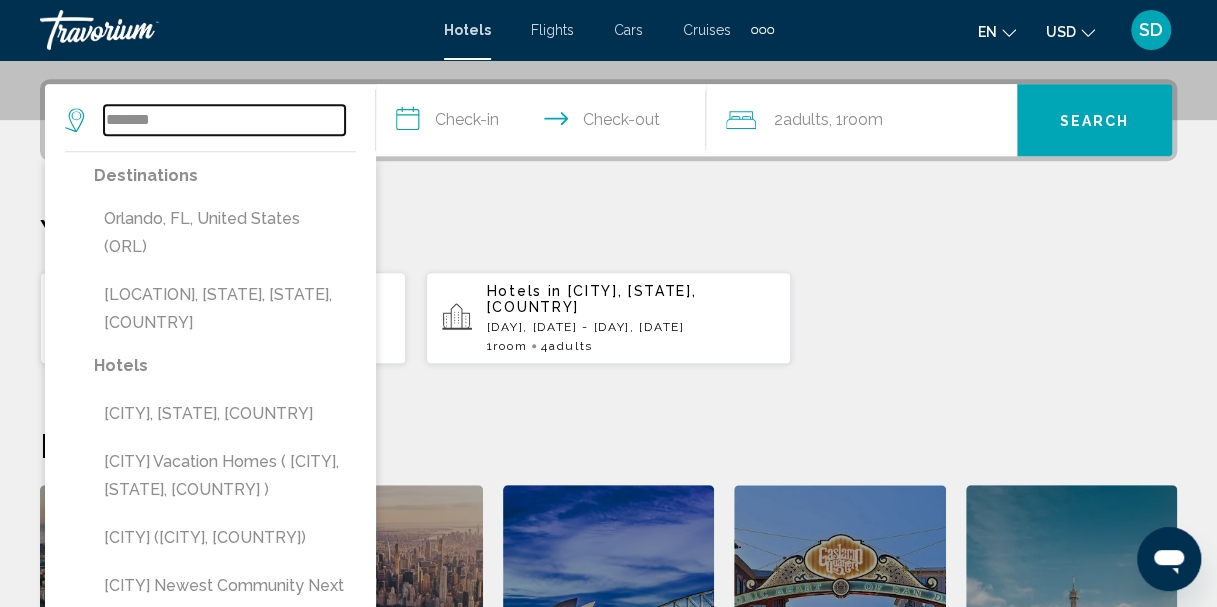 scroll, scrollTop: 472, scrollLeft: 0, axis: vertical 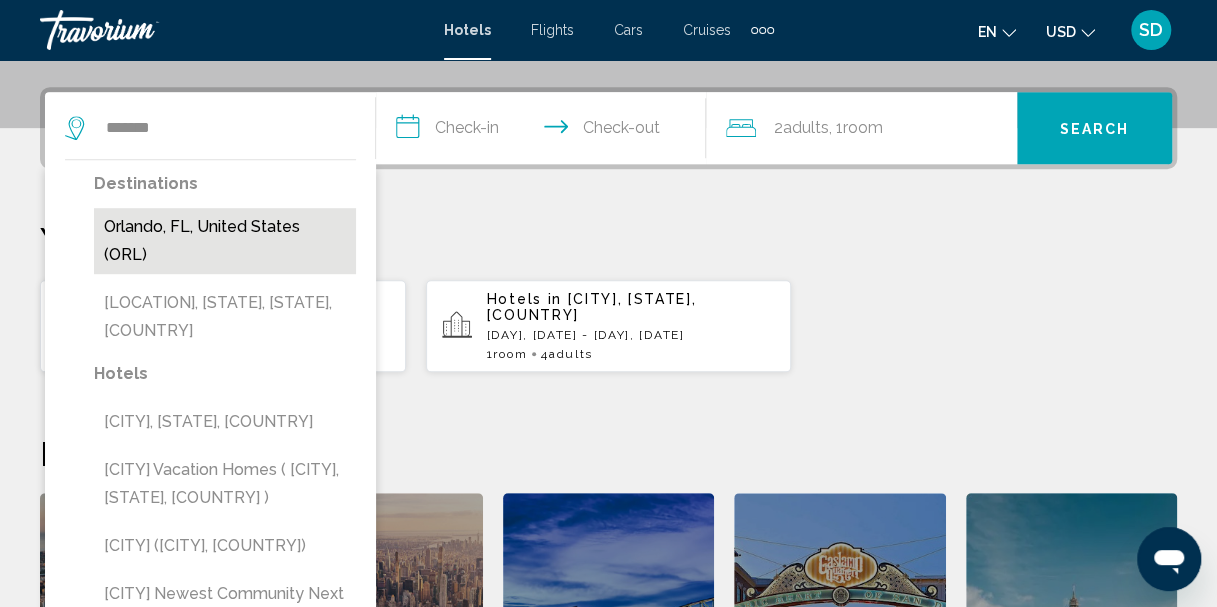click on "Orlando, FL, United States (ORL)" at bounding box center (225, 241) 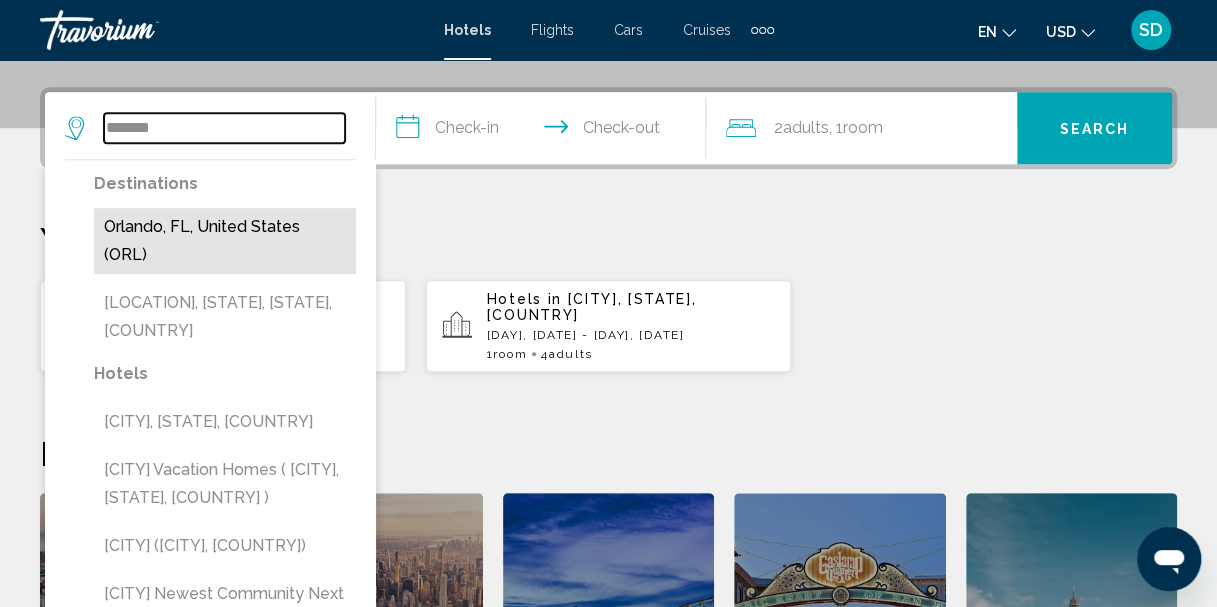 type on "**********" 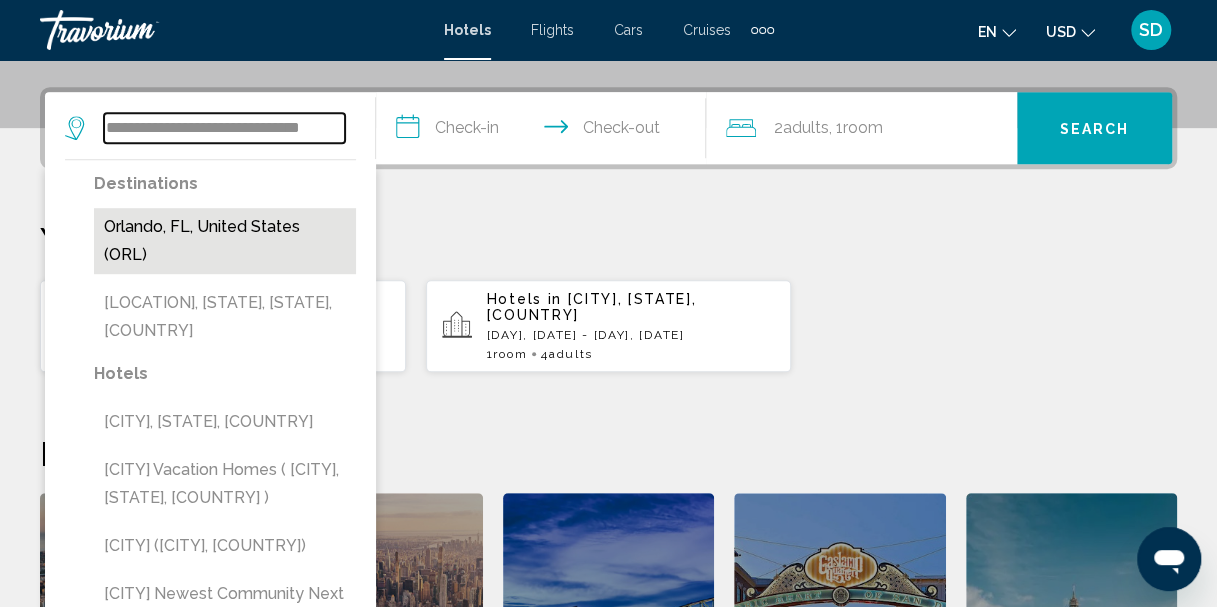 scroll, scrollTop: 494, scrollLeft: 0, axis: vertical 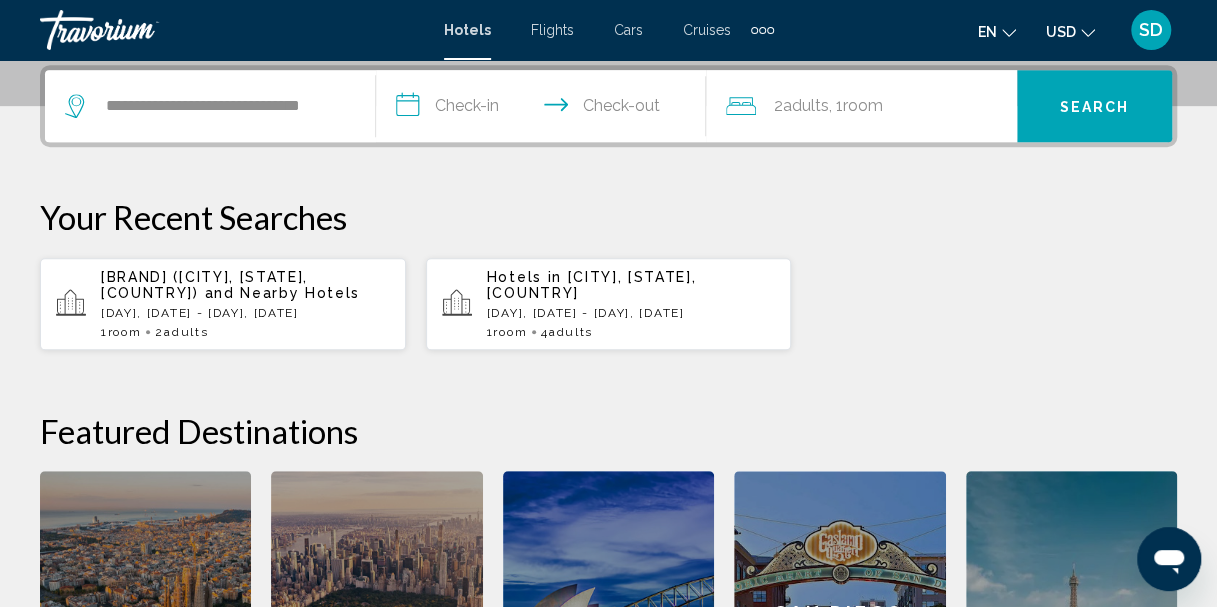 click on "**********" at bounding box center [545, 109] 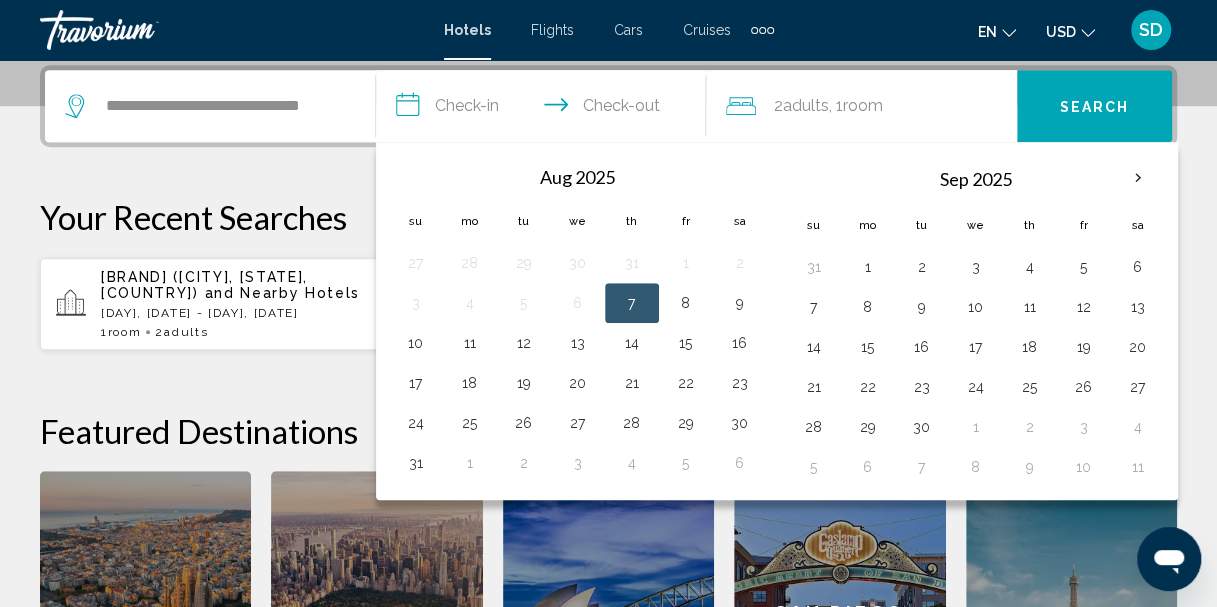 click on "7" at bounding box center (632, 303) 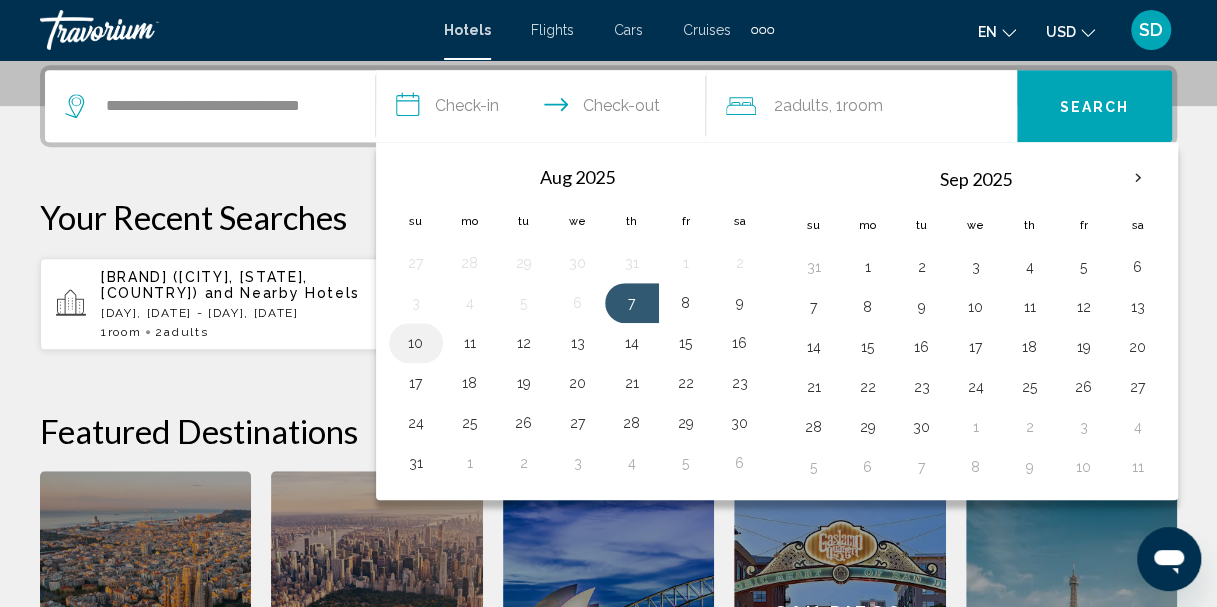 click on "10" at bounding box center (416, 343) 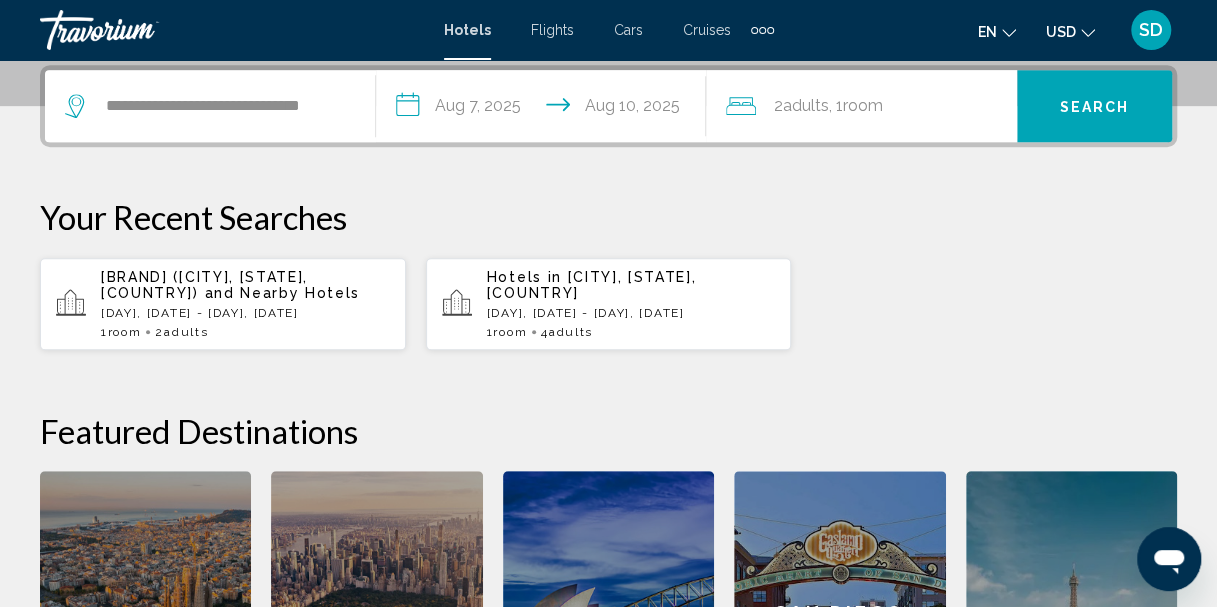 click on "Search" at bounding box center [1095, 107] 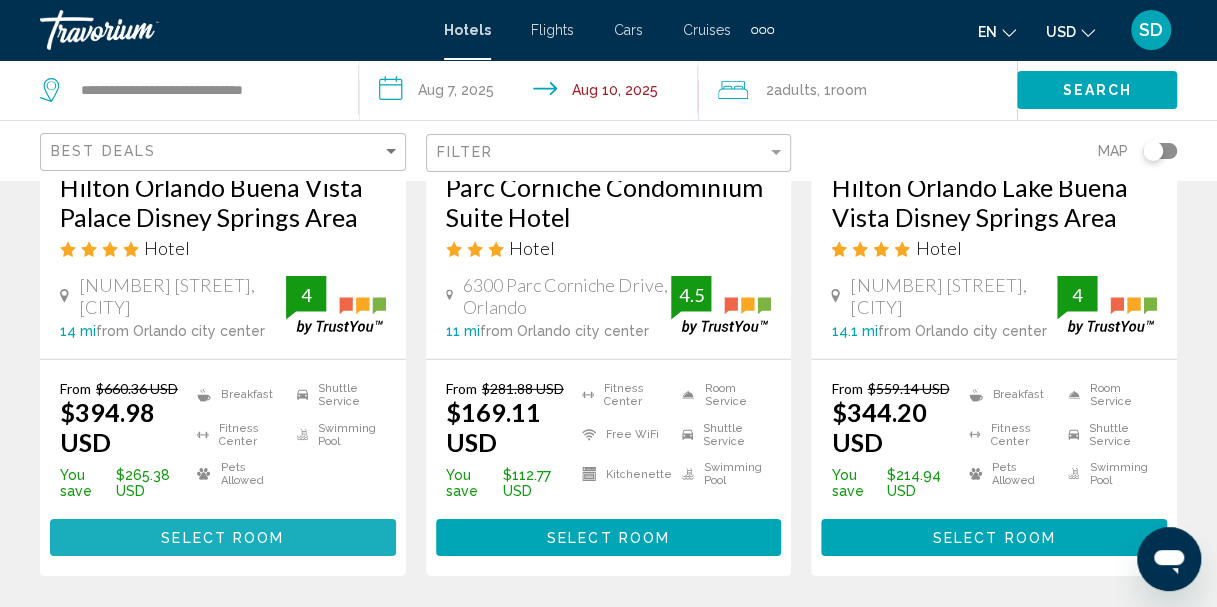 scroll, scrollTop: 2760, scrollLeft: 0, axis: vertical 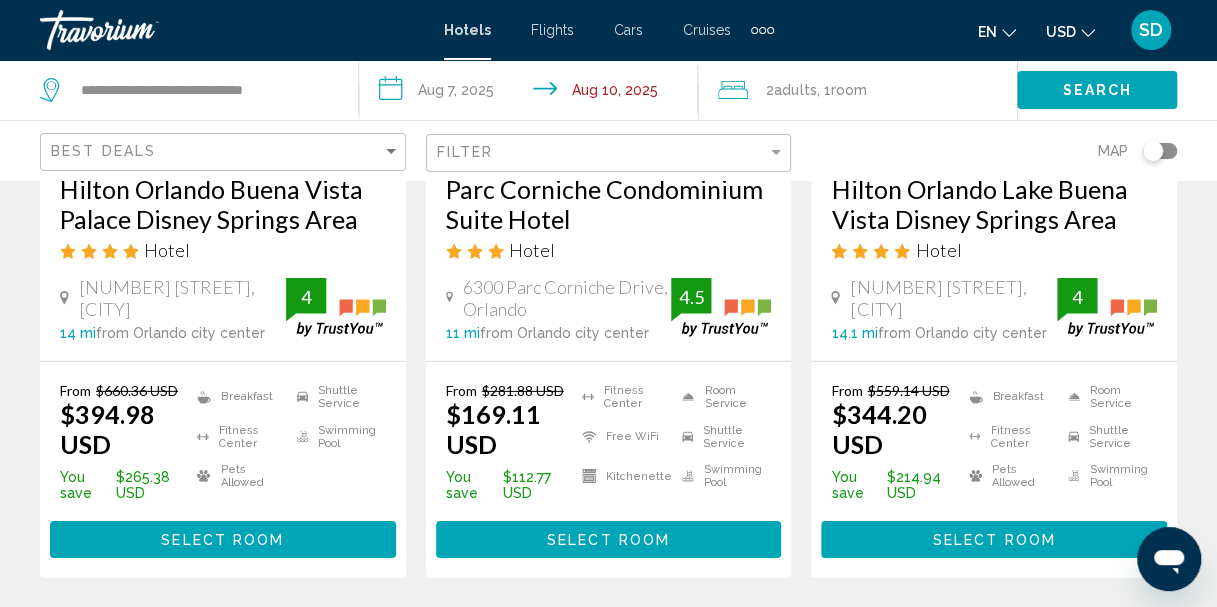 click on "$559.14 USD" at bounding box center (908, 390) 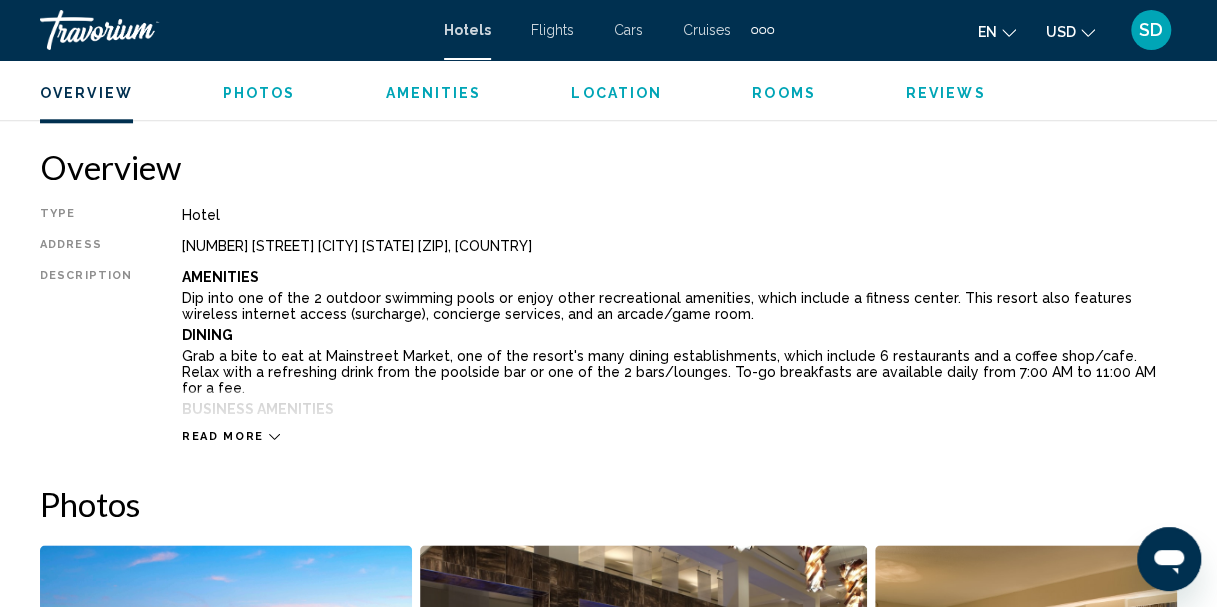 scroll, scrollTop: 967, scrollLeft: 0, axis: vertical 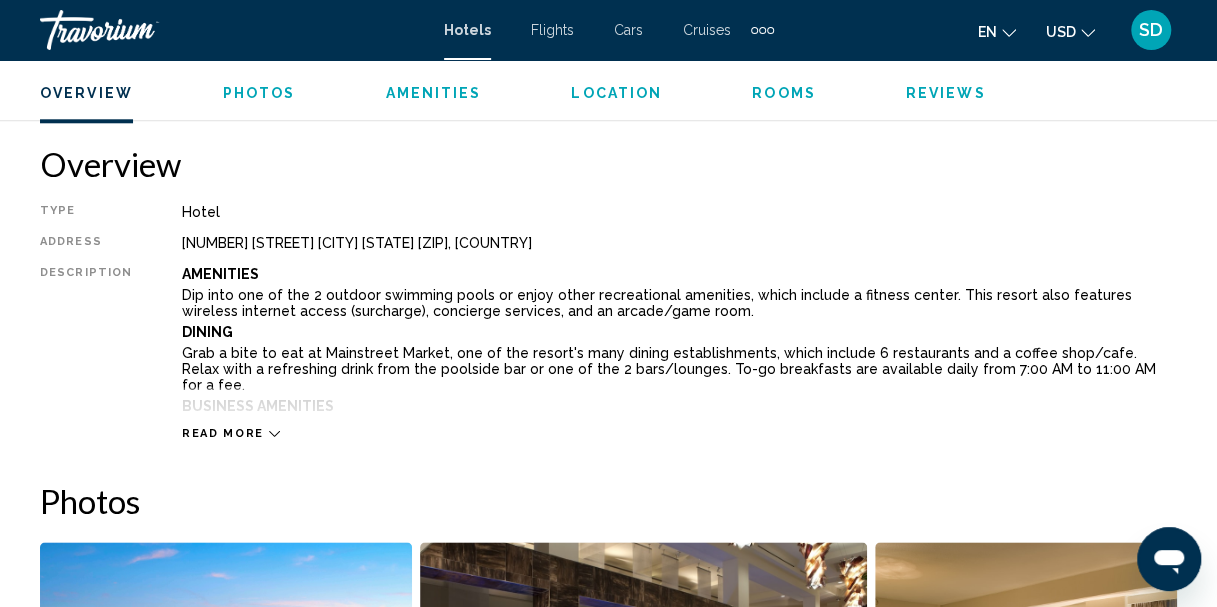 click on "Overview Type Hotel Address [NUMBER] [STREET], [CITY] [STATE] [POSTAL_CODE], [COUNTRY] Description Amenities Dip into one of the 2 outdoor swimming pools or enjoy other recreational amenities, which include a fitness center. This resort also features wireless internet access (surcharge), concierge services, and an arcade/game room. Dining Grab a bite to eat at Mainstreet Market, one of the resort's many dining establishments, which include 6 restaurants and a coffee shop/cafe. Relax with a refreshing drink from the poolside bar or one of the 2 bars/lounges. To-go breakfasts are available daily from 7:00 AM to 11:00 AM for a fee. Business Amenities Featured amenities include a 24-hour business center, express check-in, and express check-out. Planning an event in [CITY]? This resort has 84817 square feet (7880 square meters) of space consisting of conference space and 50 meeting rooms. Self parking (subject to charges) is available onsite. Rooms Attractions Disney Springs™ - 0.9 km / 0.5 mi ←" at bounding box center (608, 8202) 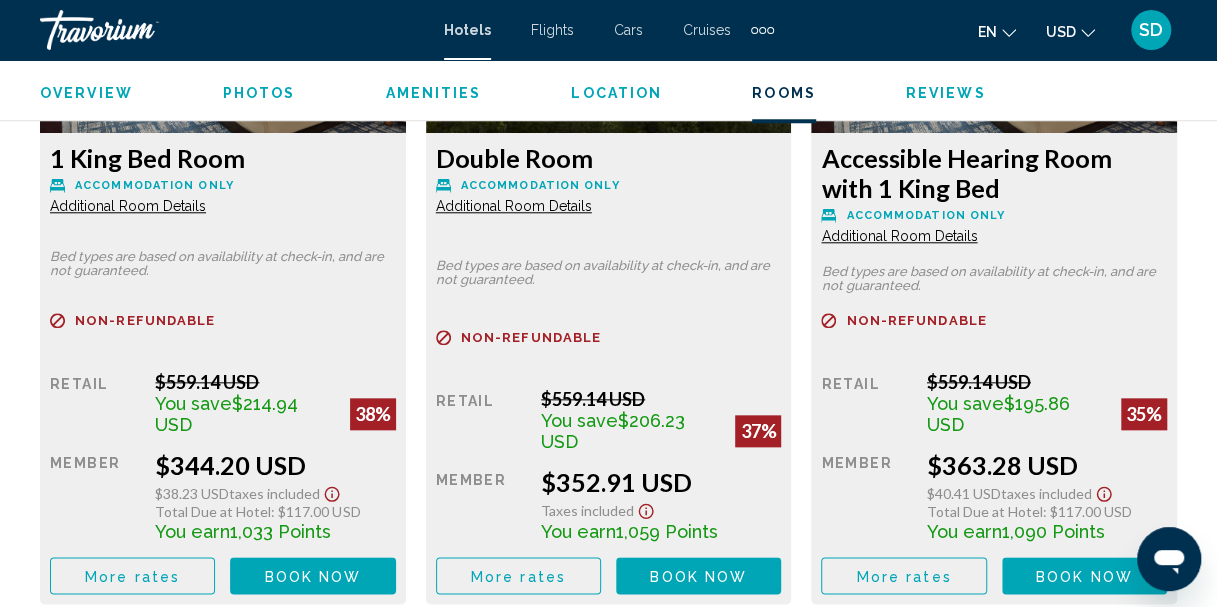scroll, scrollTop: 4514, scrollLeft: 0, axis: vertical 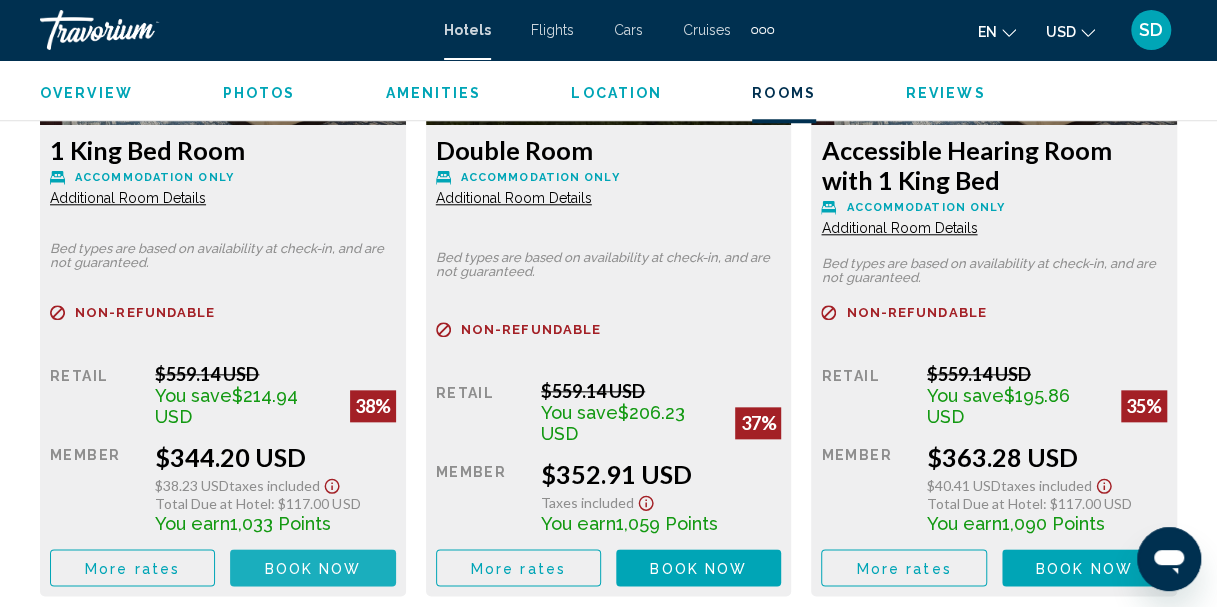 click on "Book now No longer available" at bounding box center (312, 567) 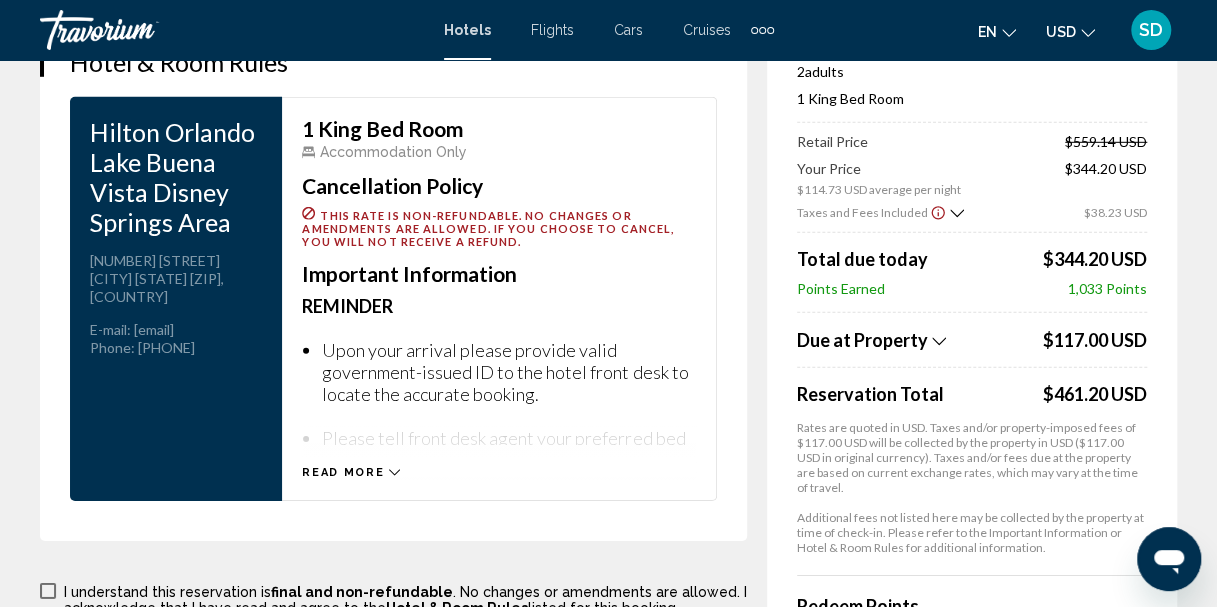 scroll, scrollTop: 2809, scrollLeft: 0, axis: vertical 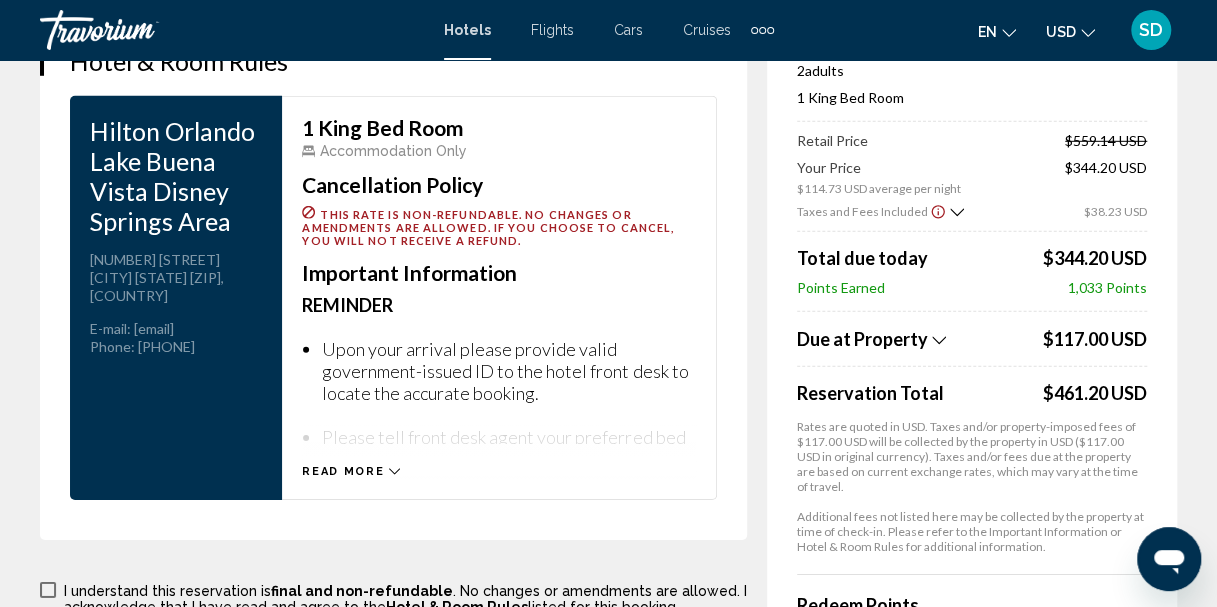 click on "Children [AGE] years old and younger stay free when occupying the parent or guardian's room, using existing bedding." at bounding box center [499, 298] 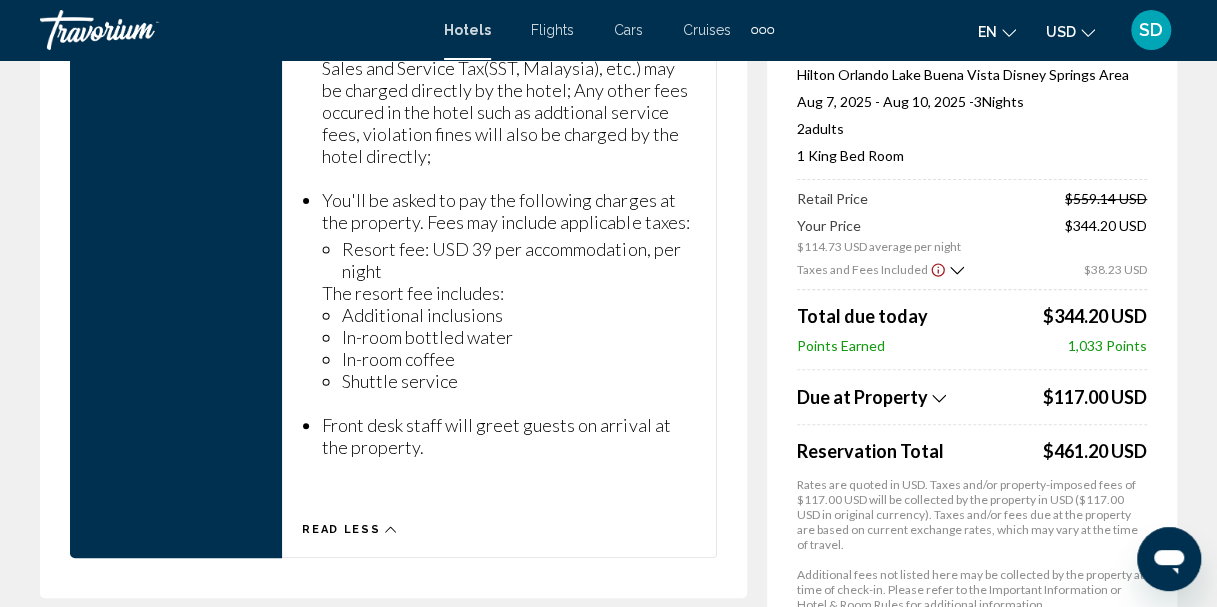 scroll, scrollTop: 3847, scrollLeft: 0, axis: vertical 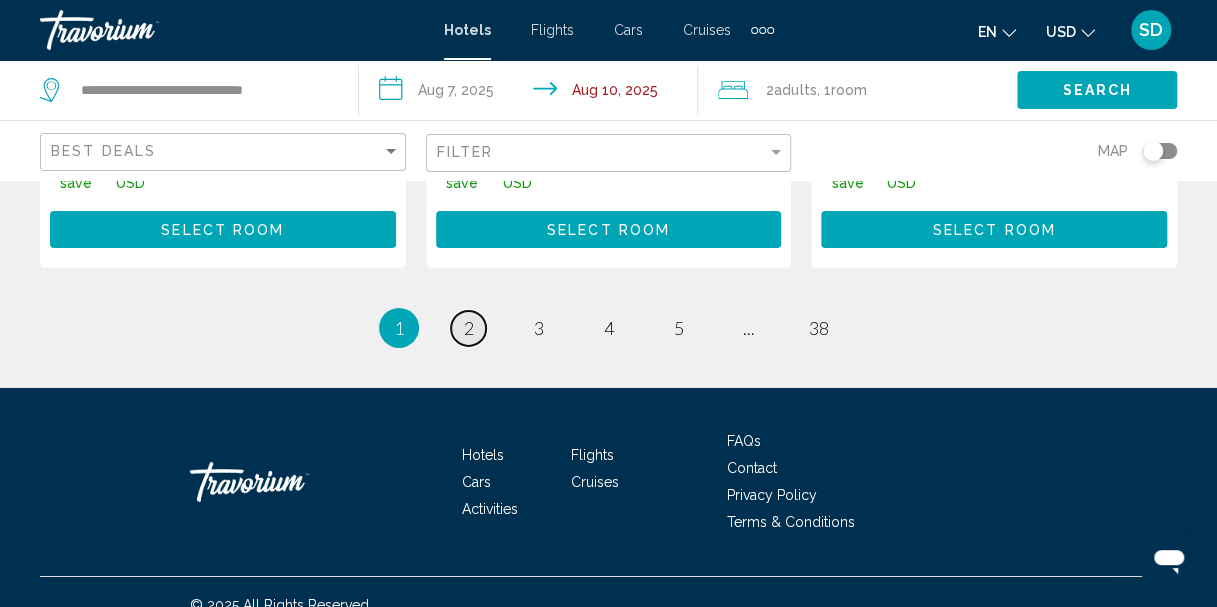 click on "2" at bounding box center (469, 328) 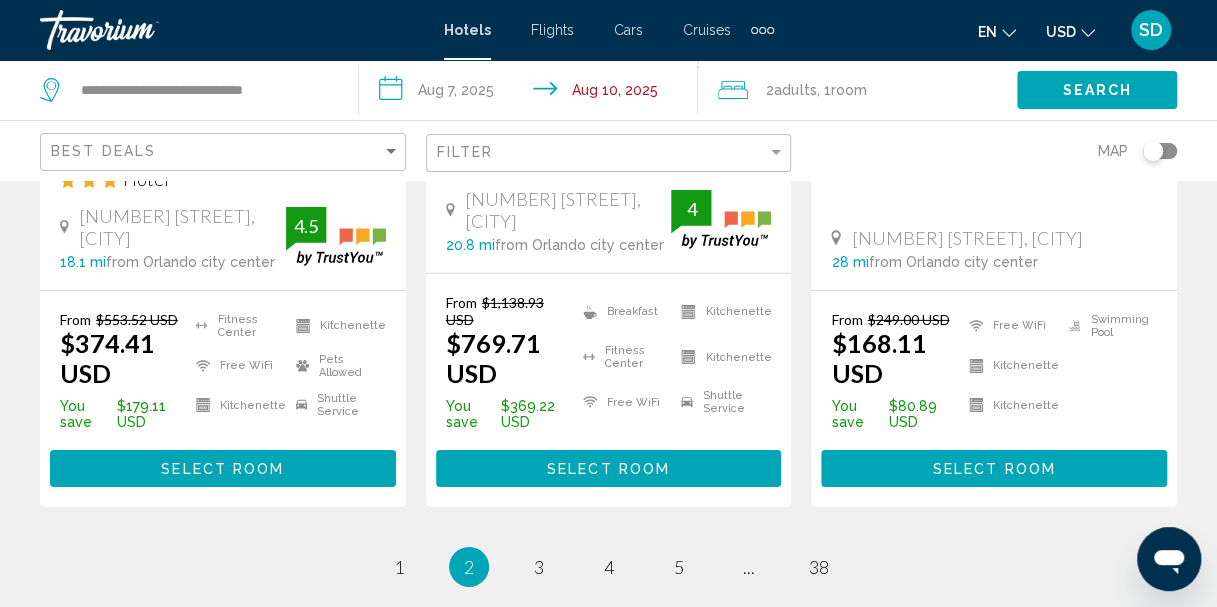 scroll, scrollTop: 2909, scrollLeft: 0, axis: vertical 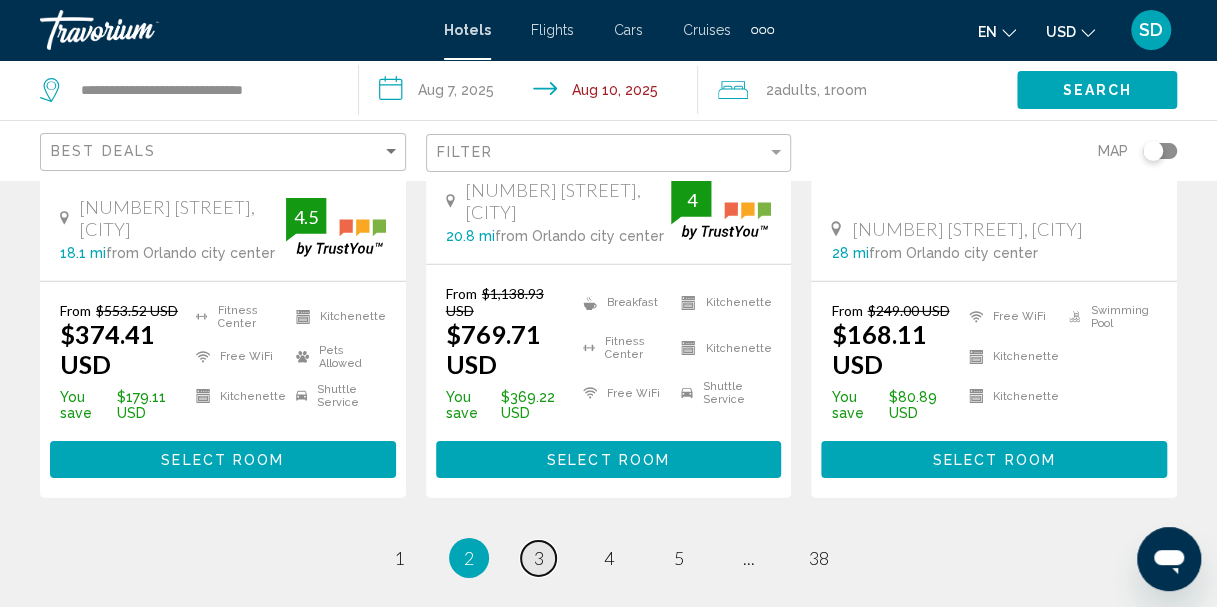 click on "3" at bounding box center [539, 558] 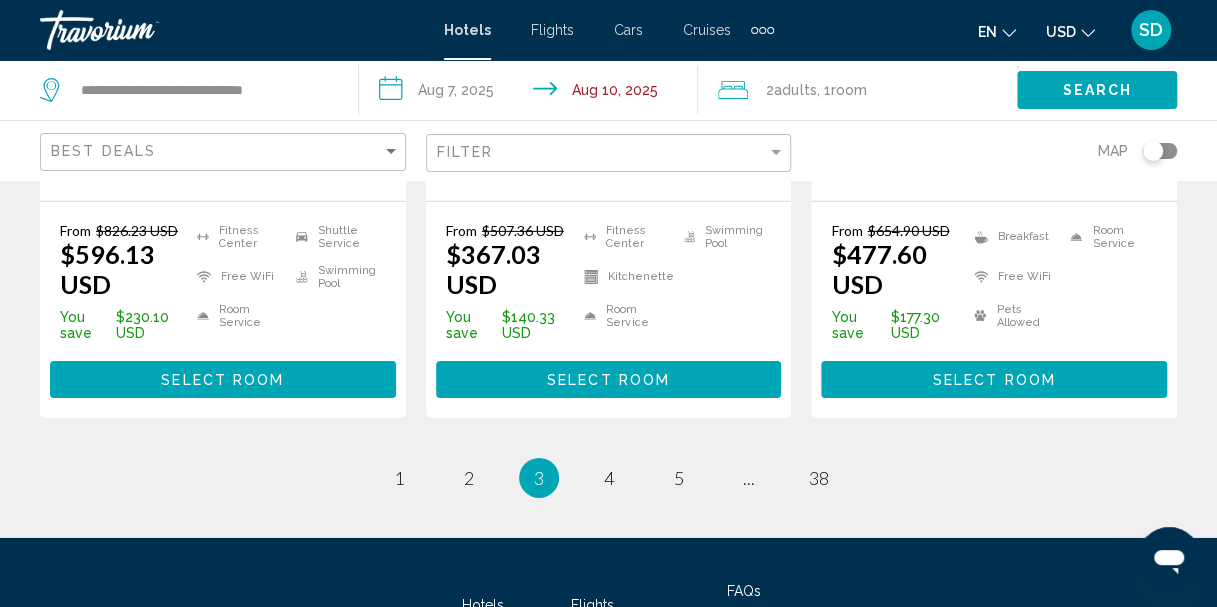 scroll, scrollTop: 2966, scrollLeft: 0, axis: vertical 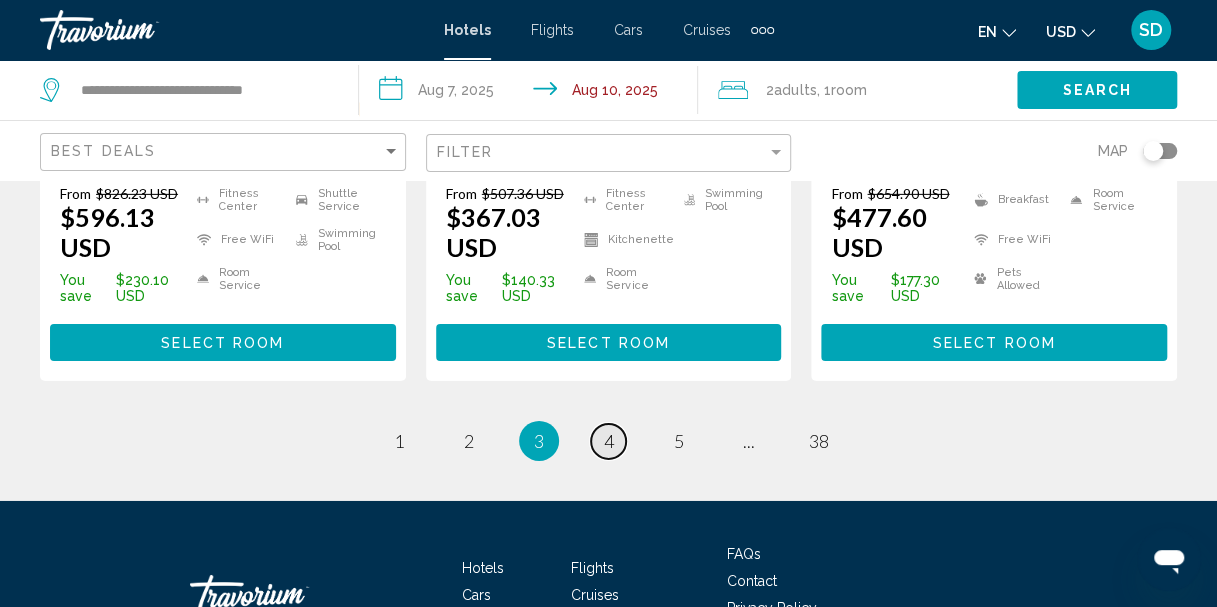 click on "page  4" at bounding box center (608, 441) 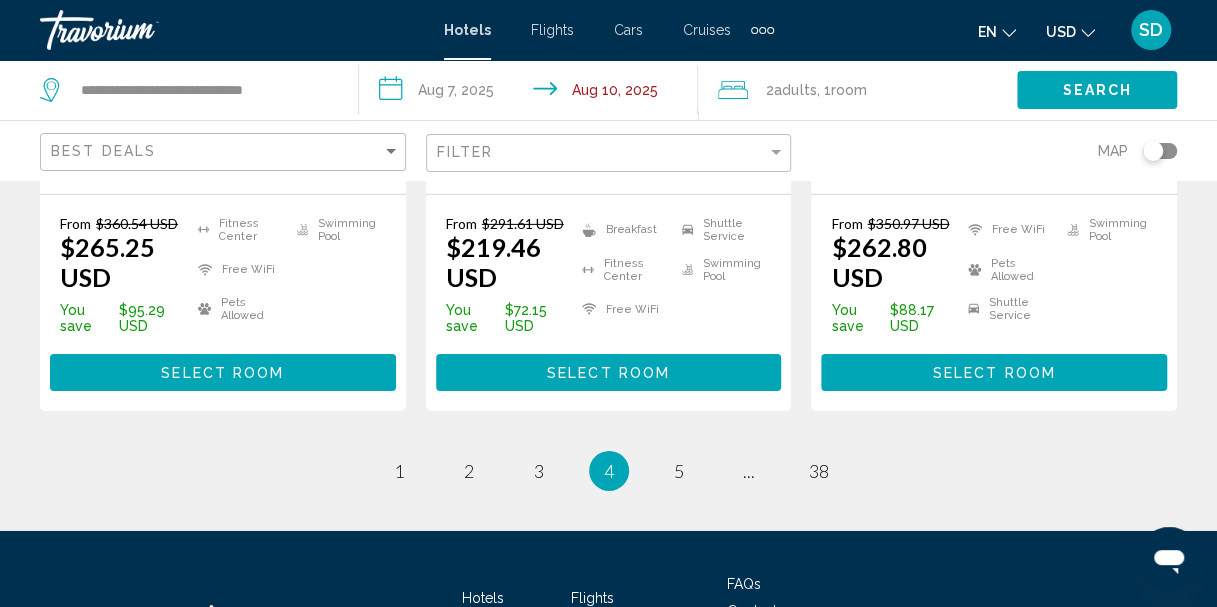 scroll, scrollTop: 2967, scrollLeft: 0, axis: vertical 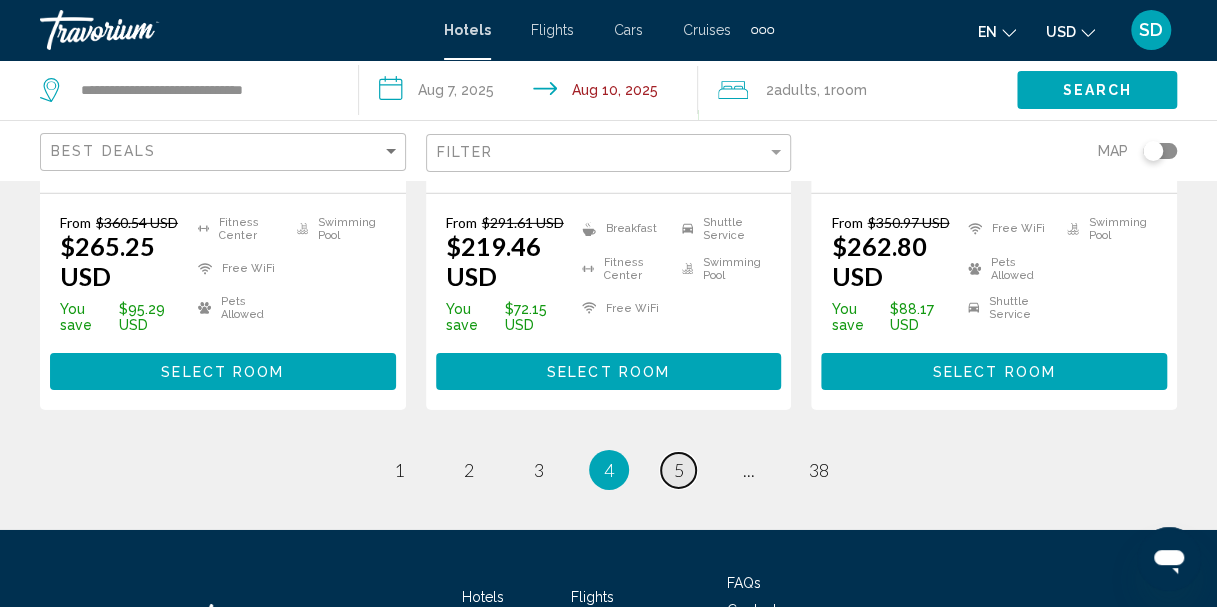 click on "5" at bounding box center (679, 470) 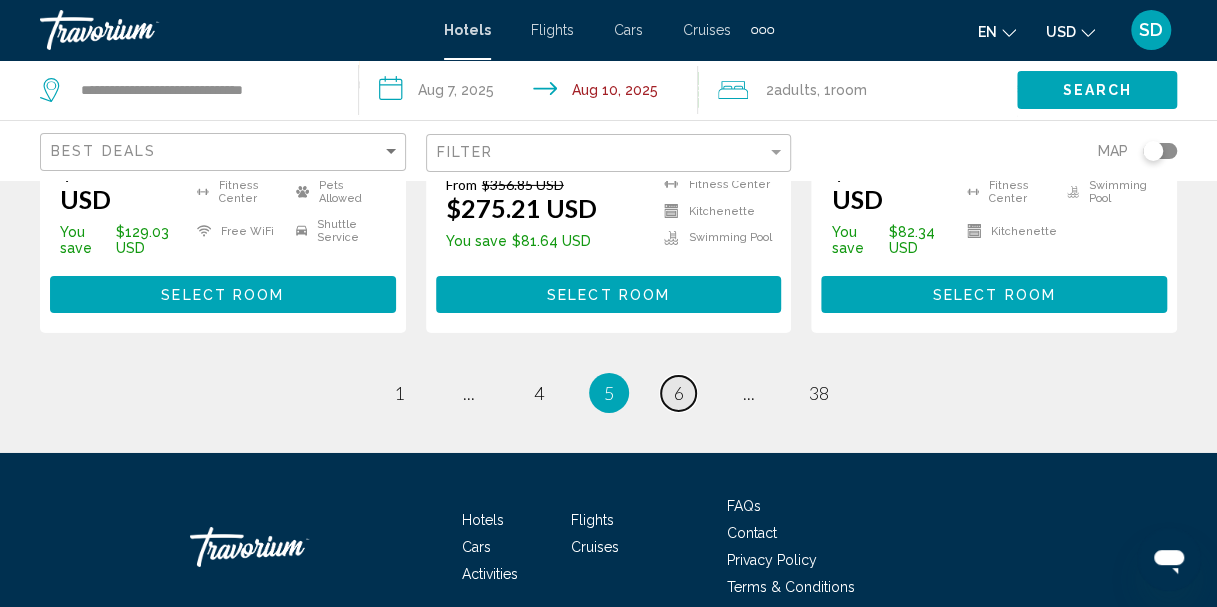 scroll, scrollTop: 3075, scrollLeft: 0, axis: vertical 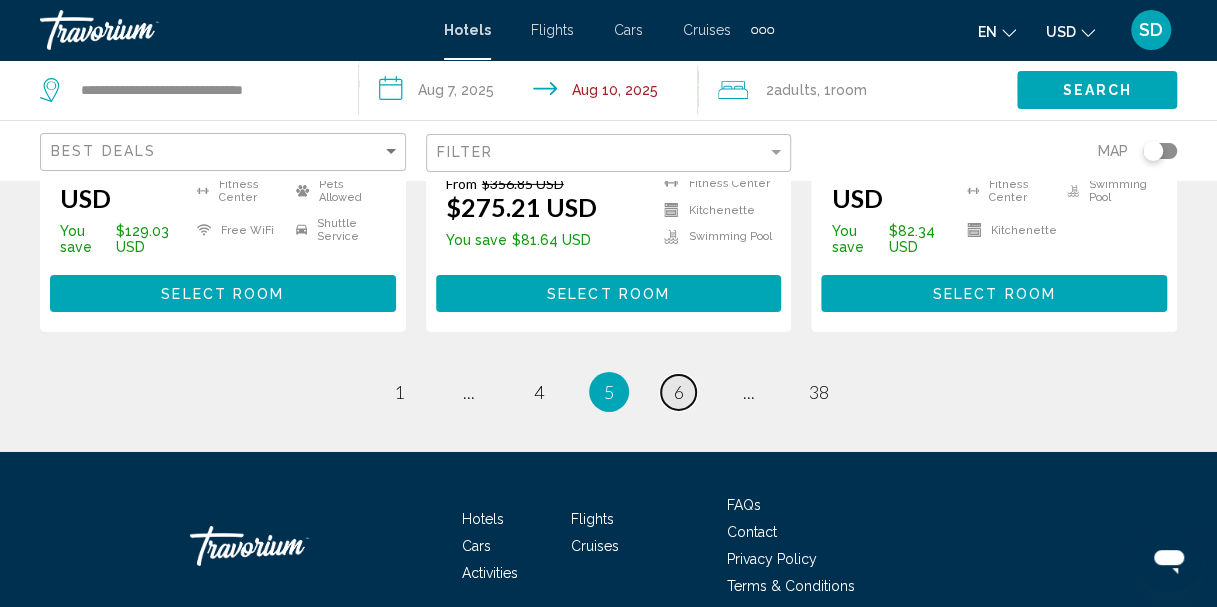 click on "page  6" at bounding box center [678, 392] 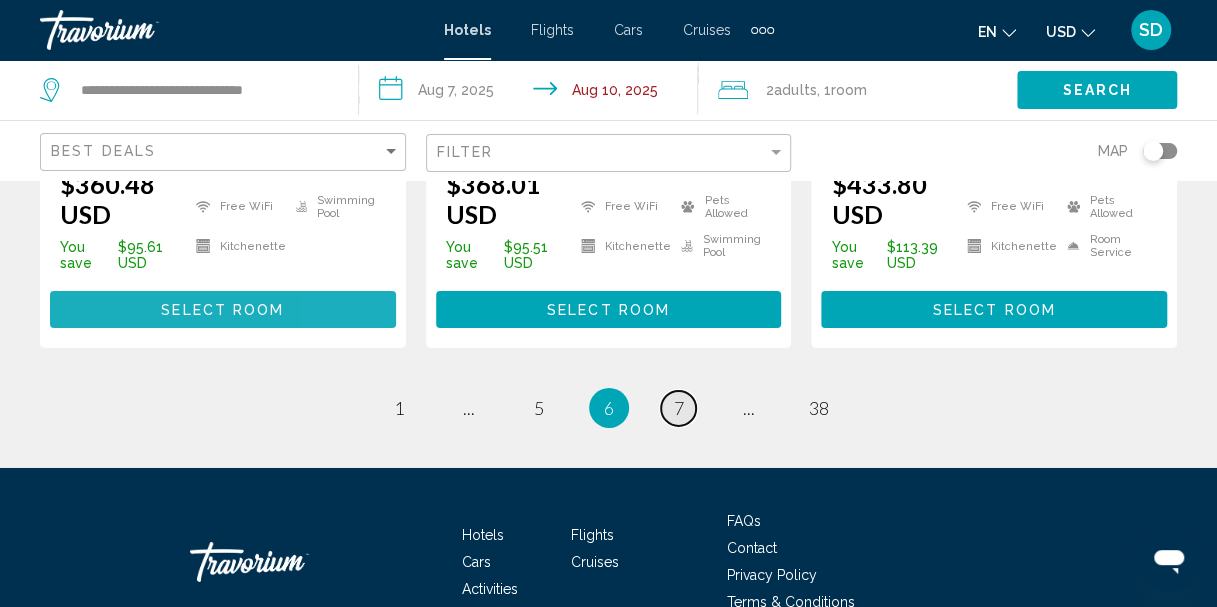 scroll, scrollTop: 3075, scrollLeft: 0, axis: vertical 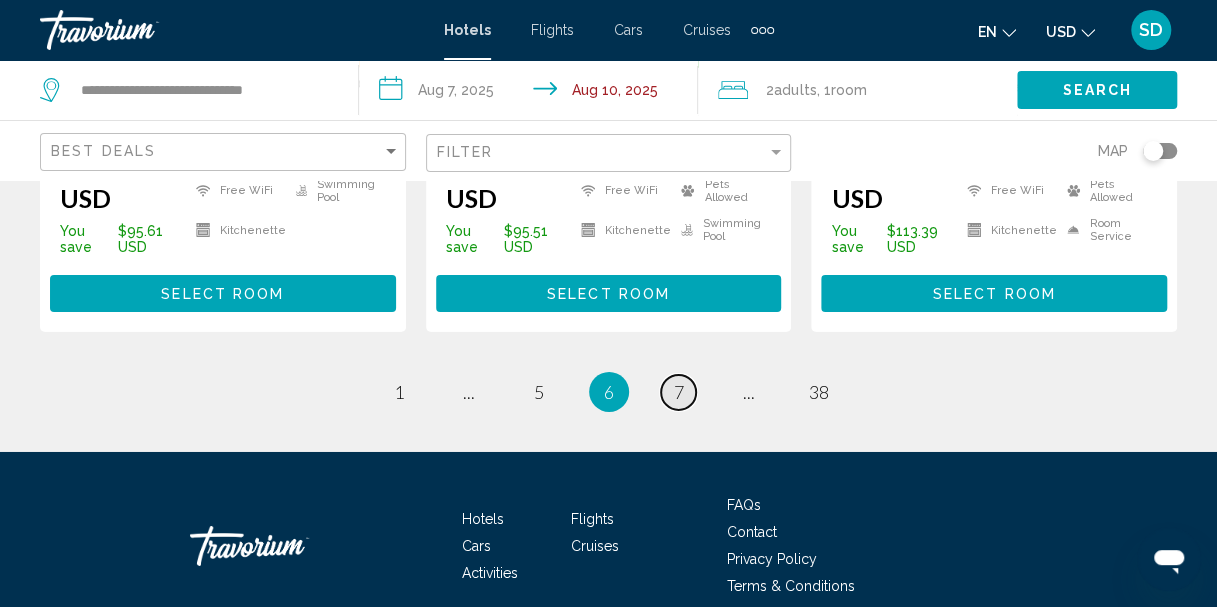 click on "7" at bounding box center [679, 392] 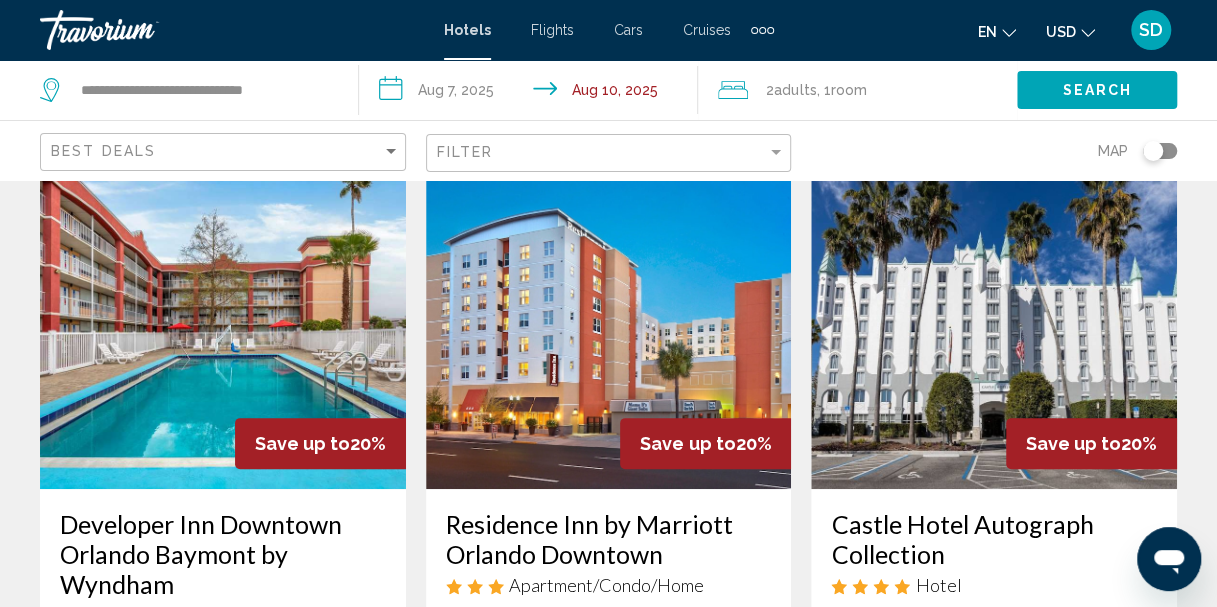scroll, scrollTop: 0, scrollLeft: 0, axis: both 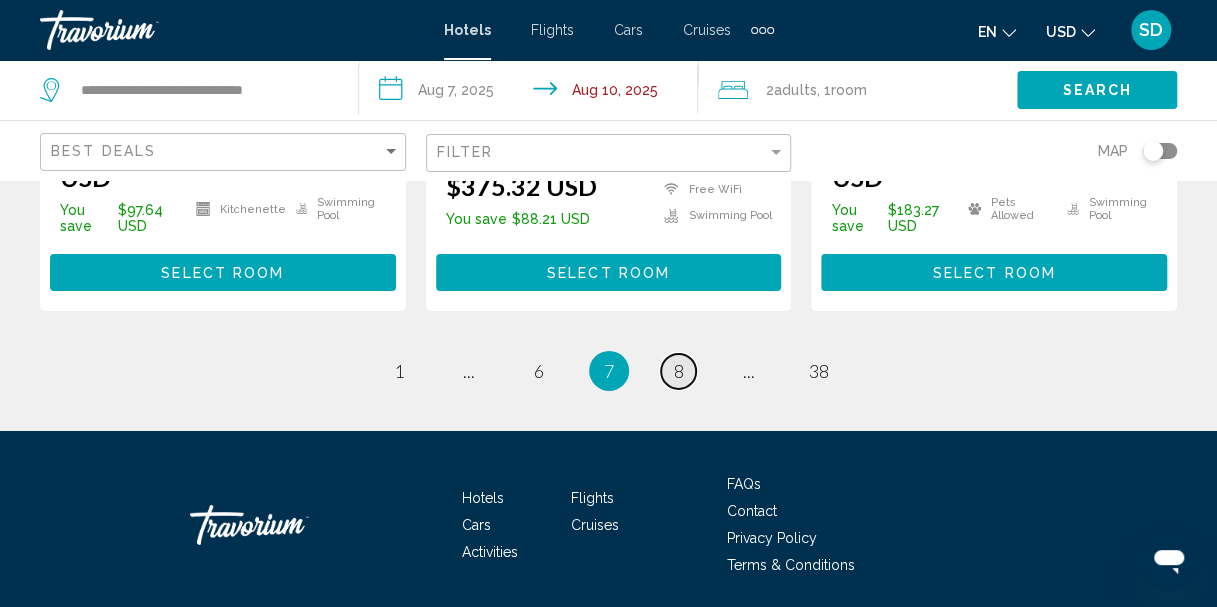 click on "page  6" at bounding box center (538, 371) 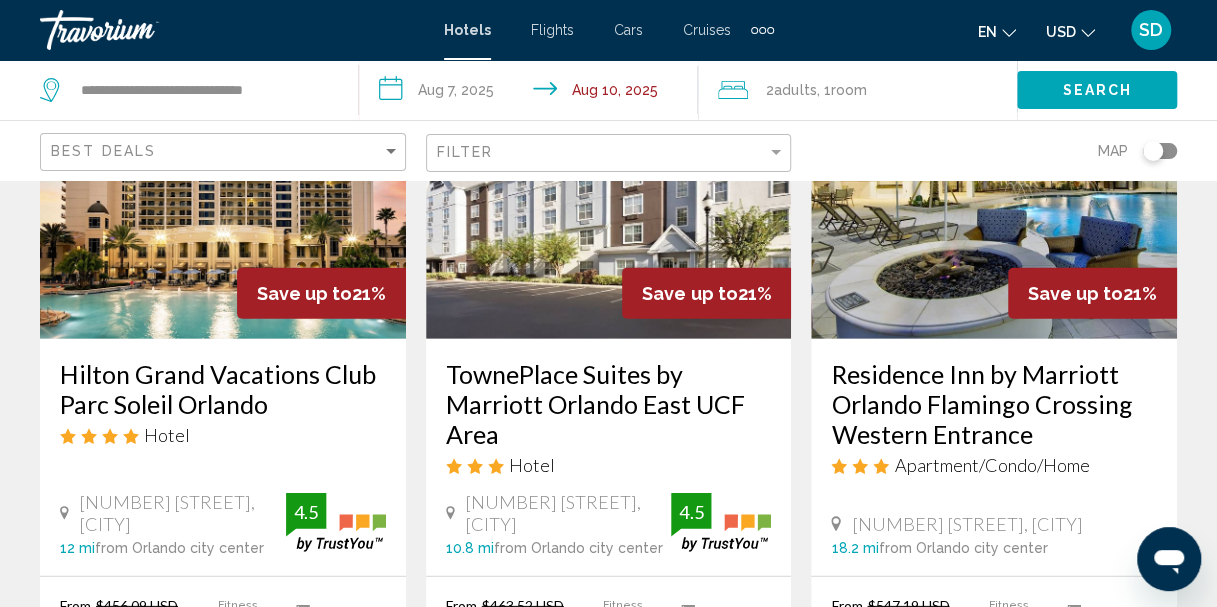 scroll, scrollTop: 2640, scrollLeft: 0, axis: vertical 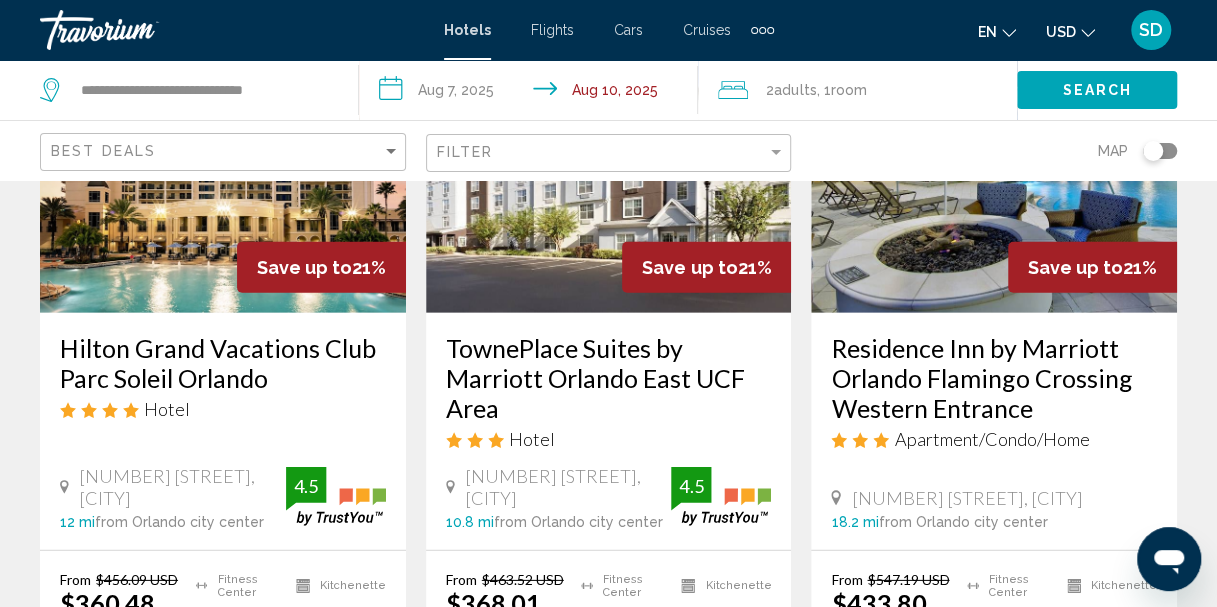 click on "Residence Inn by Marriott Orlando Flamingo Crossing Western Entrance" at bounding box center [994, 378] 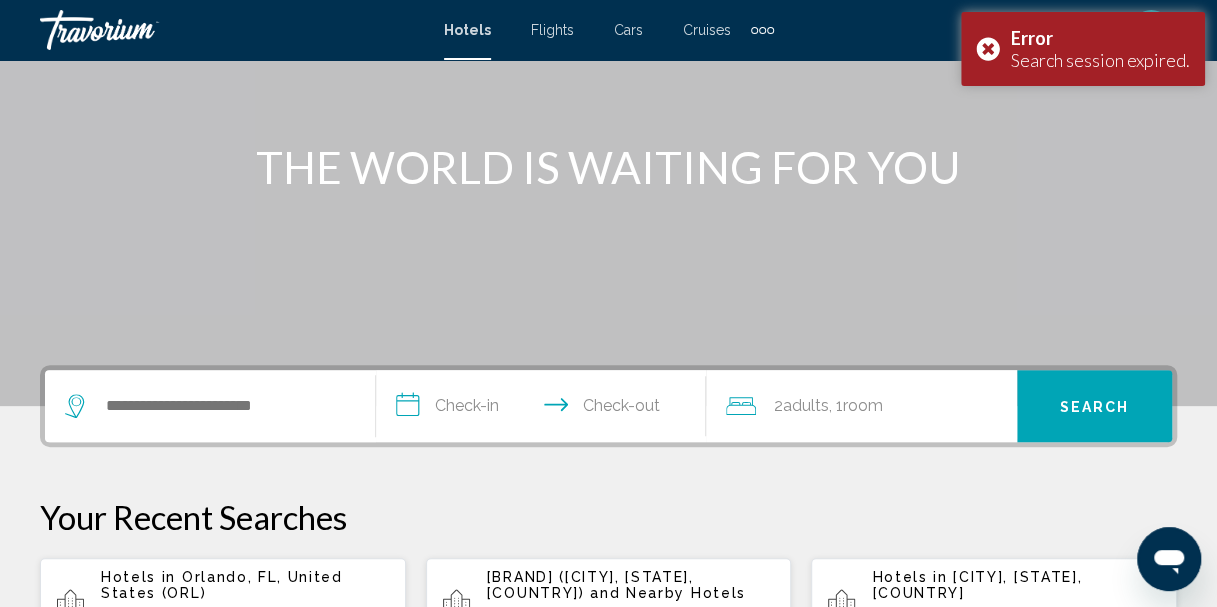 scroll, scrollTop: 195, scrollLeft: 0, axis: vertical 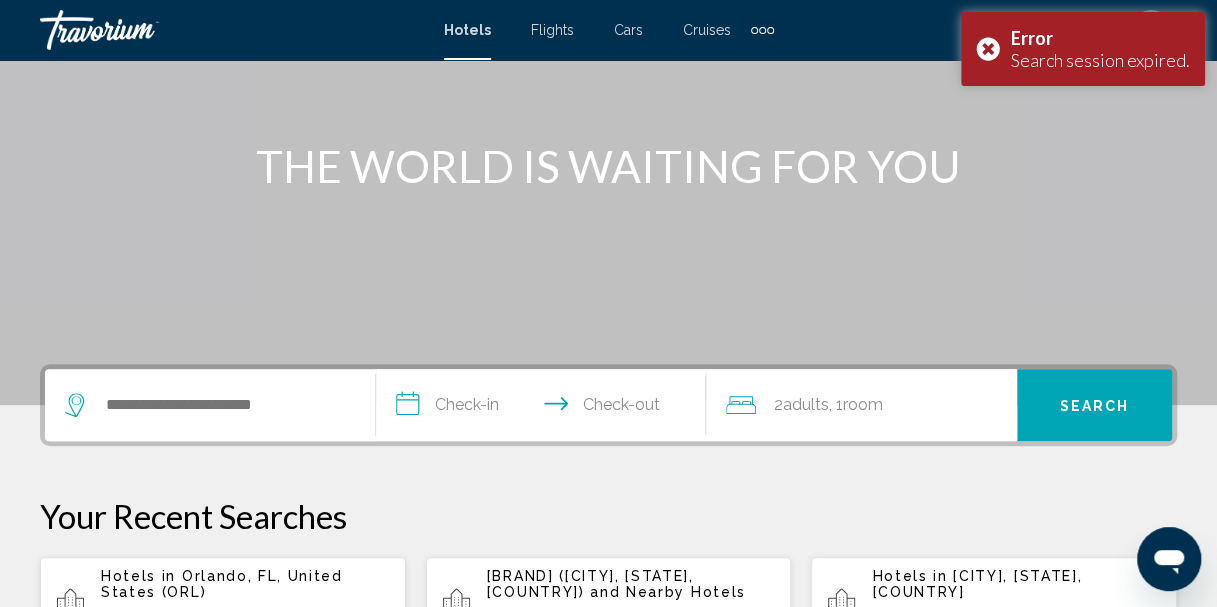 click on "Hotels in [CITY], [STATE], [COUNTRY] ([AIRPORT_CODE])" at bounding box center [245, 584] 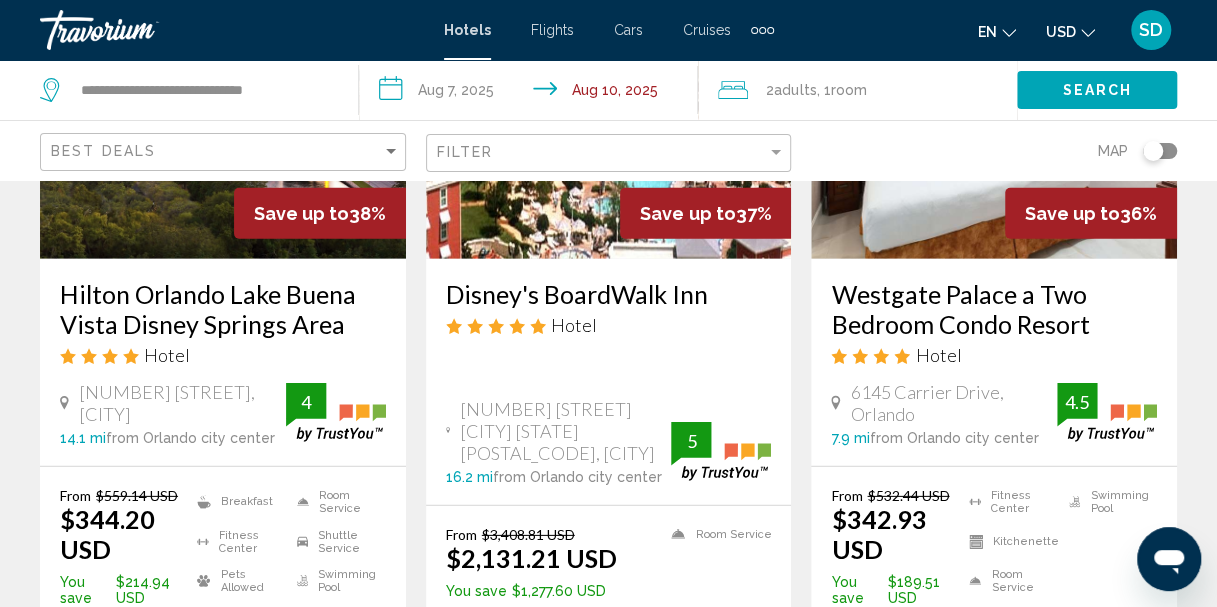 scroll, scrollTop: 2666, scrollLeft: 0, axis: vertical 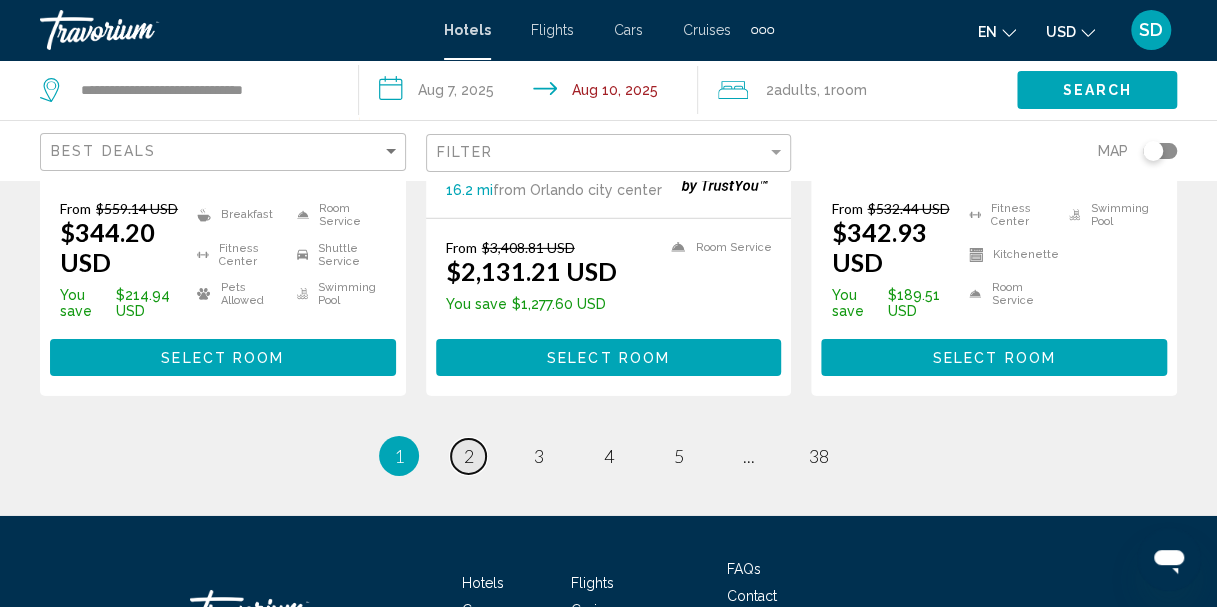 click on "page  2" at bounding box center (468, 456) 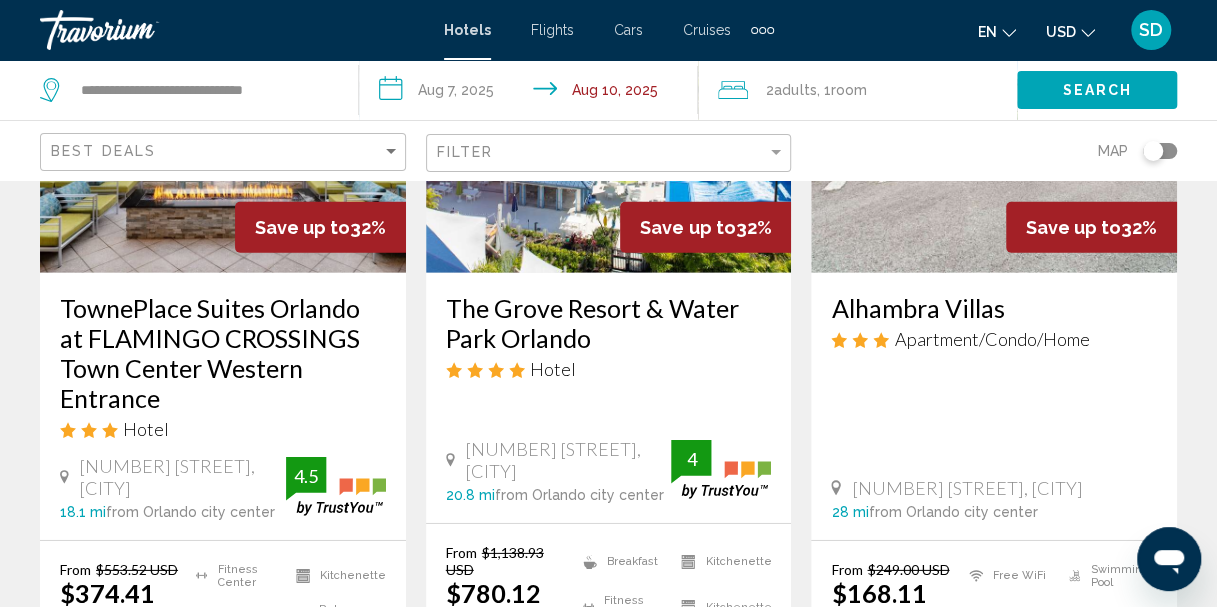 scroll, scrollTop: 2677, scrollLeft: 0, axis: vertical 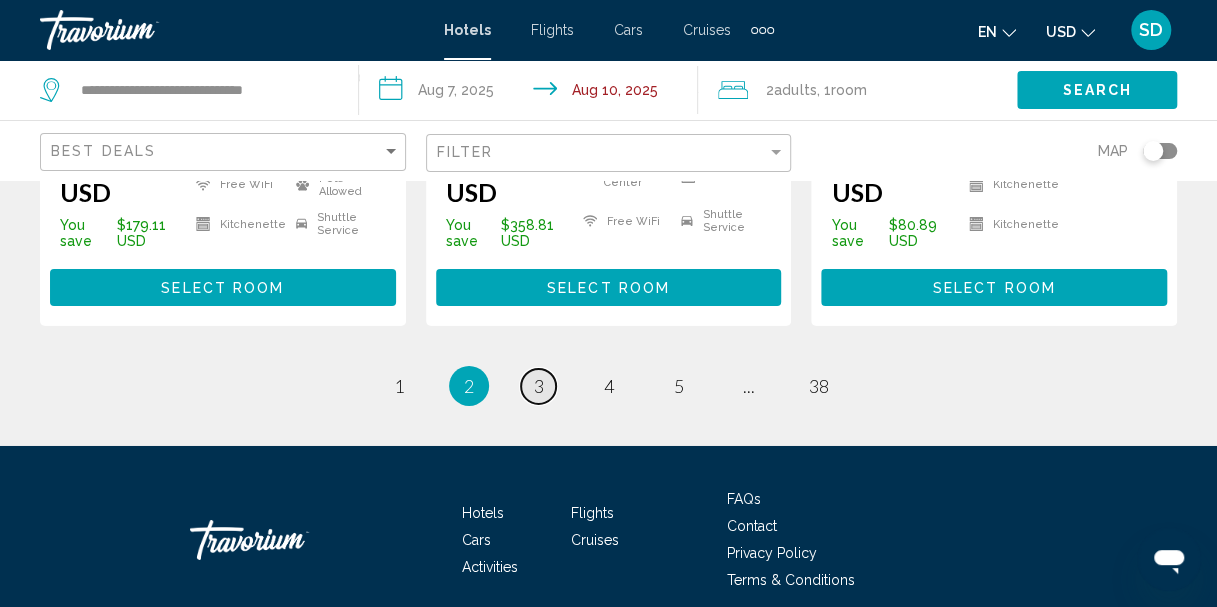 click on "3" at bounding box center [539, 386] 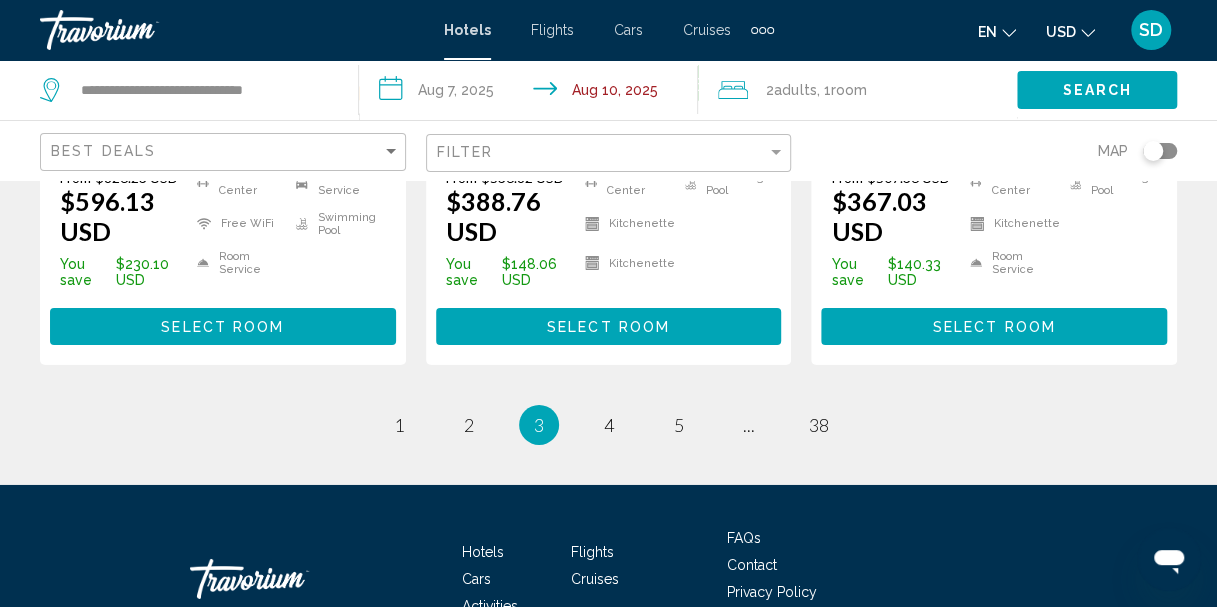 scroll, scrollTop: 2984, scrollLeft: 0, axis: vertical 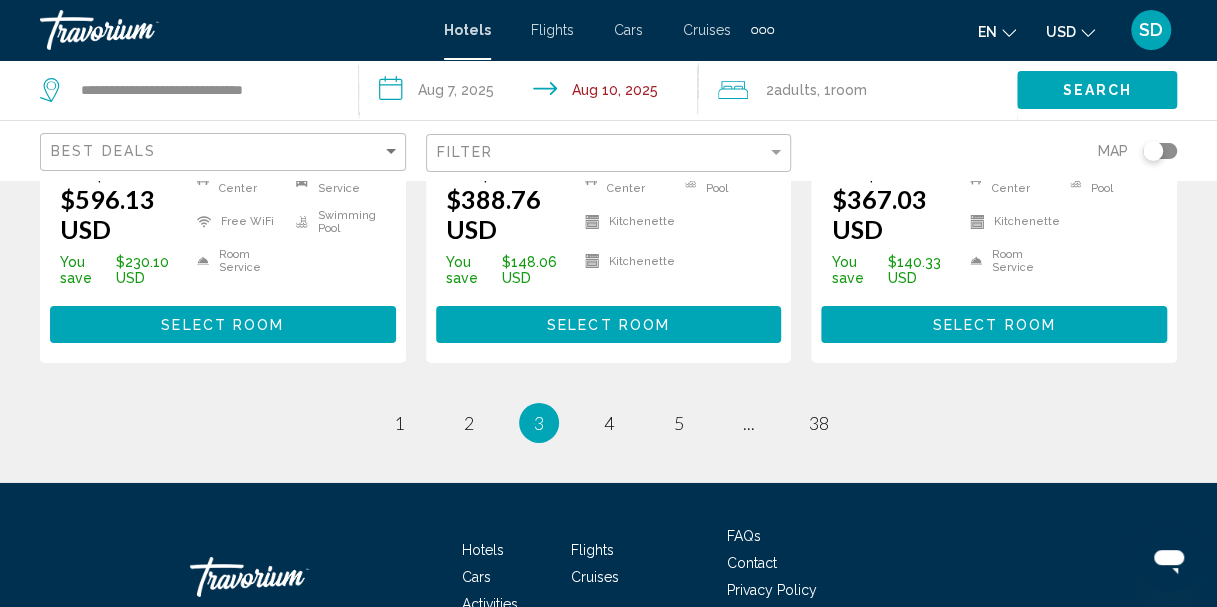 click on "page  4" at bounding box center [609, 423] 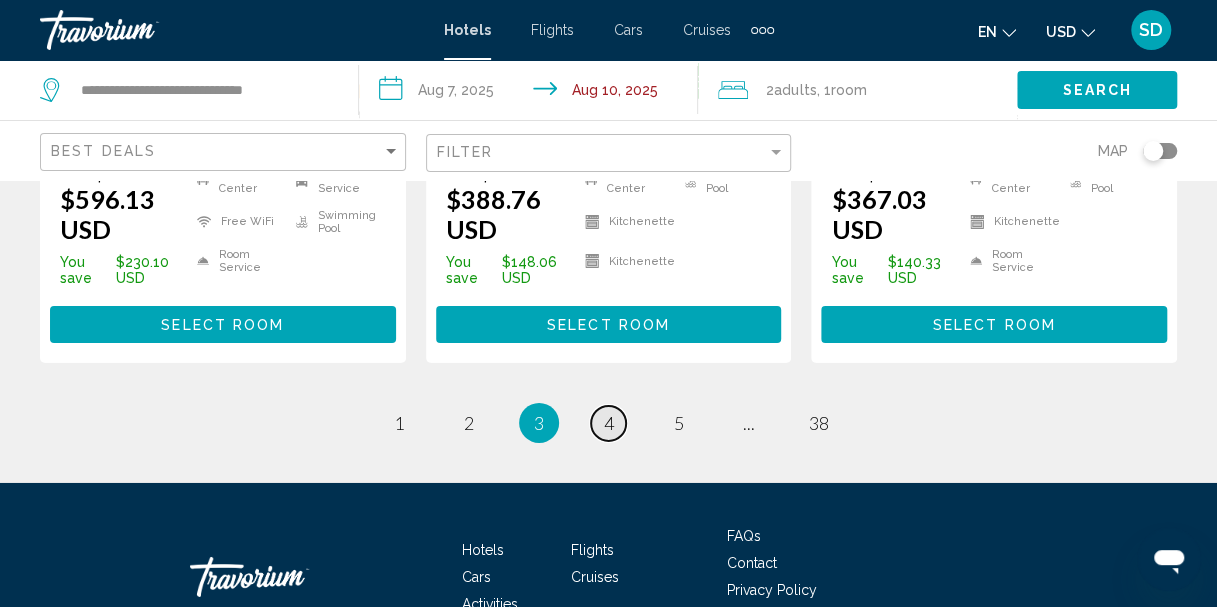 click on "page  4" at bounding box center (608, 423) 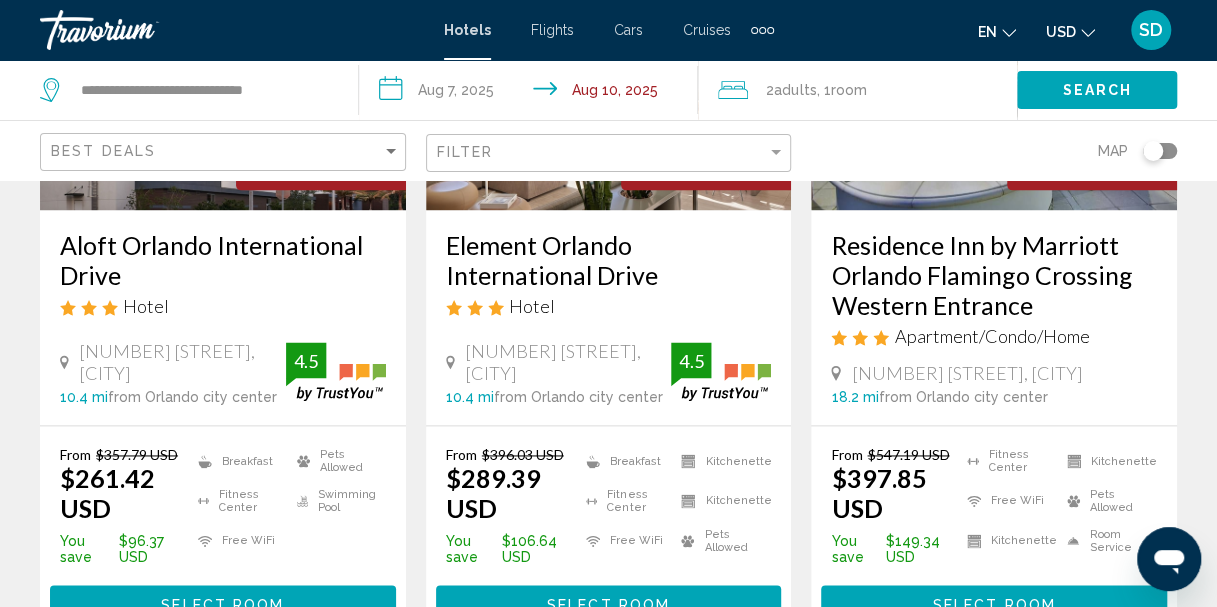 scroll, scrollTop: 1176, scrollLeft: 0, axis: vertical 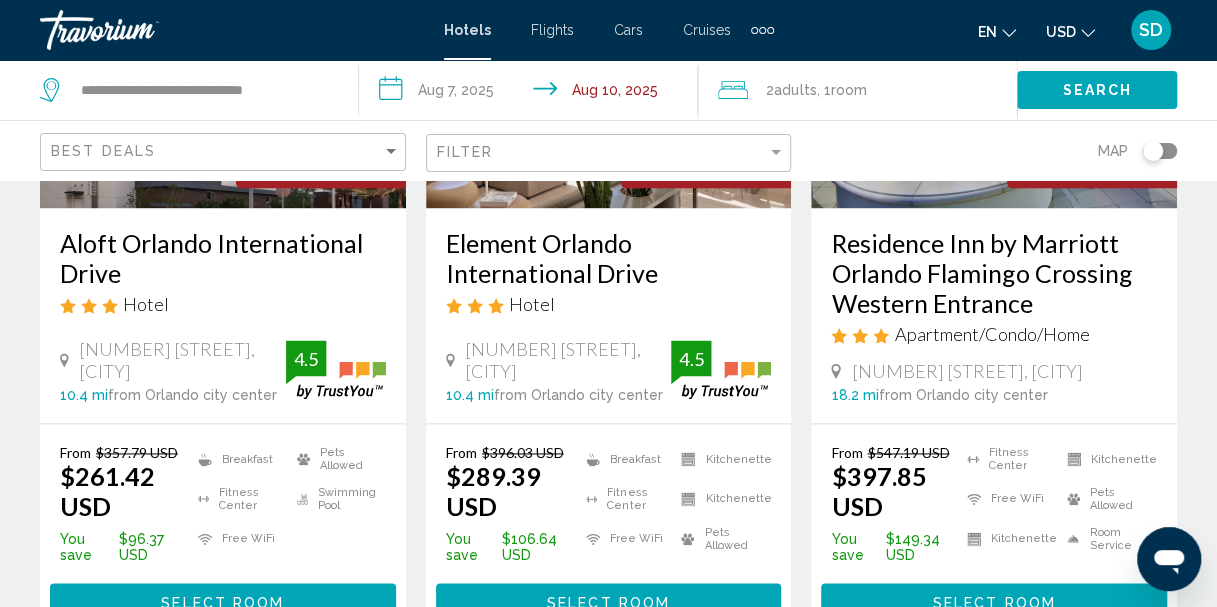 click on "Residence Inn by Marriott Orlando Flamingo Crossing Western Entrance" at bounding box center (994, 273) 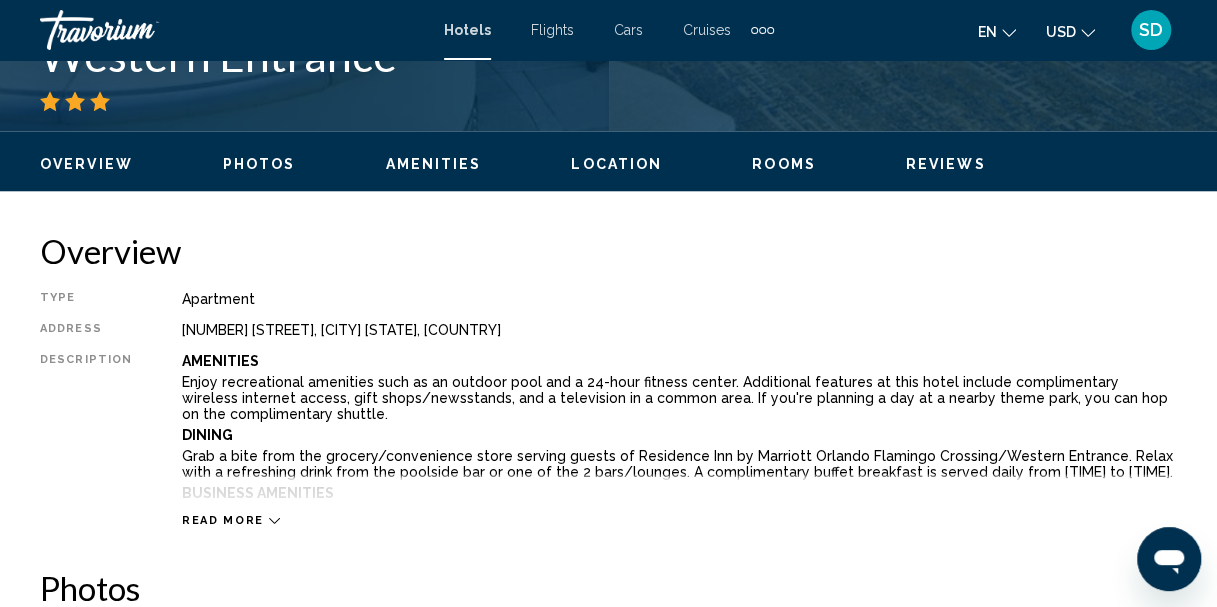 scroll, scrollTop: 886, scrollLeft: 0, axis: vertical 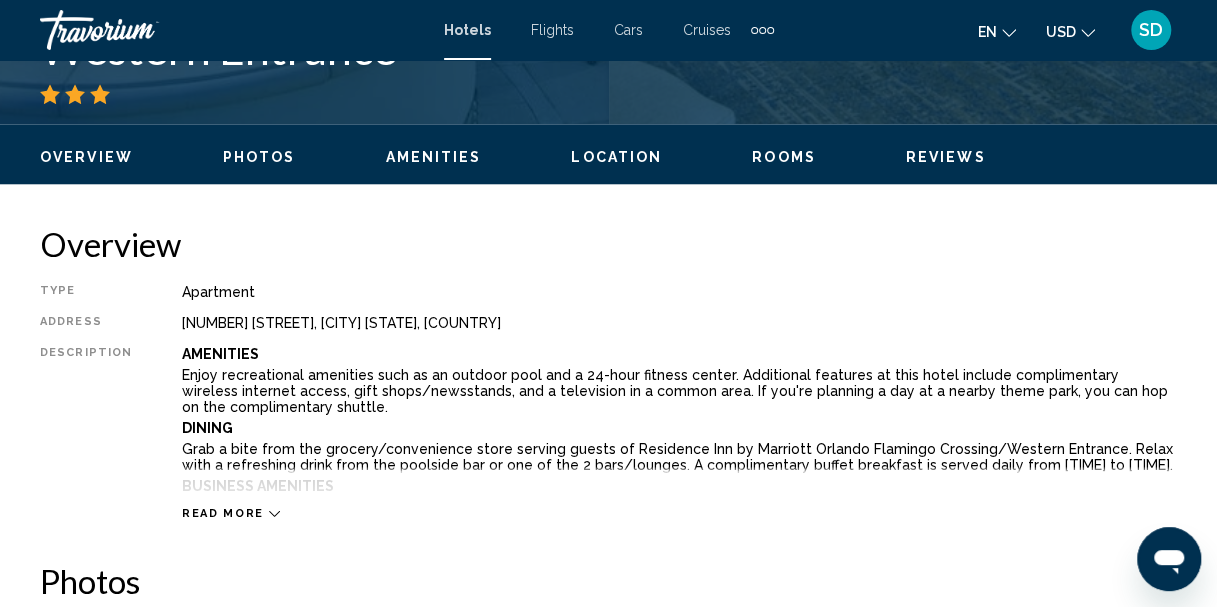click 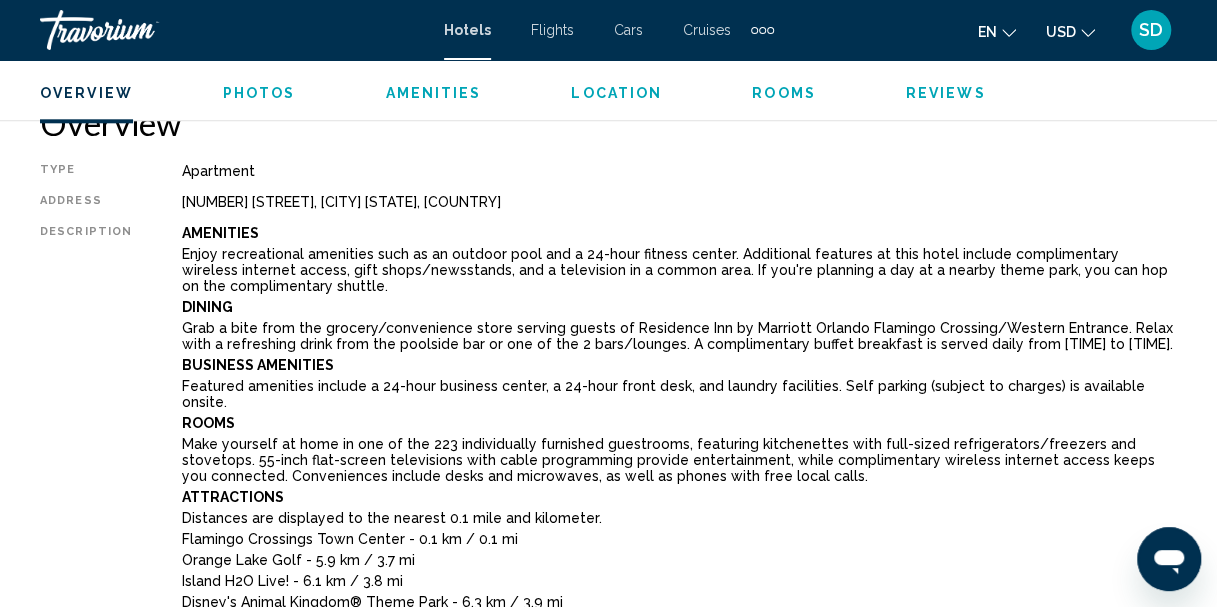 scroll, scrollTop: 1010, scrollLeft: 0, axis: vertical 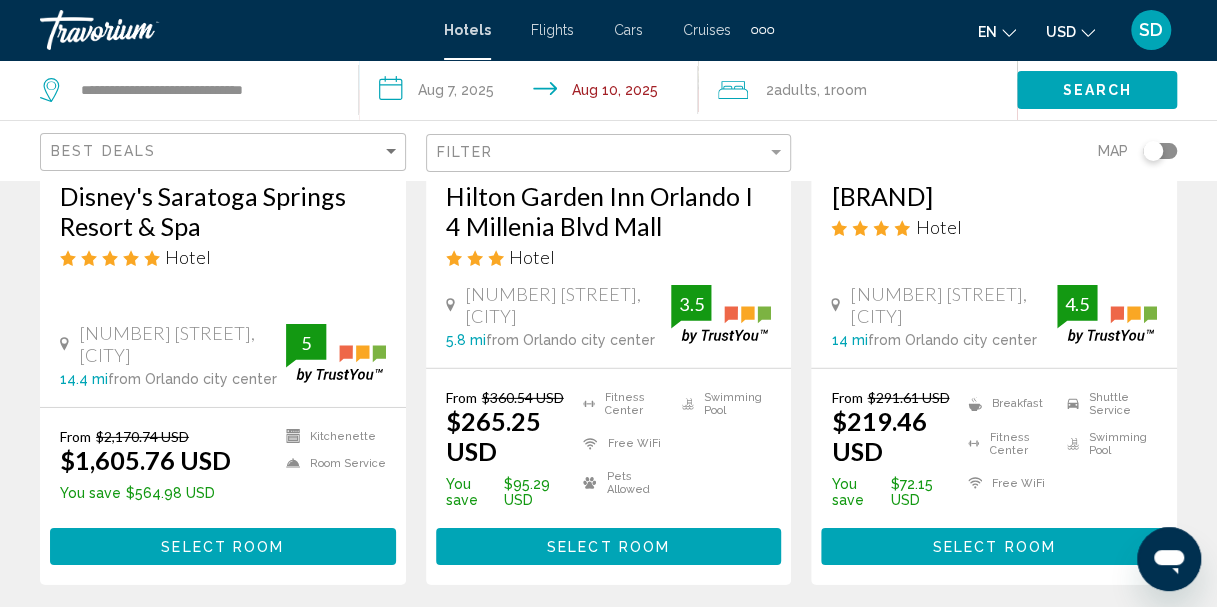 click on "Hotel" at bounding box center [994, 227] 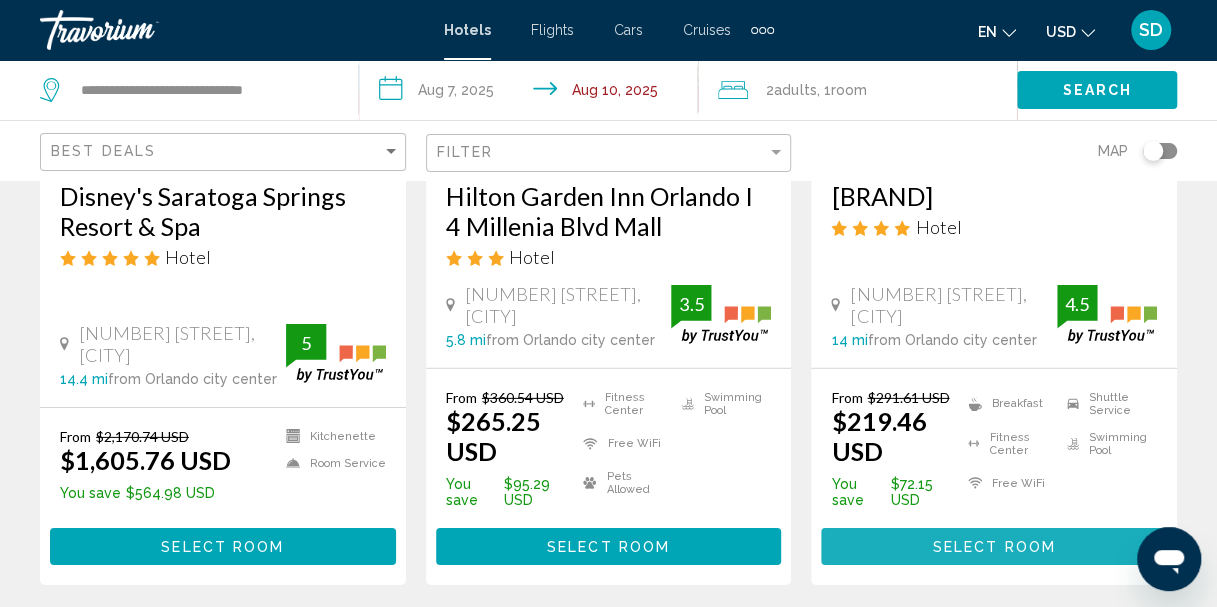 click on "Select Room" at bounding box center (994, 547) 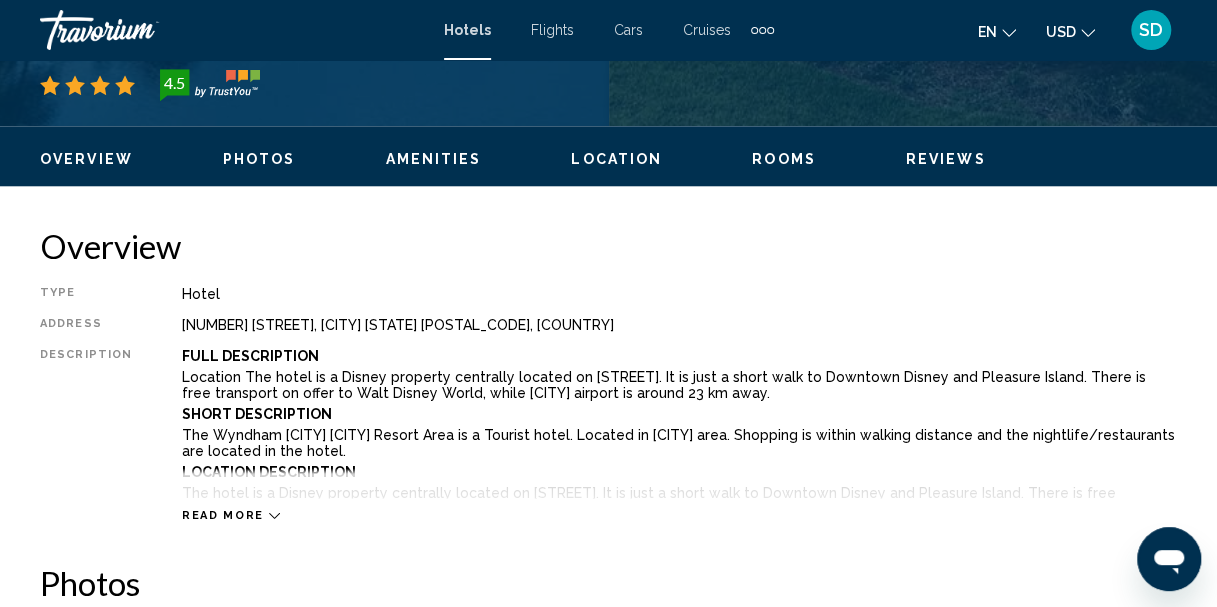 scroll, scrollTop: 889, scrollLeft: 0, axis: vertical 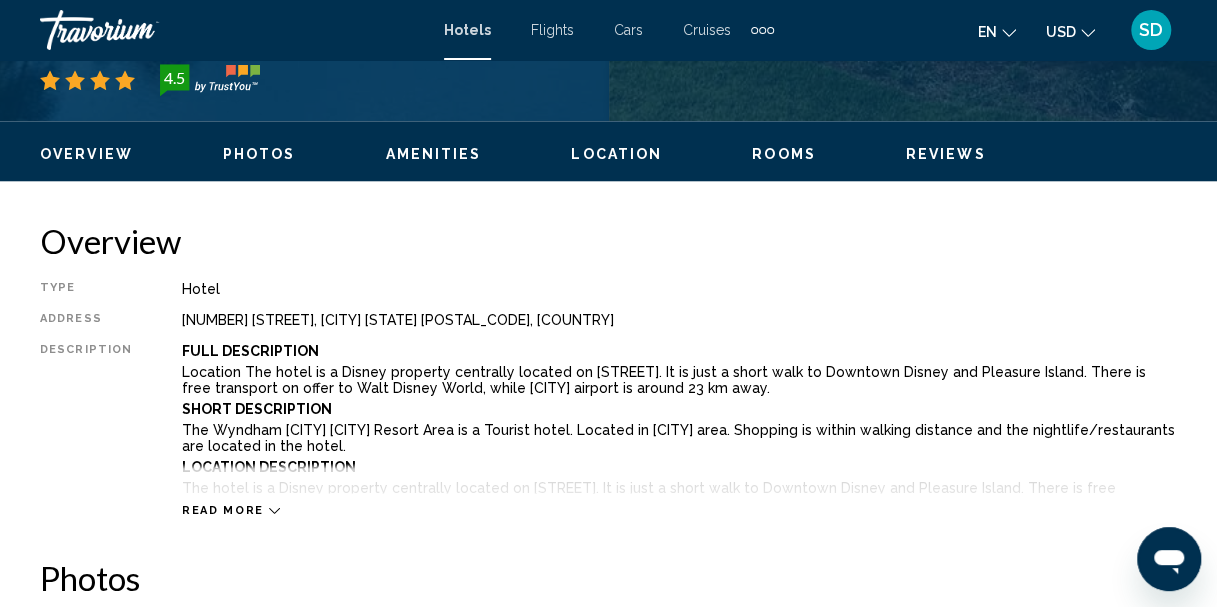 click 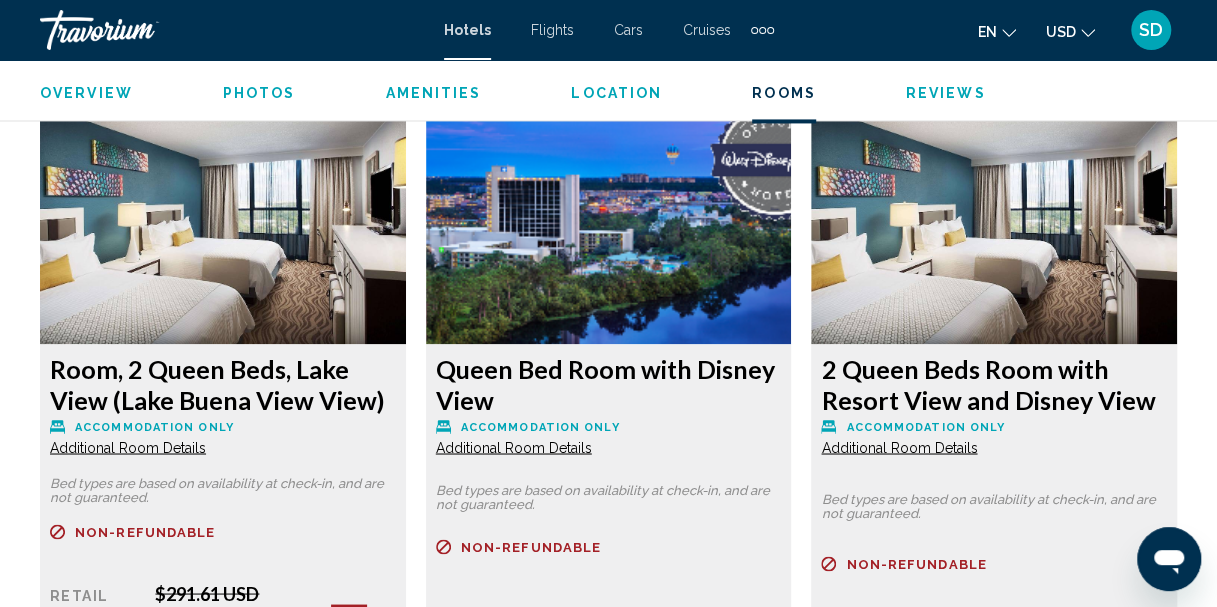 scroll, scrollTop: 5074, scrollLeft: 0, axis: vertical 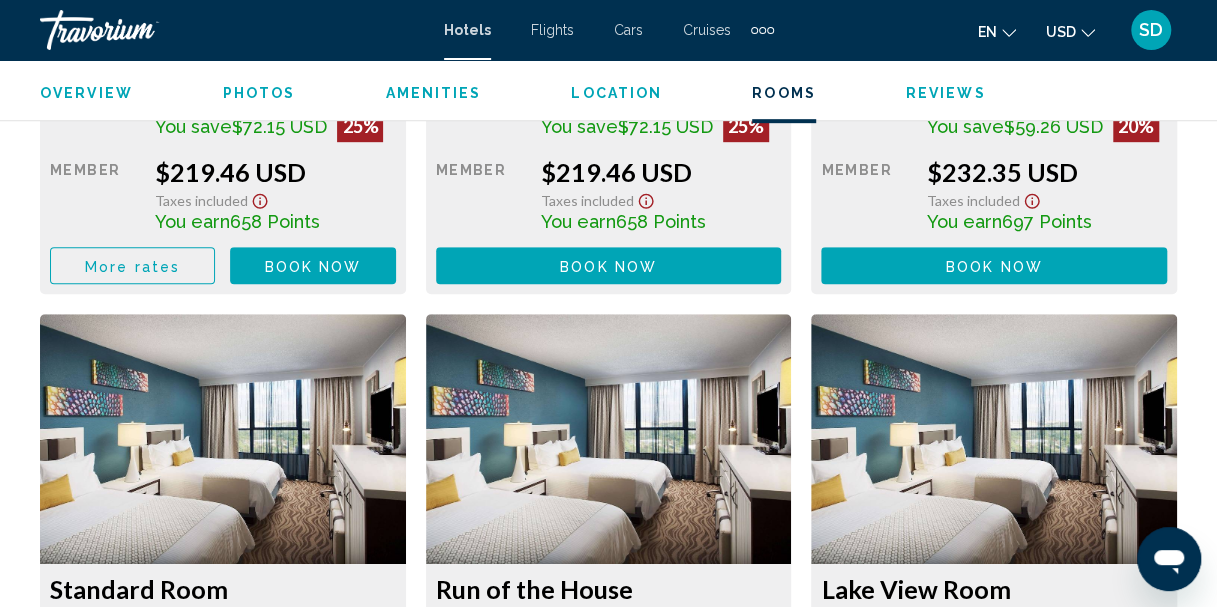 click on "Location" at bounding box center (616, 93) 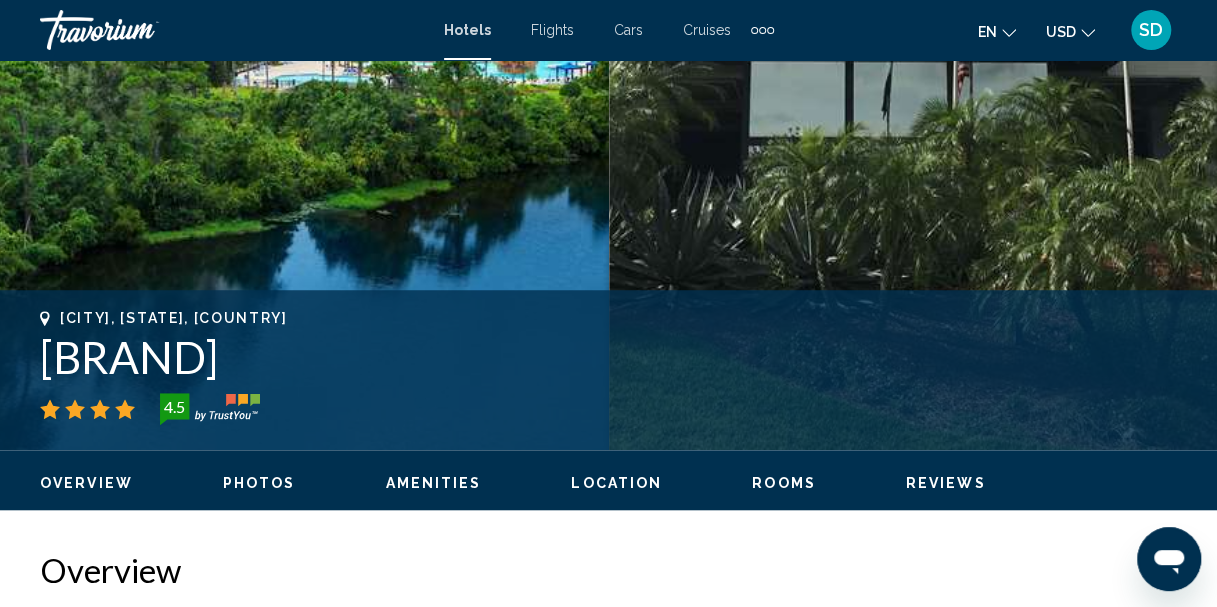 scroll, scrollTop: 536, scrollLeft: 0, axis: vertical 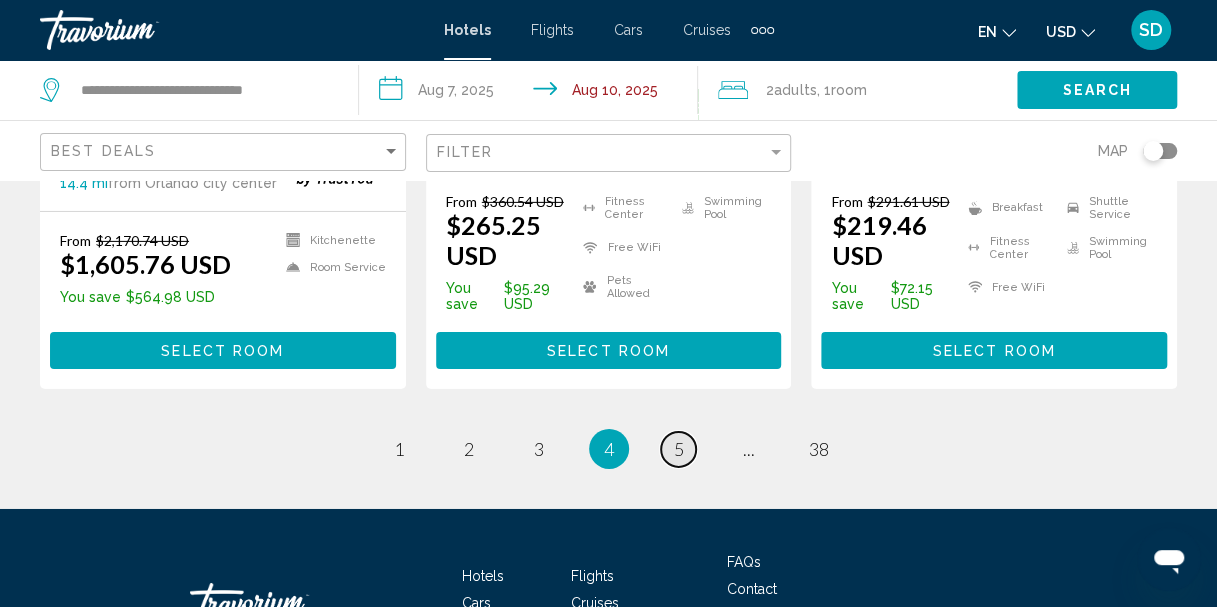 click on "5" at bounding box center [679, 449] 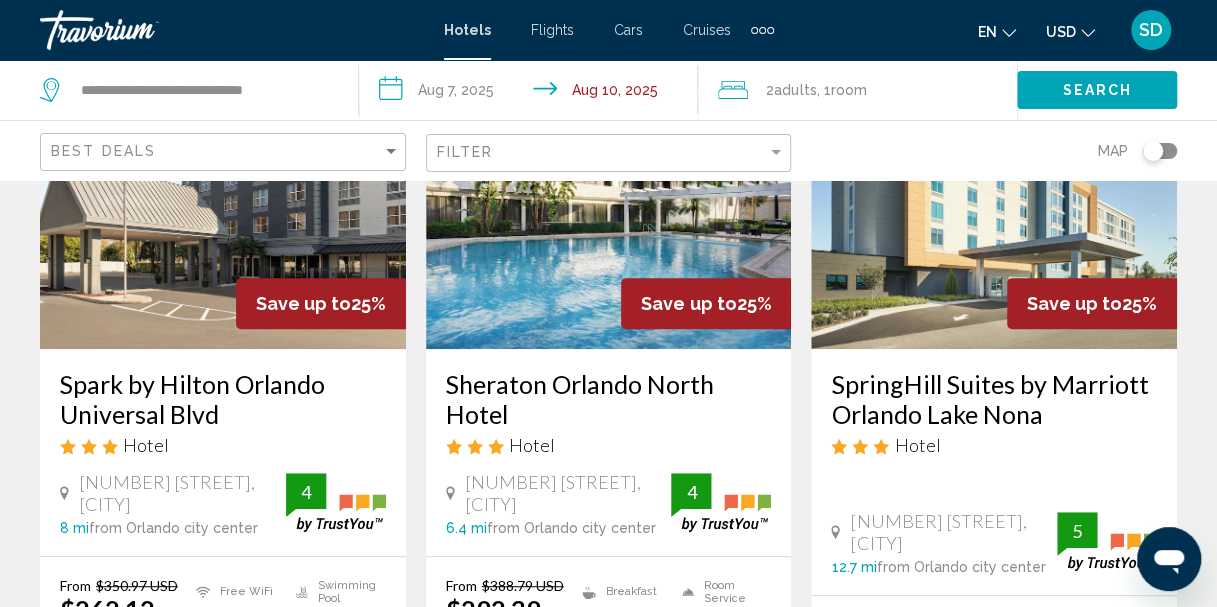 scroll, scrollTop: 0, scrollLeft: 0, axis: both 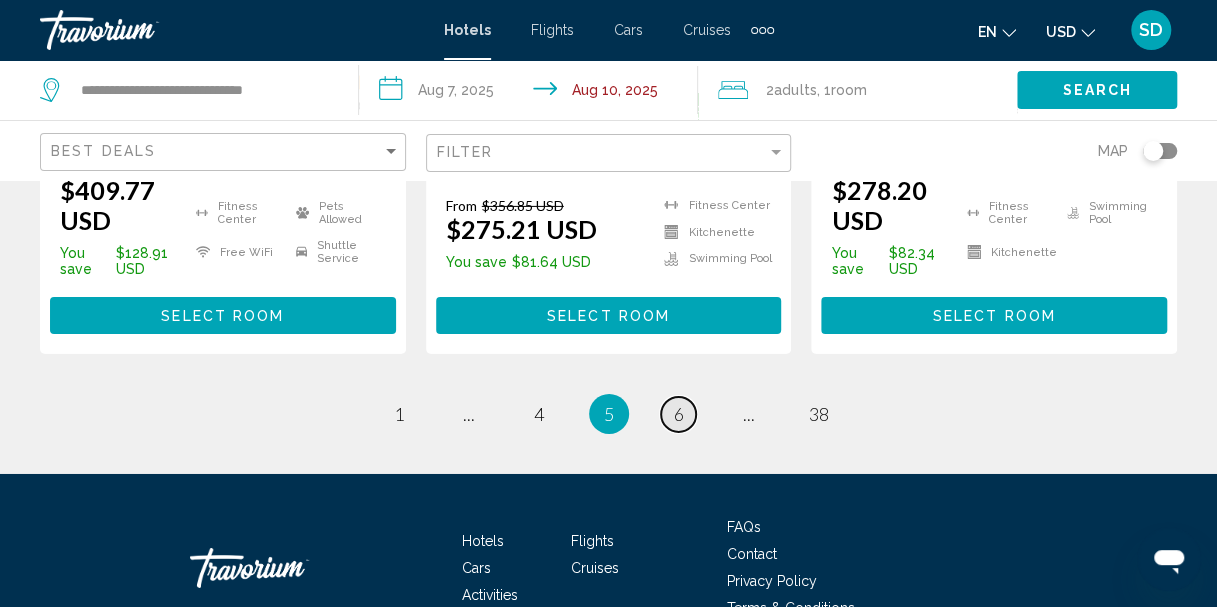 click on "6" at bounding box center (679, 414) 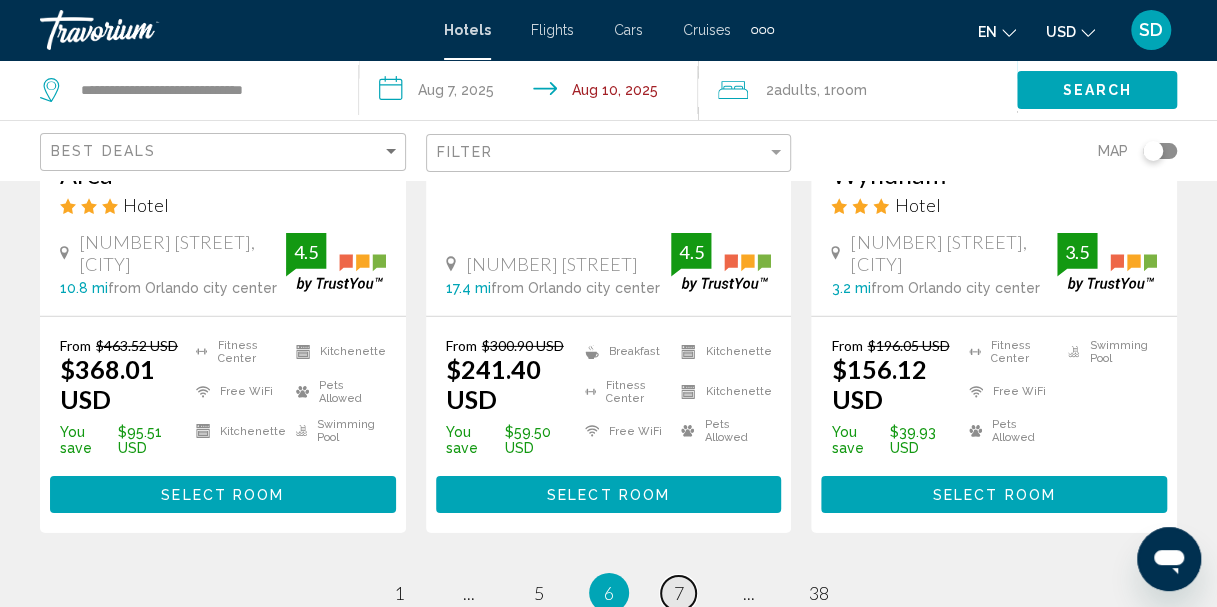 scroll, scrollTop: 2876, scrollLeft: 0, axis: vertical 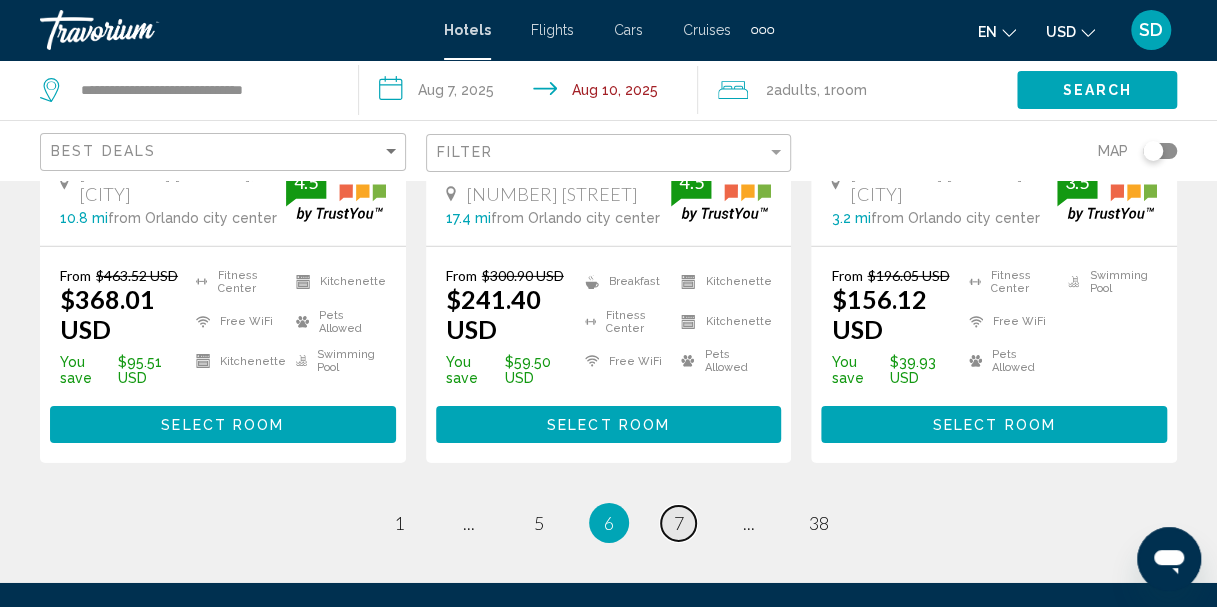 click on "7" at bounding box center (679, 523) 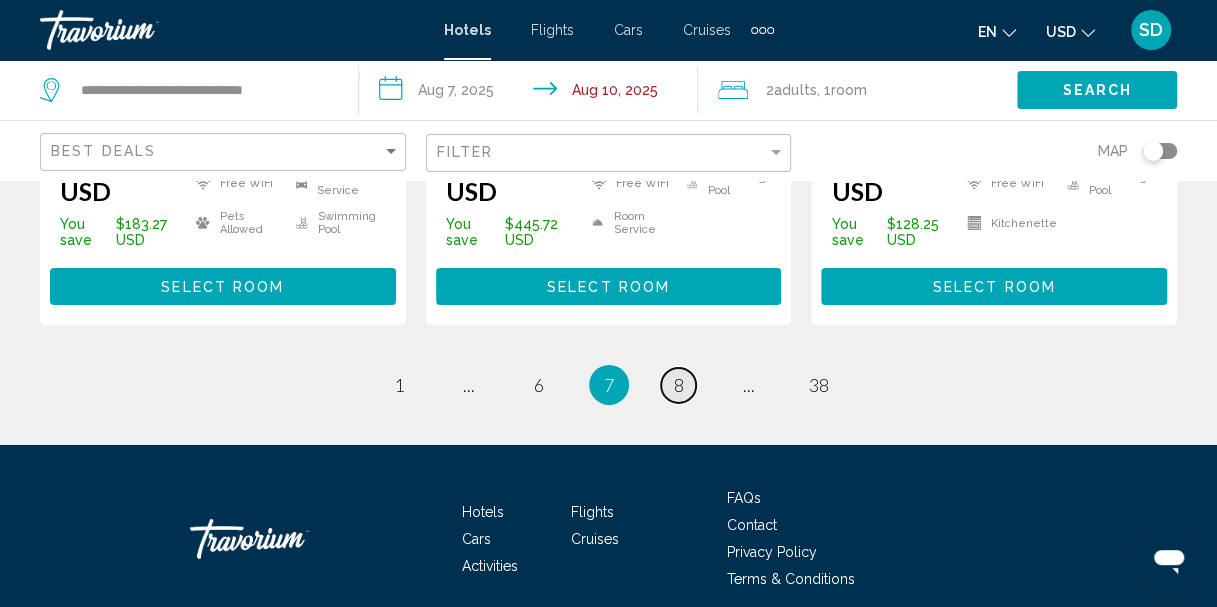 scroll, scrollTop: 3053, scrollLeft: 0, axis: vertical 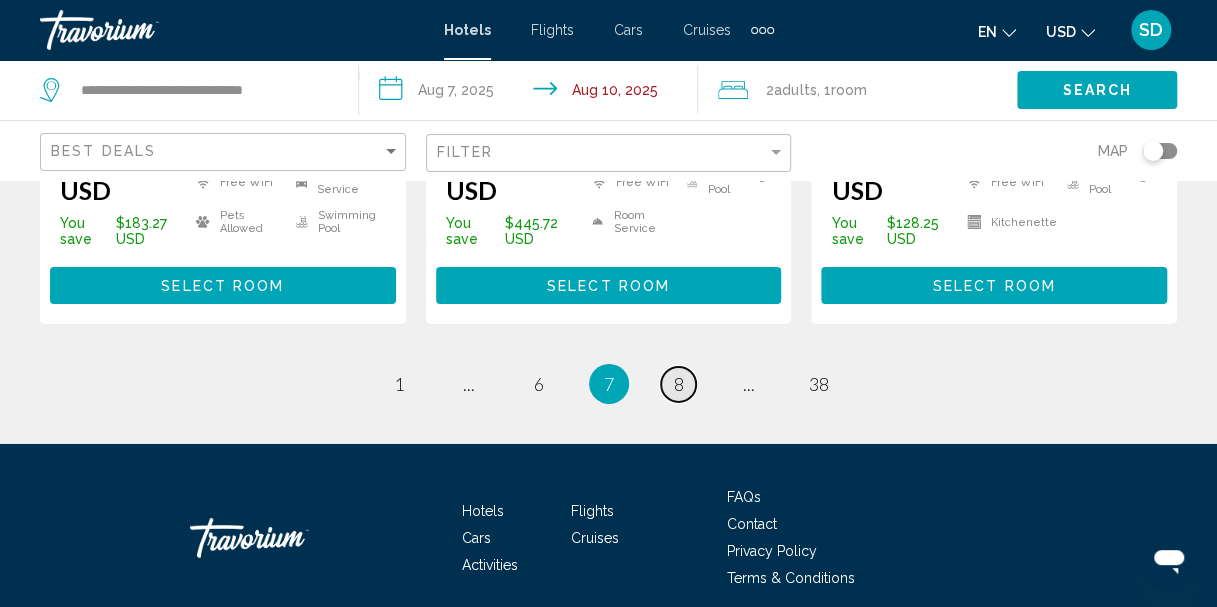 click on "page  8" at bounding box center (678, 384) 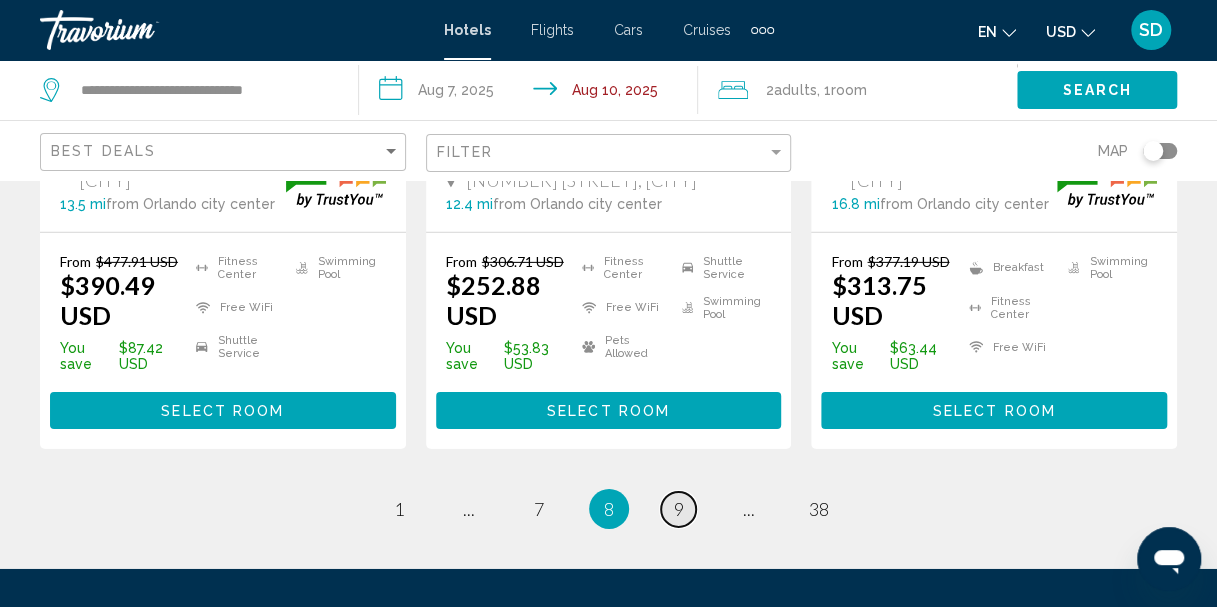 scroll, scrollTop: 2899, scrollLeft: 0, axis: vertical 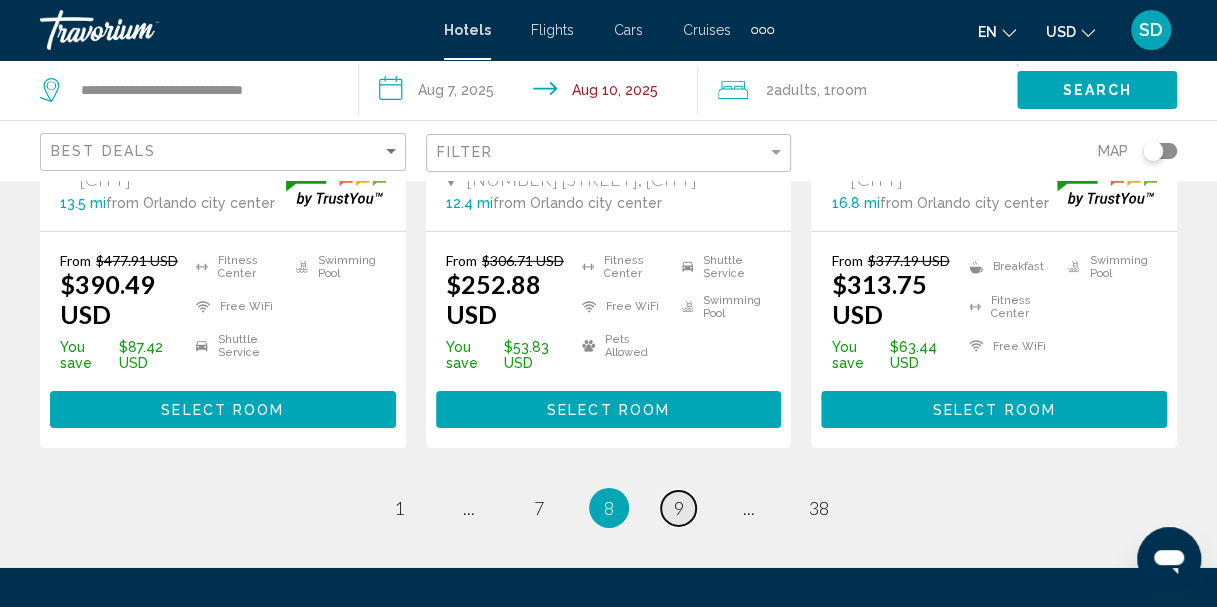 click on "9" at bounding box center (679, 508) 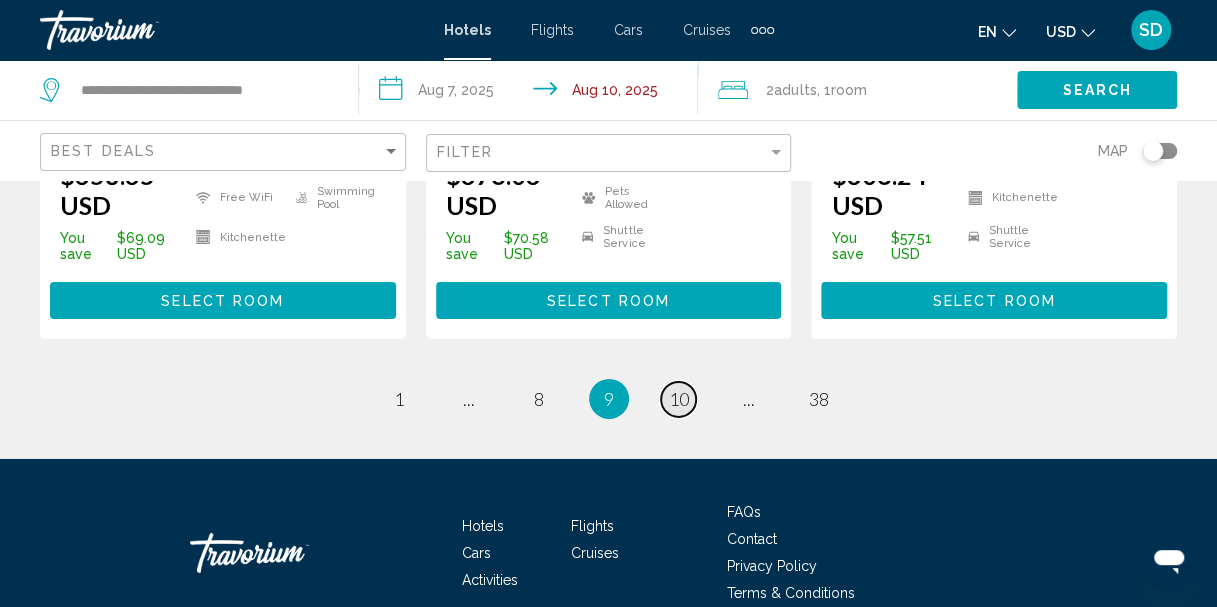 scroll, scrollTop: 3072, scrollLeft: 0, axis: vertical 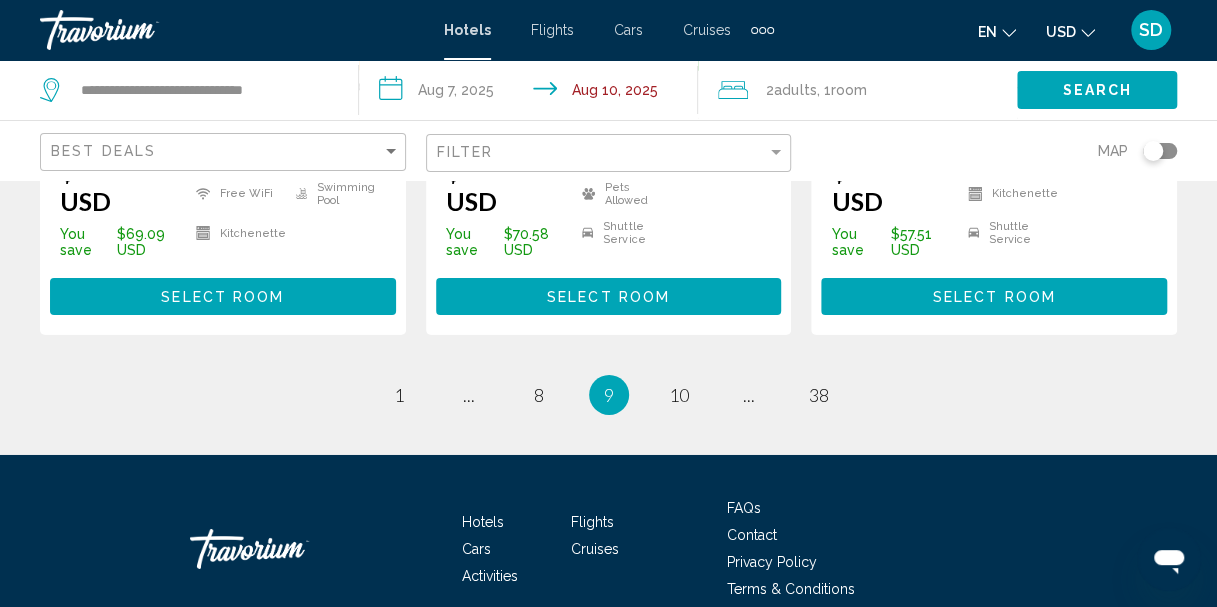 click on "page  10" at bounding box center [679, 395] 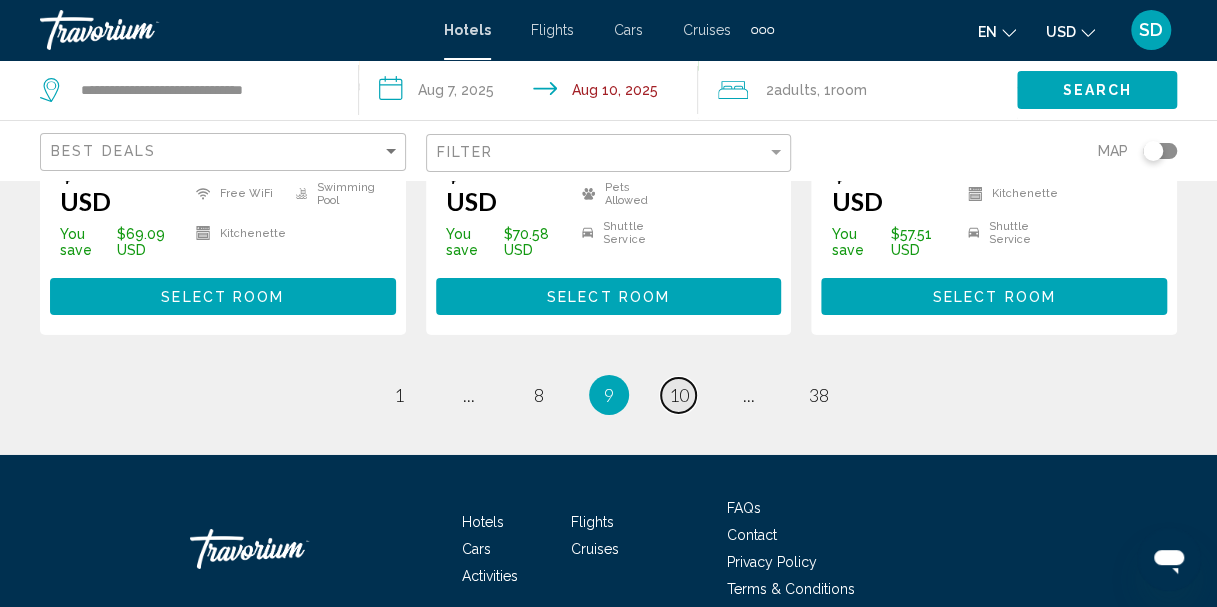 click on "10" at bounding box center (679, 395) 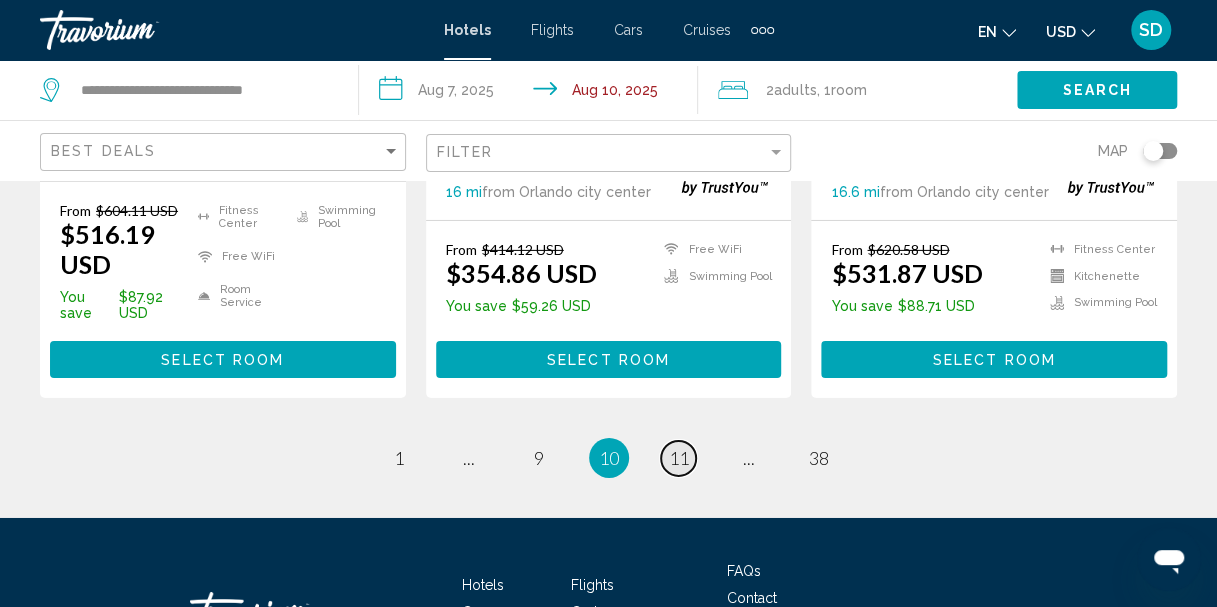 scroll, scrollTop: 3012, scrollLeft: 0, axis: vertical 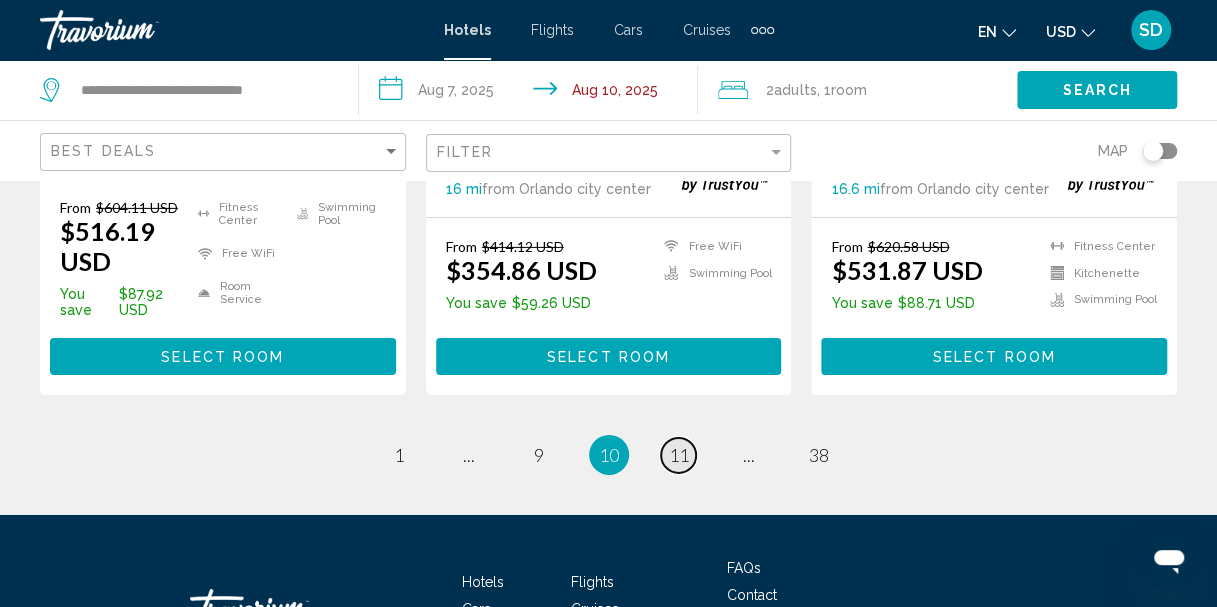 click on "11" at bounding box center [679, 455] 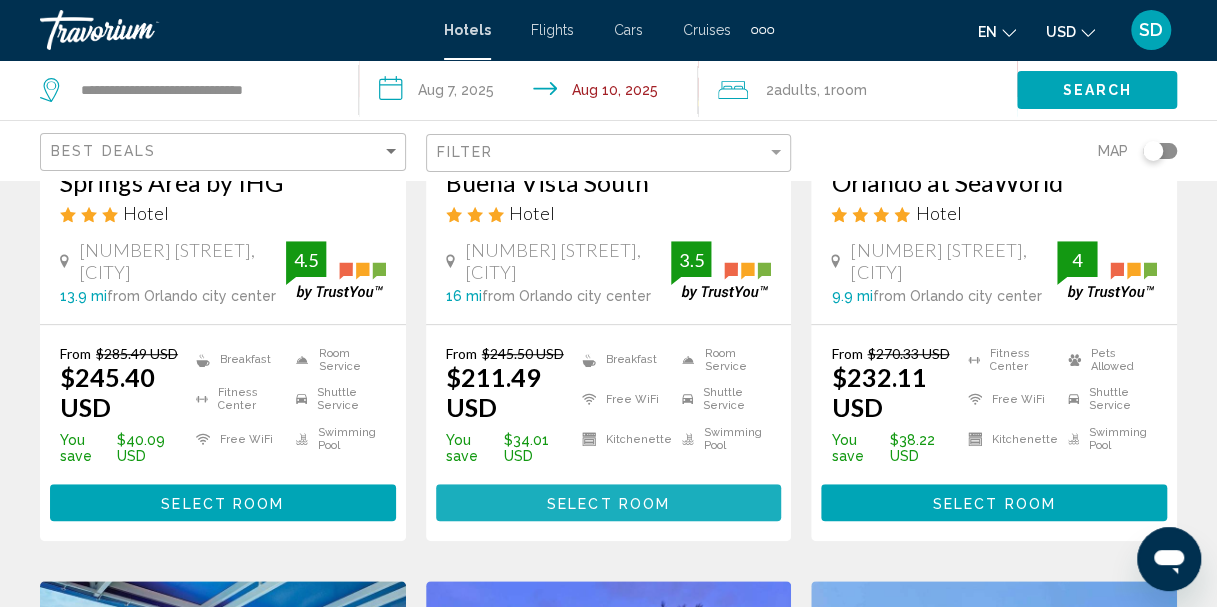 scroll, scrollTop: 448, scrollLeft: 0, axis: vertical 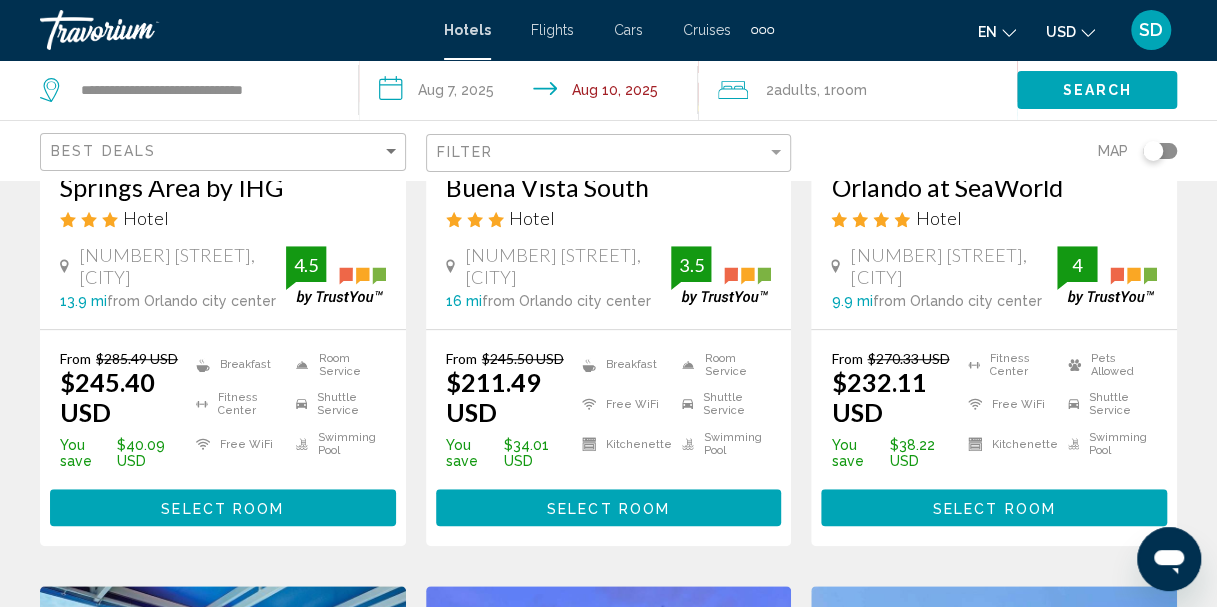 click on "Swimming Pool" at bounding box center [721, 444] 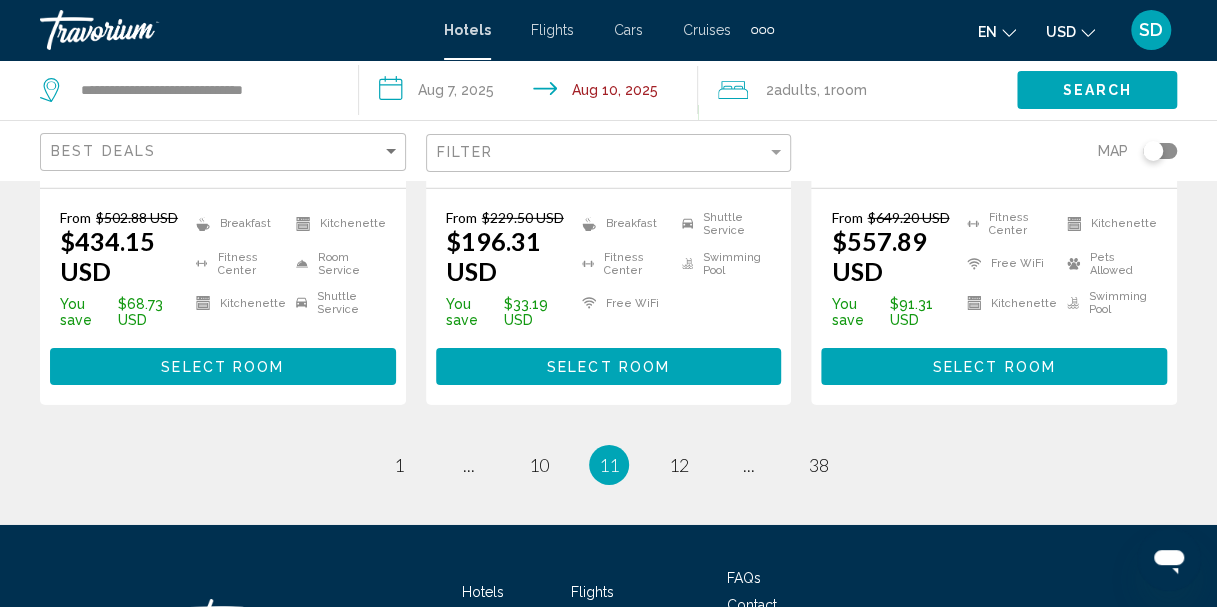 scroll, scrollTop: 3024, scrollLeft: 0, axis: vertical 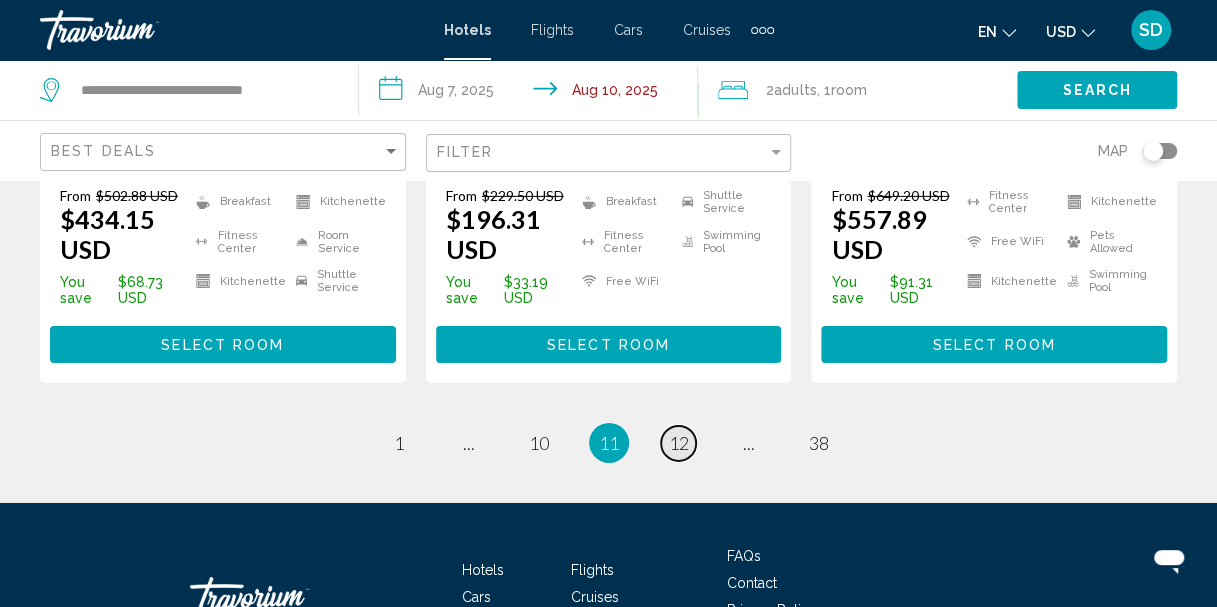 click on "12" at bounding box center (679, 443) 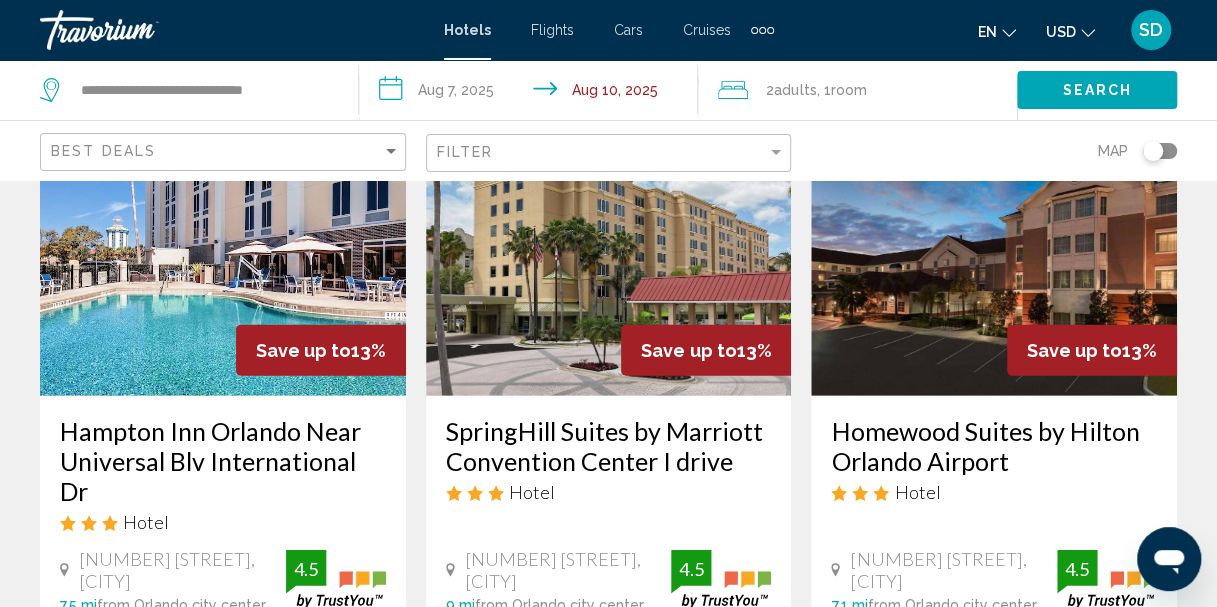 scroll, scrollTop: 2559, scrollLeft: 0, axis: vertical 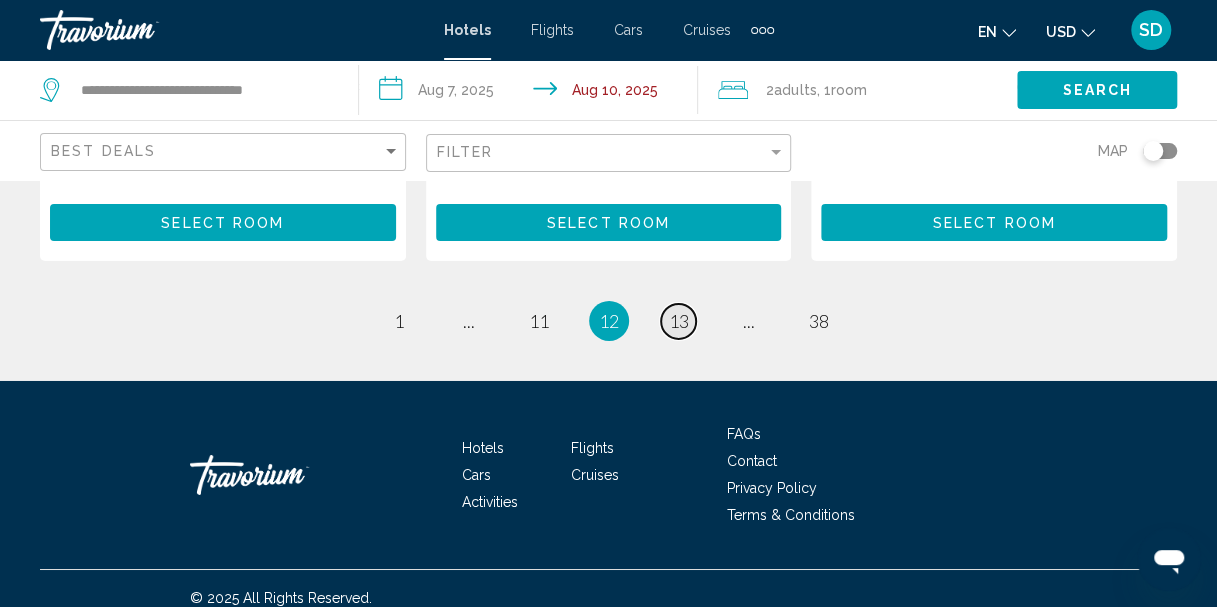 click on "13" at bounding box center [679, 321] 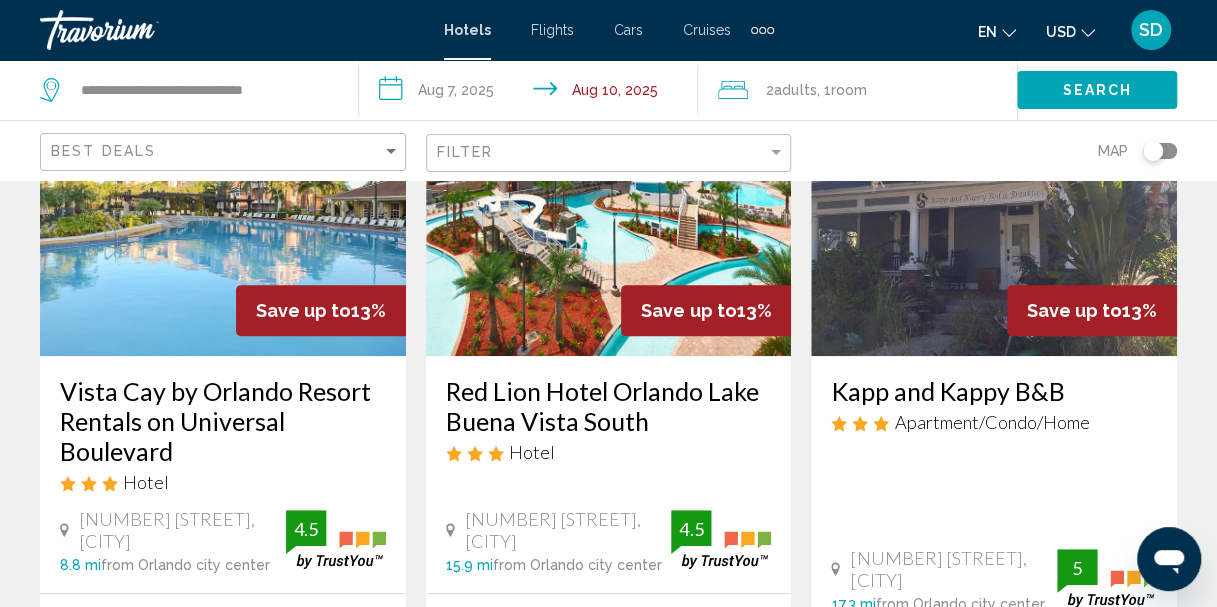 scroll, scrollTop: 220, scrollLeft: 0, axis: vertical 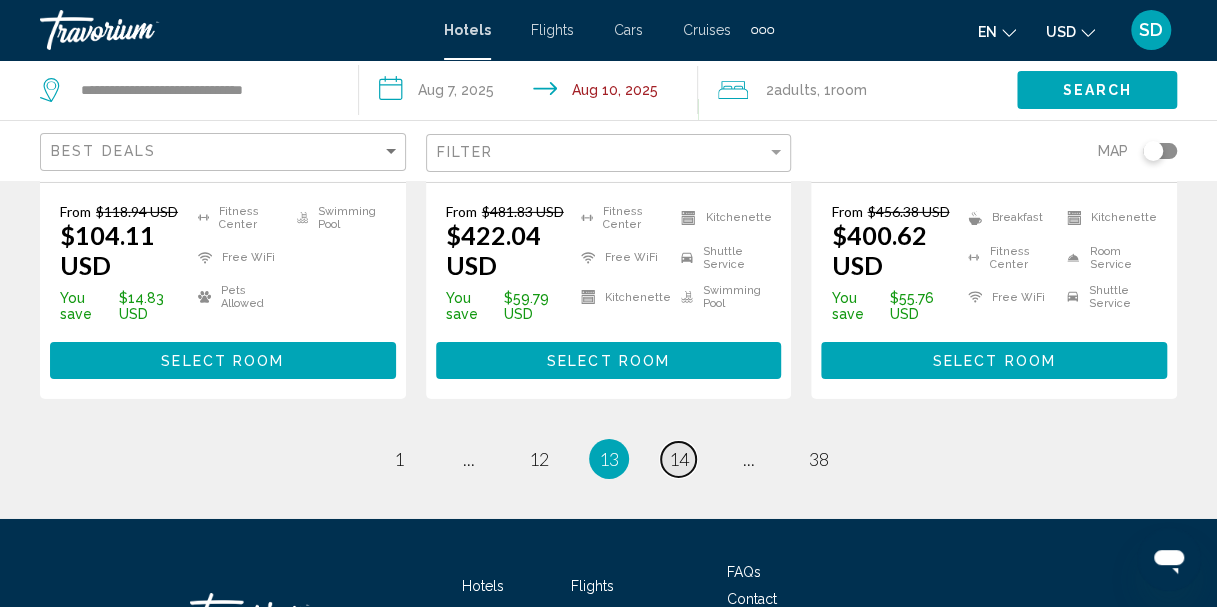 click on "14" at bounding box center [679, 459] 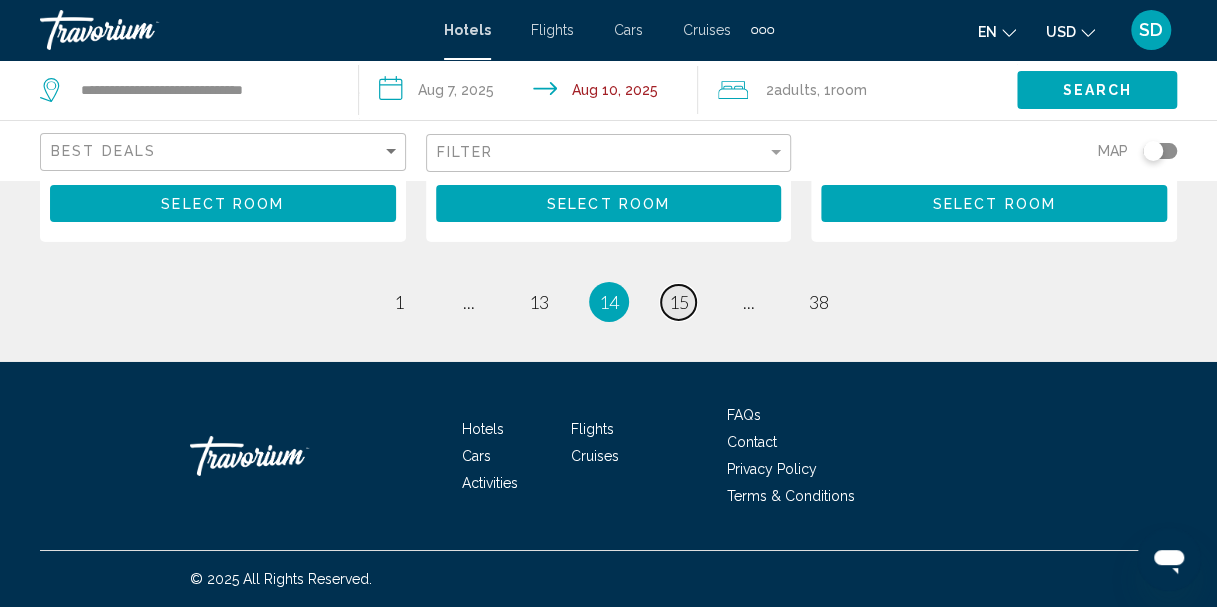 scroll, scrollTop: 3170, scrollLeft: 0, axis: vertical 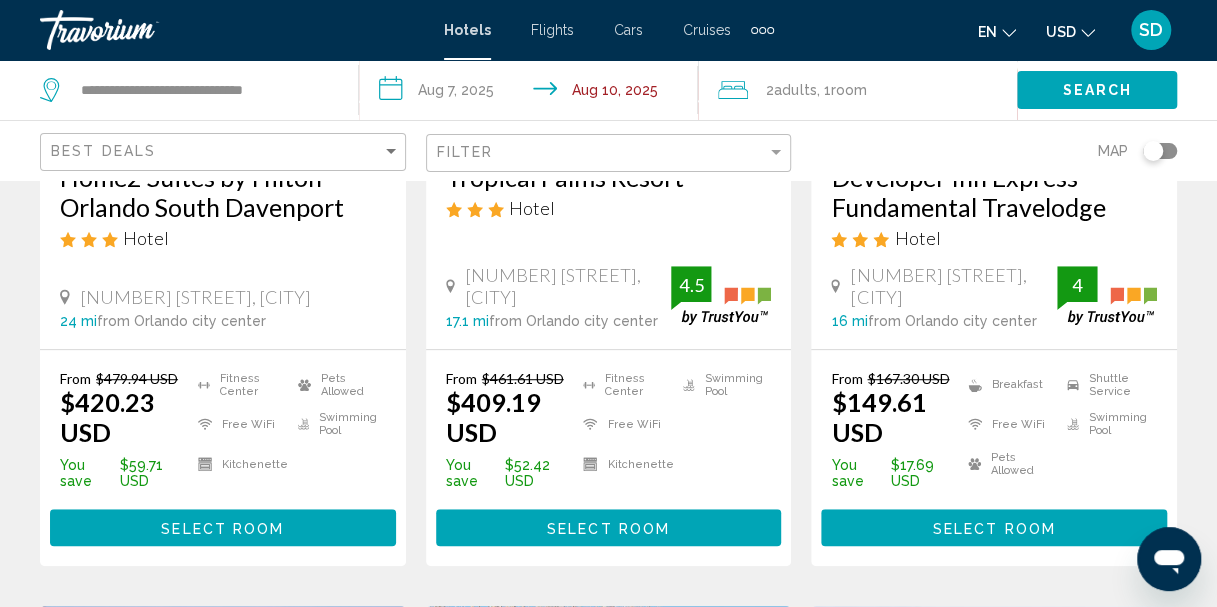 click on "Select Room" at bounding box center (222, 528) 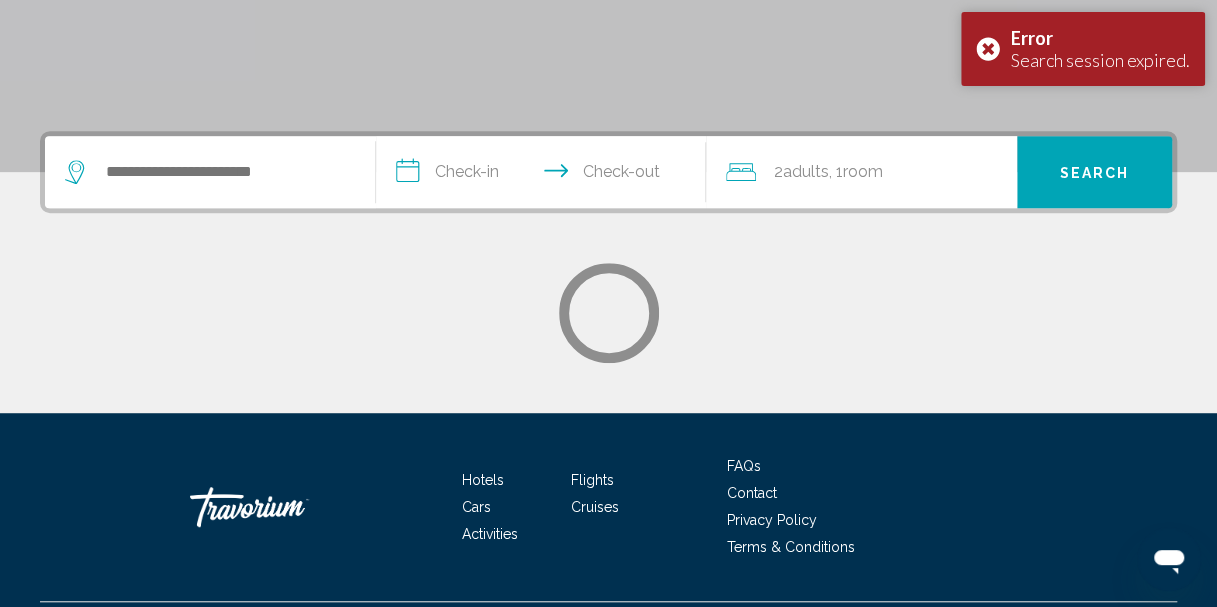 scroll, scrollTop: 0, scrollLeft: 0, axis: both 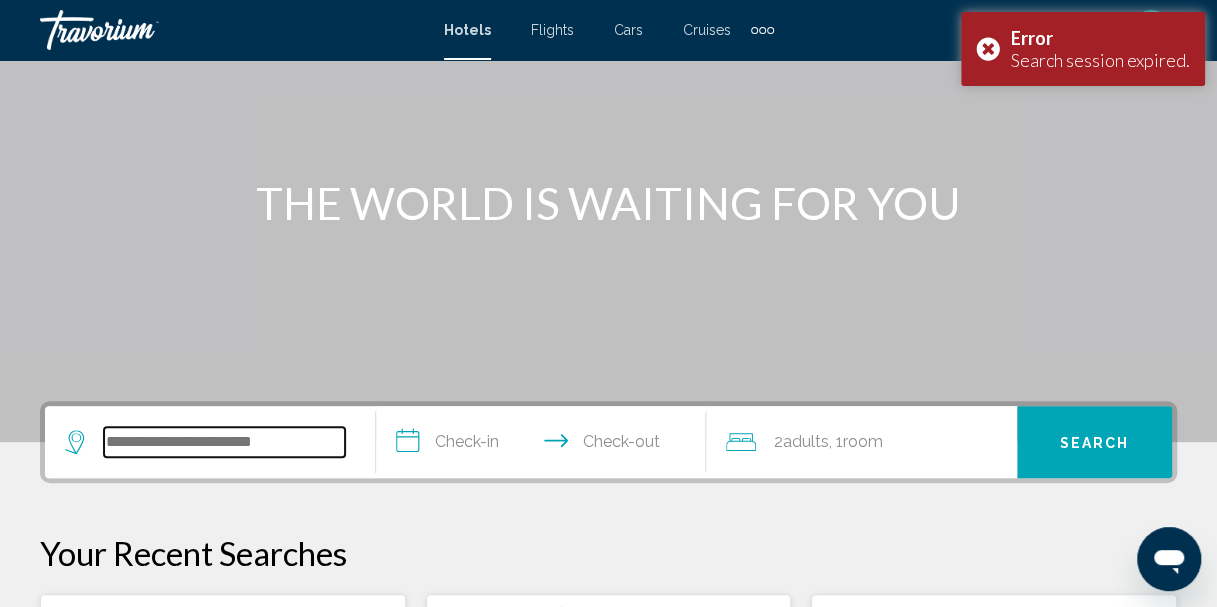click at bounding box center (224, 442) 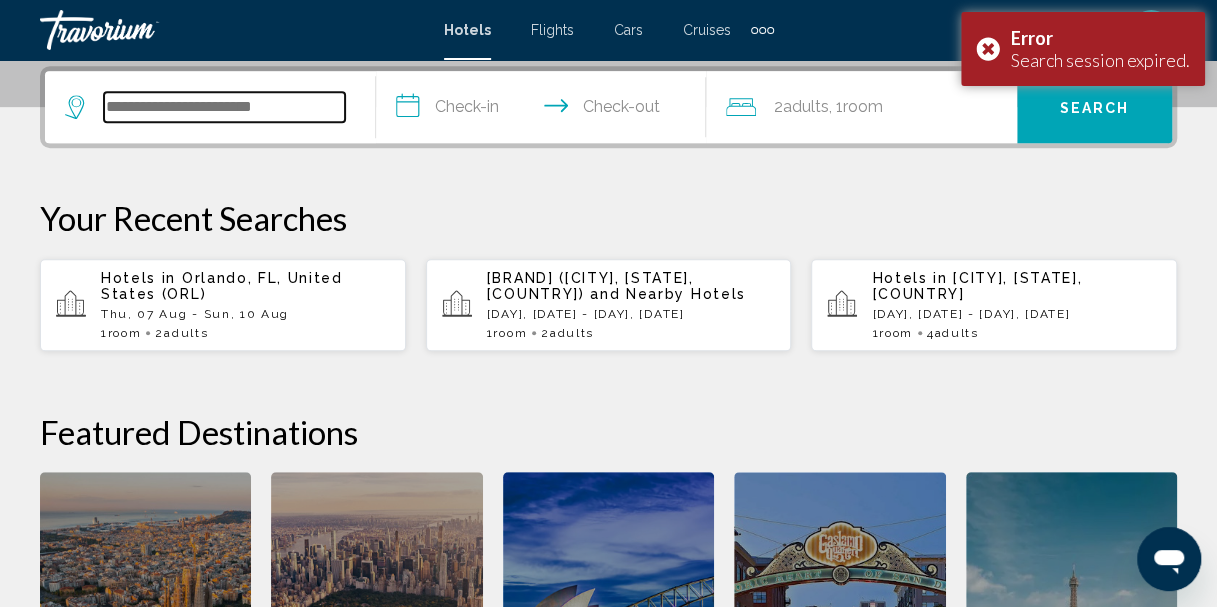 scroll, scrollTop: 494, scrollLeft: 0, axis: vertical 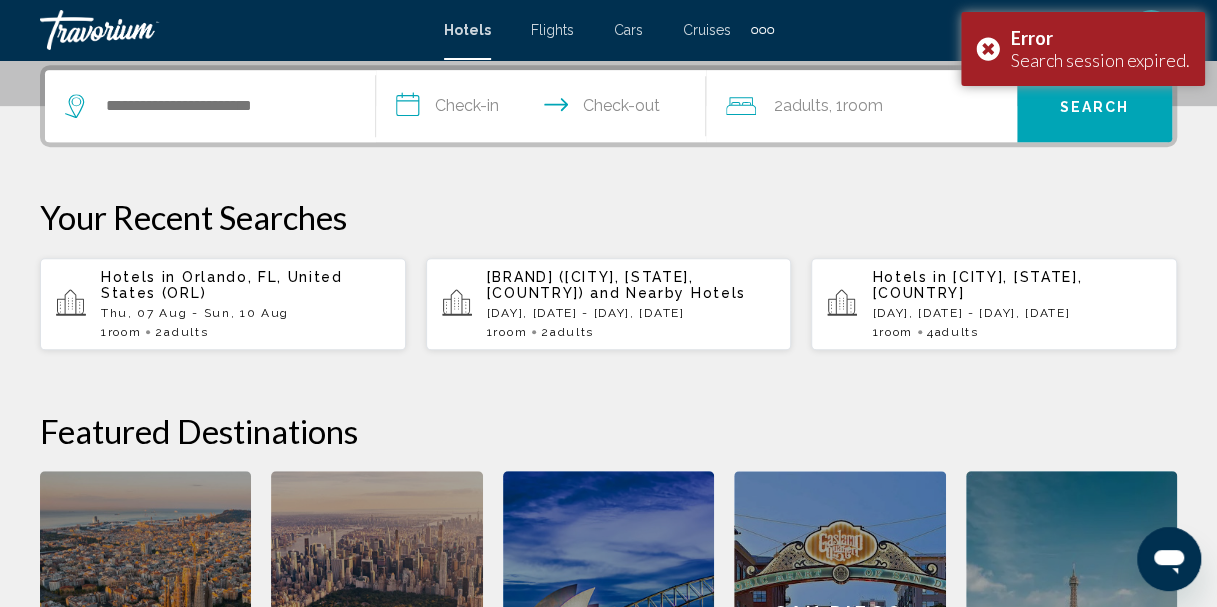 click on "Hotels in [CITY], [STATE], [COUNTRY] ([AIRPORT_CODE]) [DAY], [MONTH] [DAY] - [DAY], [MONTH] [DAY] [NUMBER] Room rooms [NUMBER] Adult Adults" at bounding box center [245, 304] 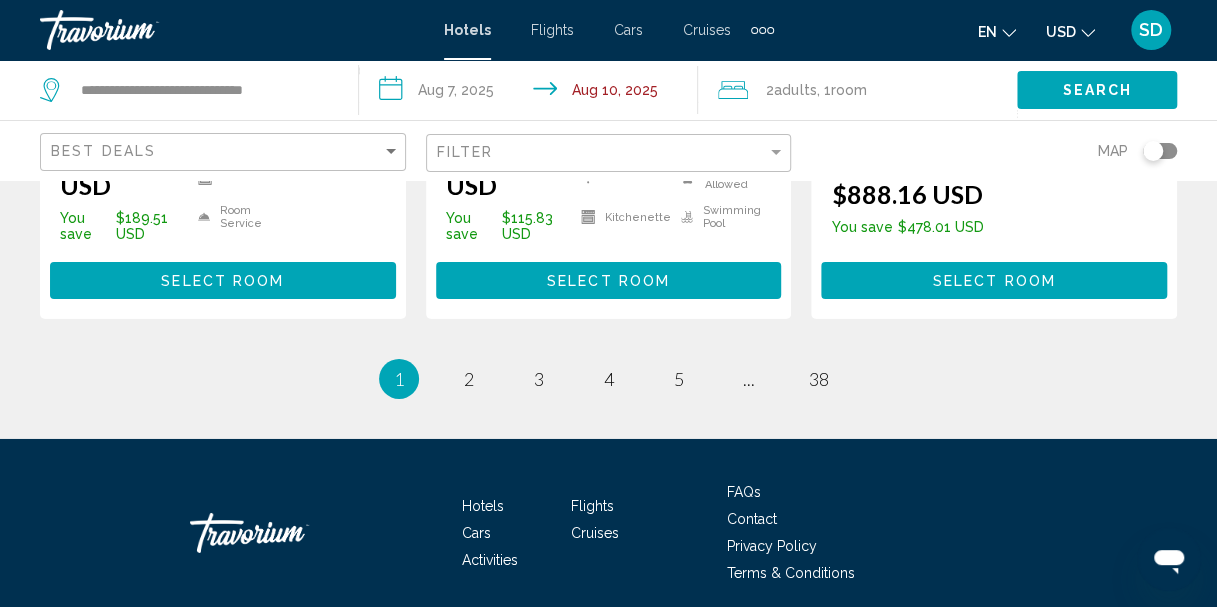 scroll, scrollTop: 3041, scrollLeft: 0, axis: vertical 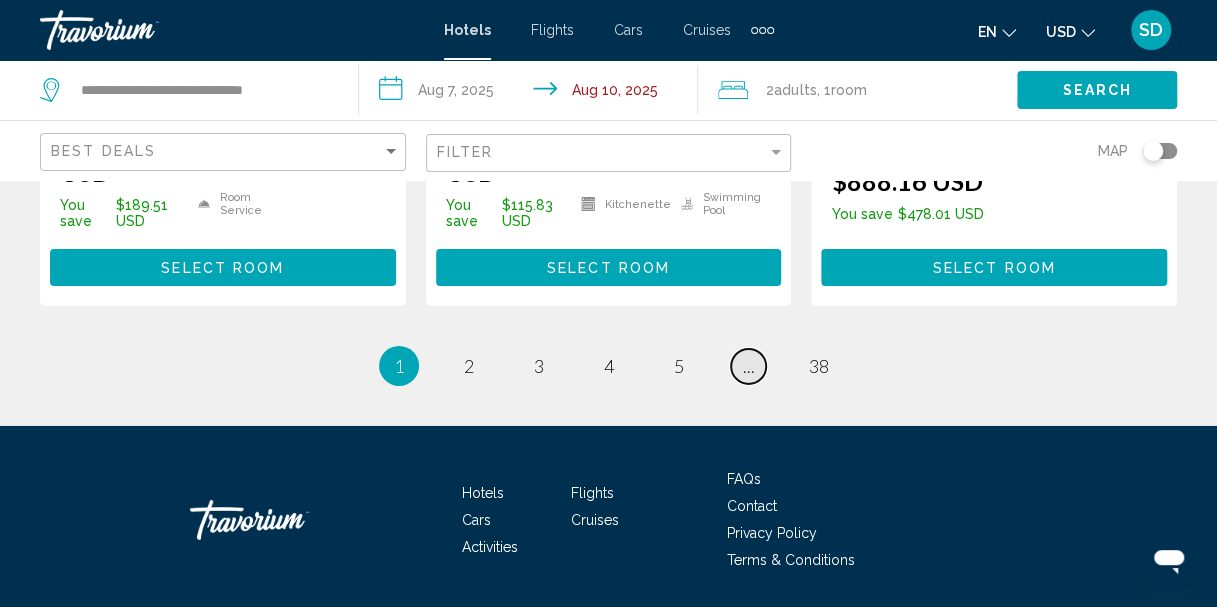 click on "..." at bounding box center [749, 366] 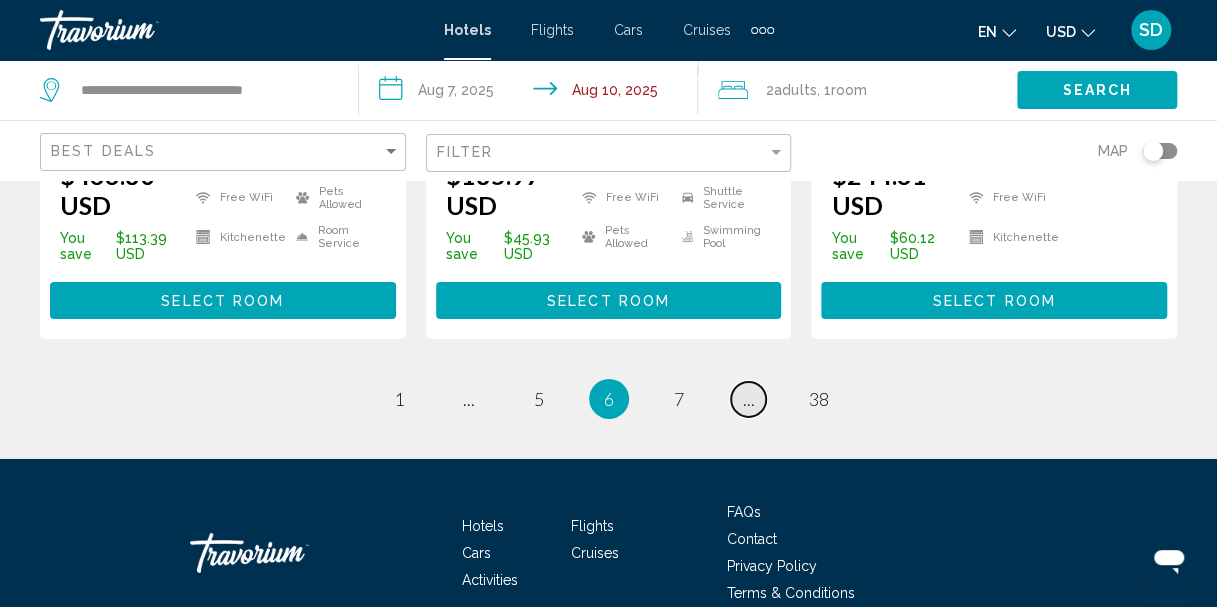 scroll, scrollTop: 3080, scrollLeft: 0, axis: vertical 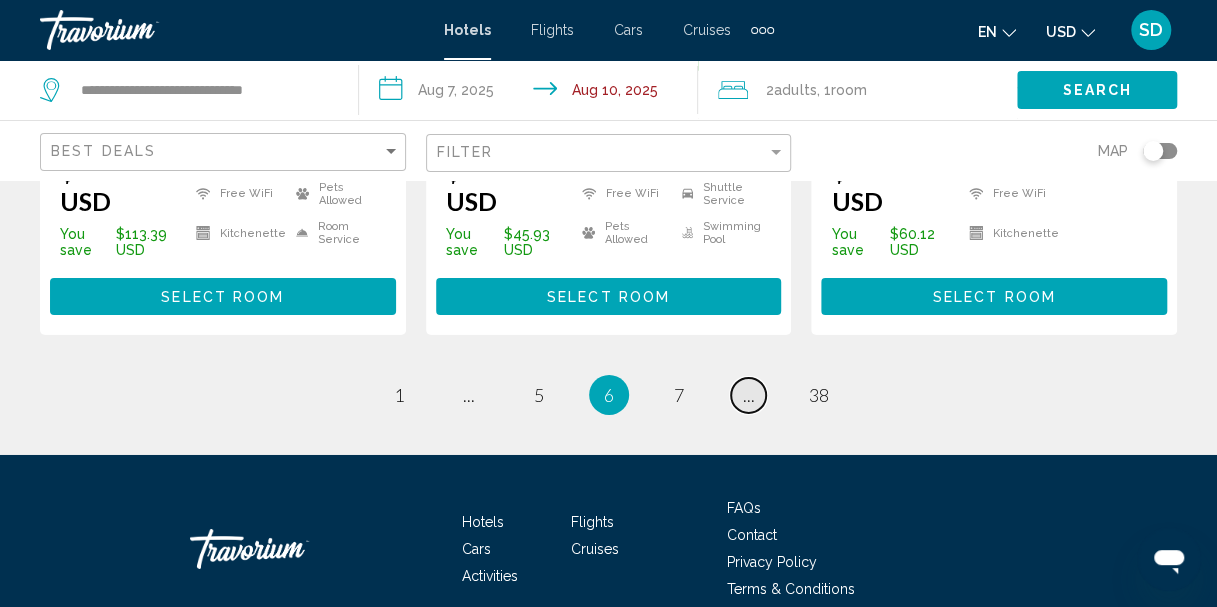 click on "..." at bounding box center (749, 395) 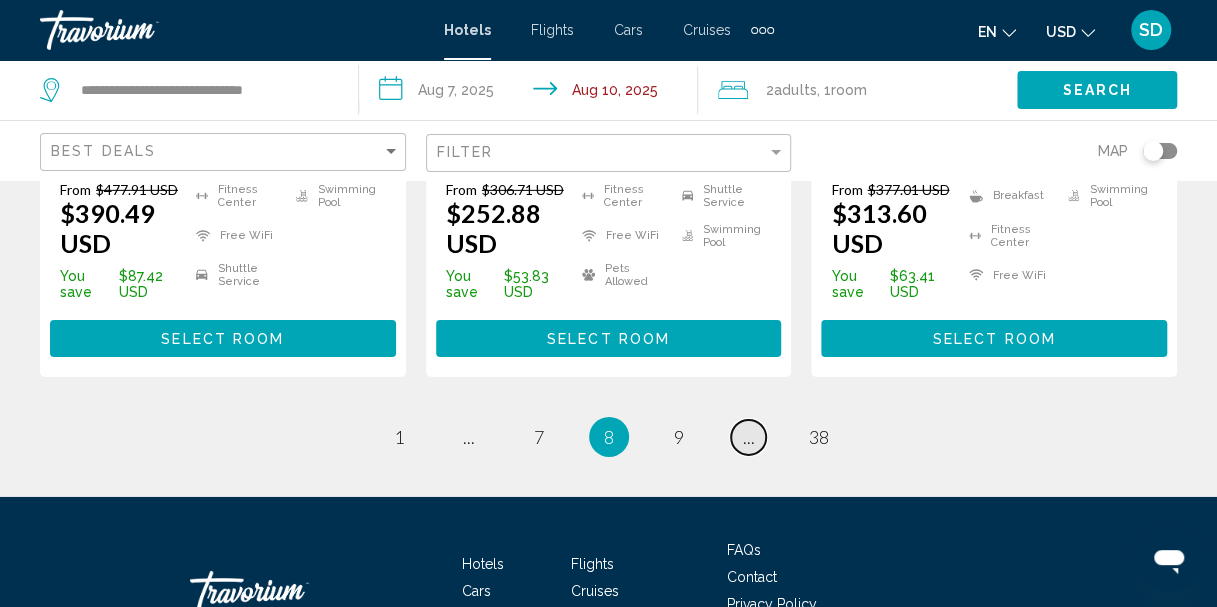 scroll, scrollTop: 3072, scrollLeft: 0, axis: vertical 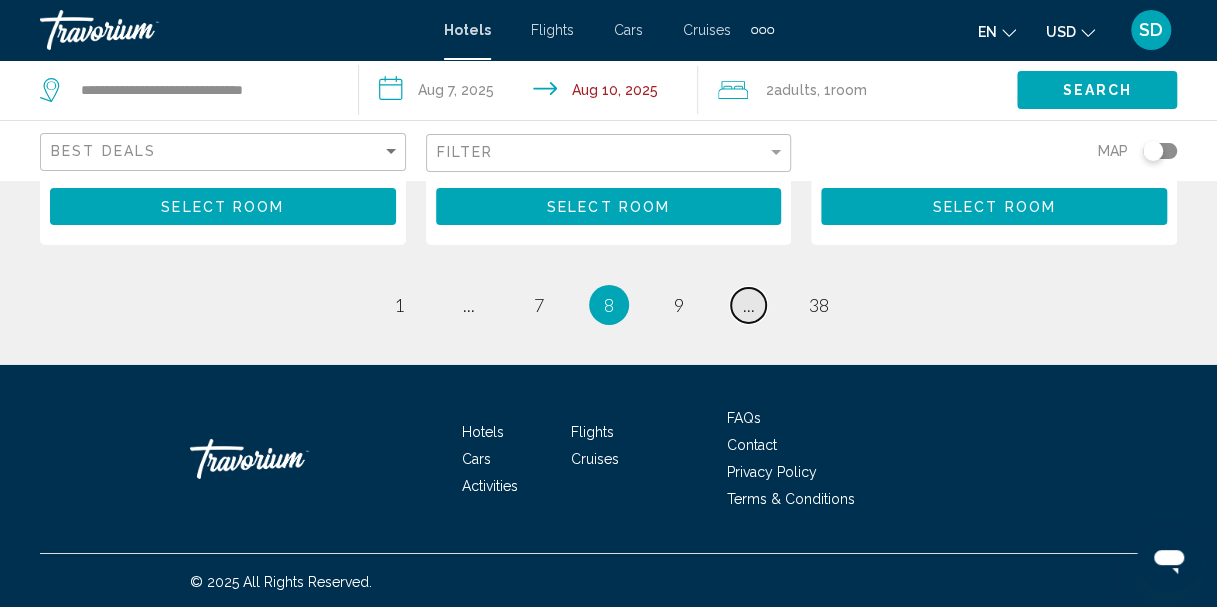 click on "..." at bounding box center [749, 305] 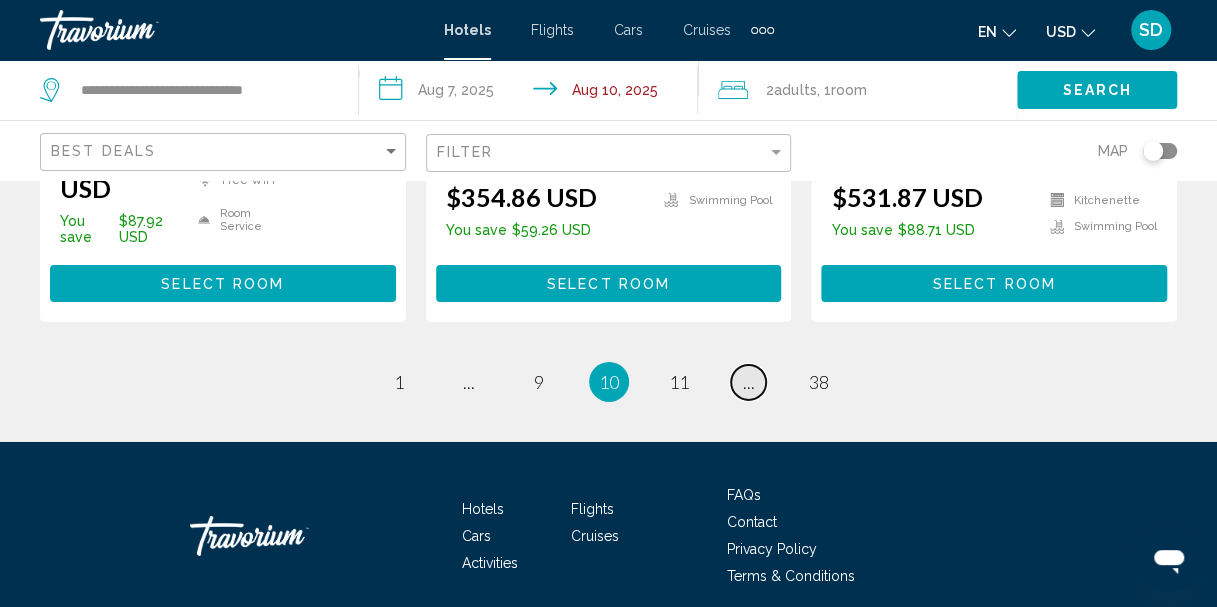 scroll, scrollTop: 3132, scrollLeft: 0, axis: vertical 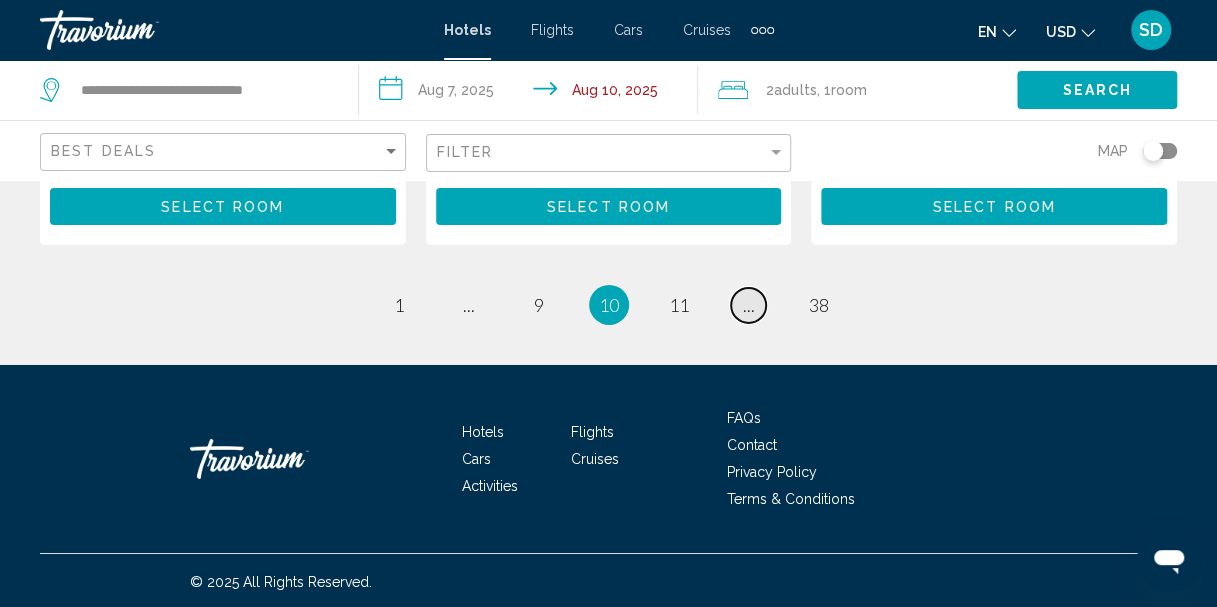 click on "page  ..." at bounding box center [748, 305] 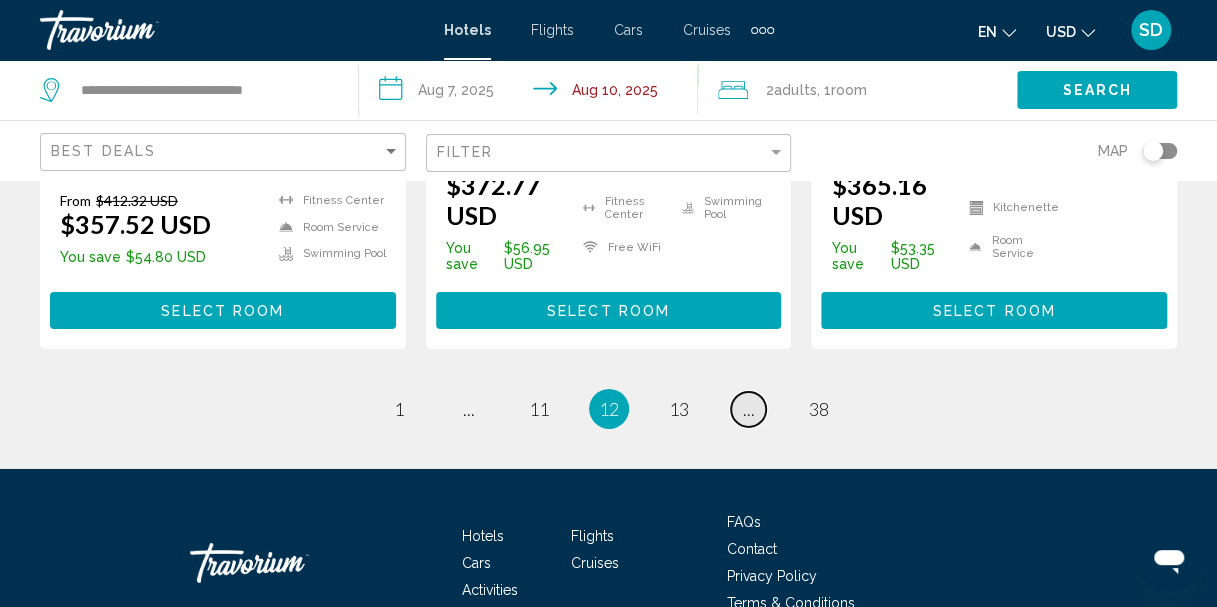 scroll, scrollTop: 3059, scrollLeft: 0, axis: vertical 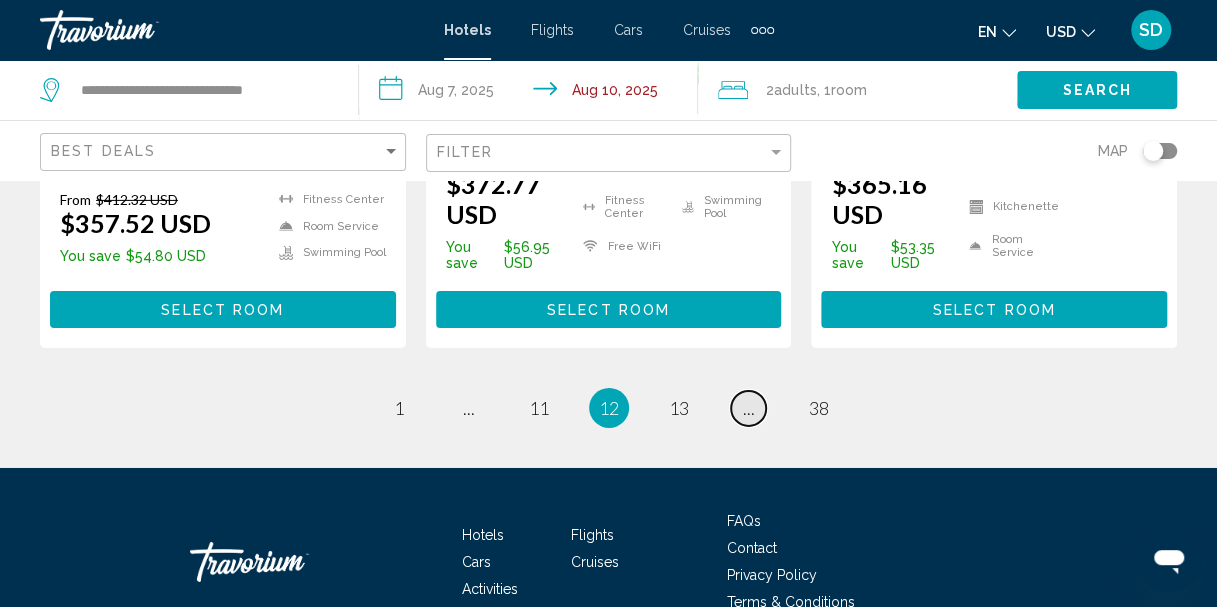 click on "..." at bounding box center [749, 408] 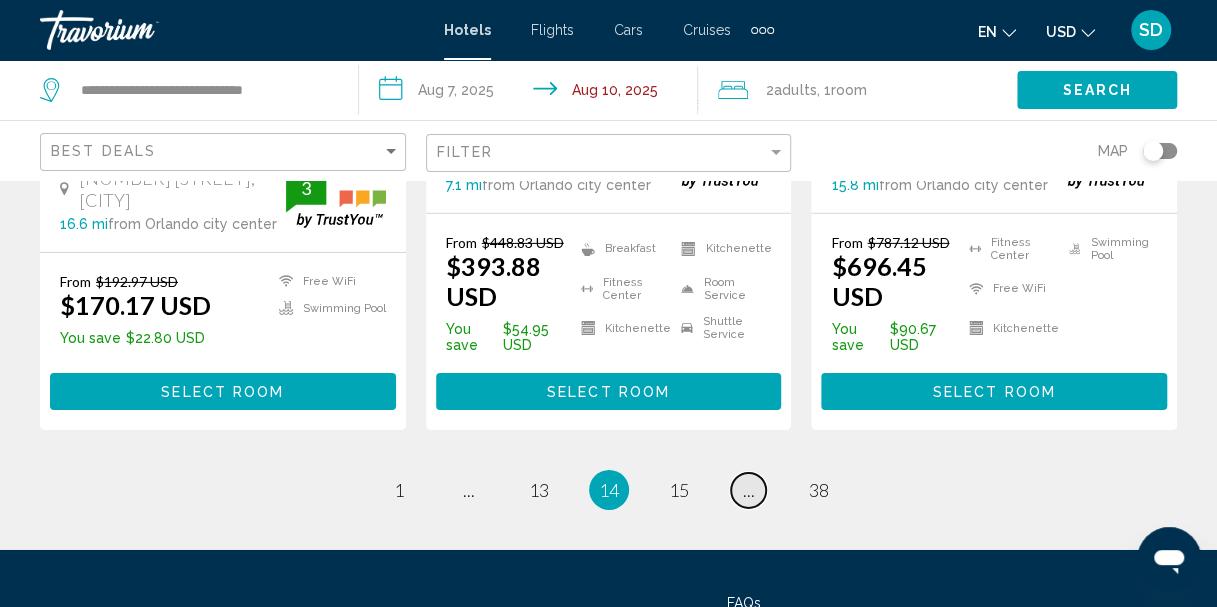scroll, scrollTop: 2982, scrollLeft: 0, axis: vertical 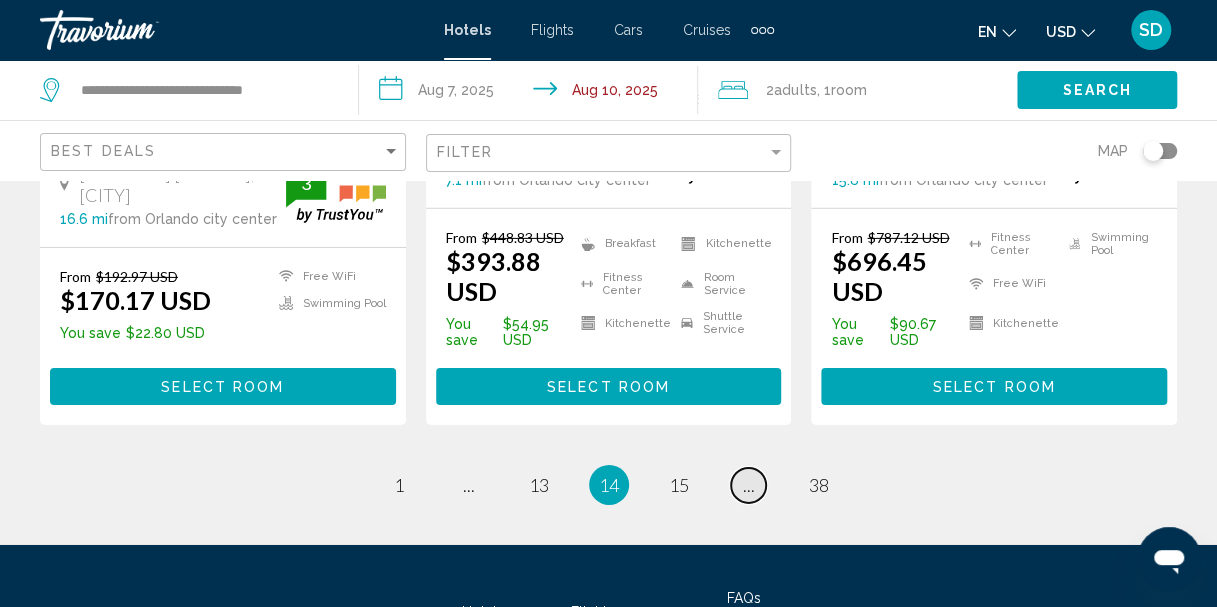 click on "13" at bounding box center (539, 485) 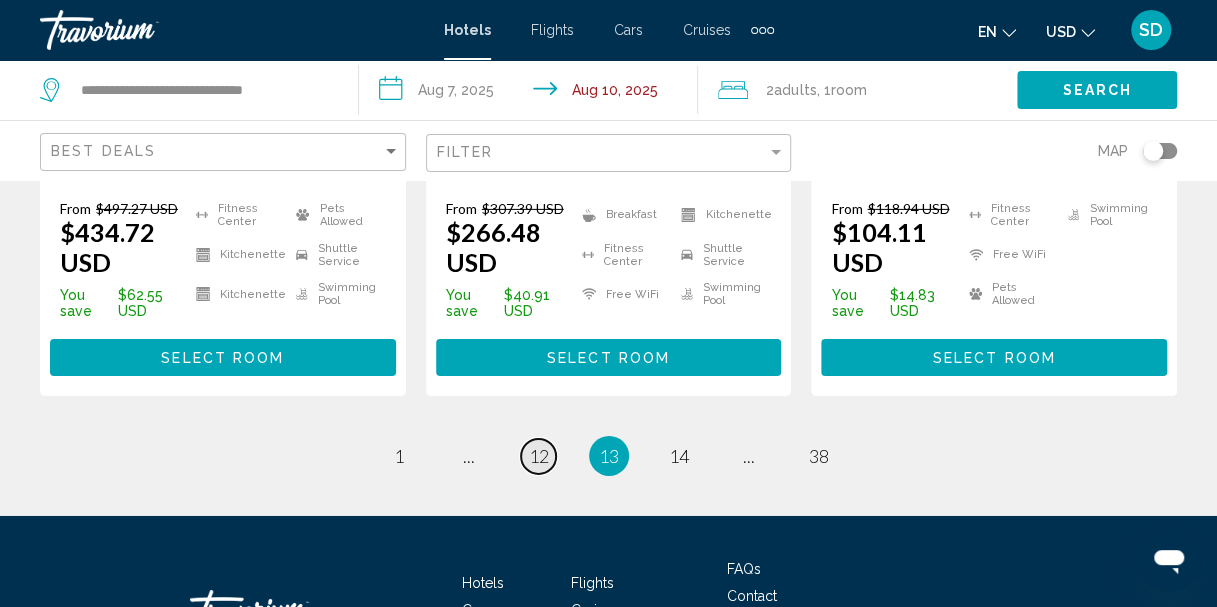 scroll, scrollTop: 3023, scrollLeft: 0, axis: vertical 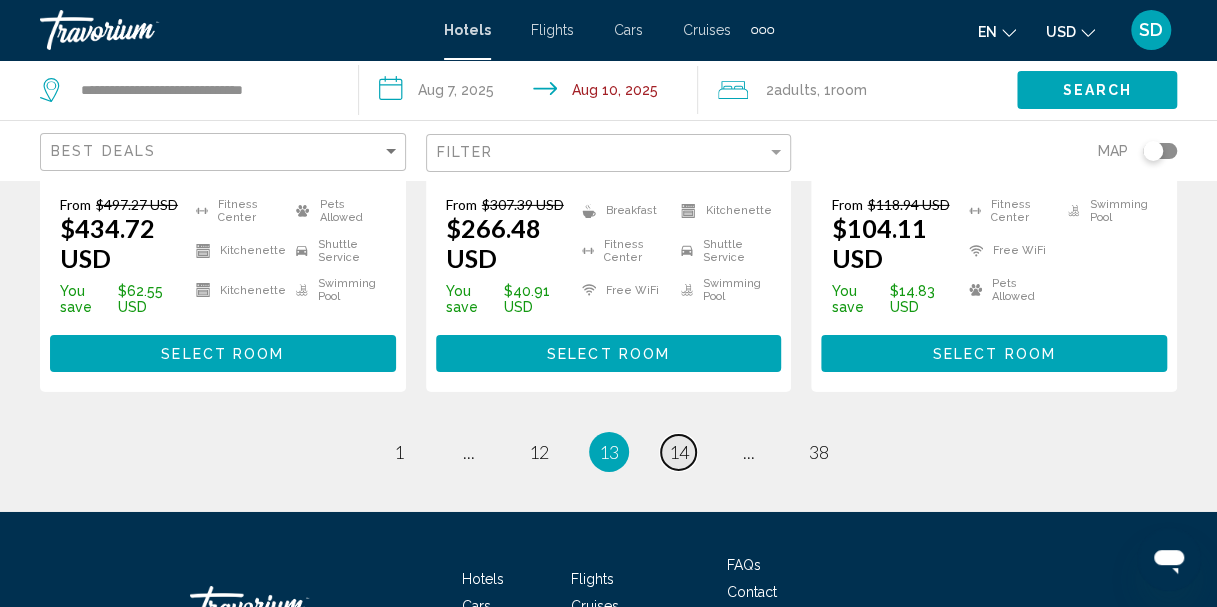 click on "14" at bounding box center [679, 452] 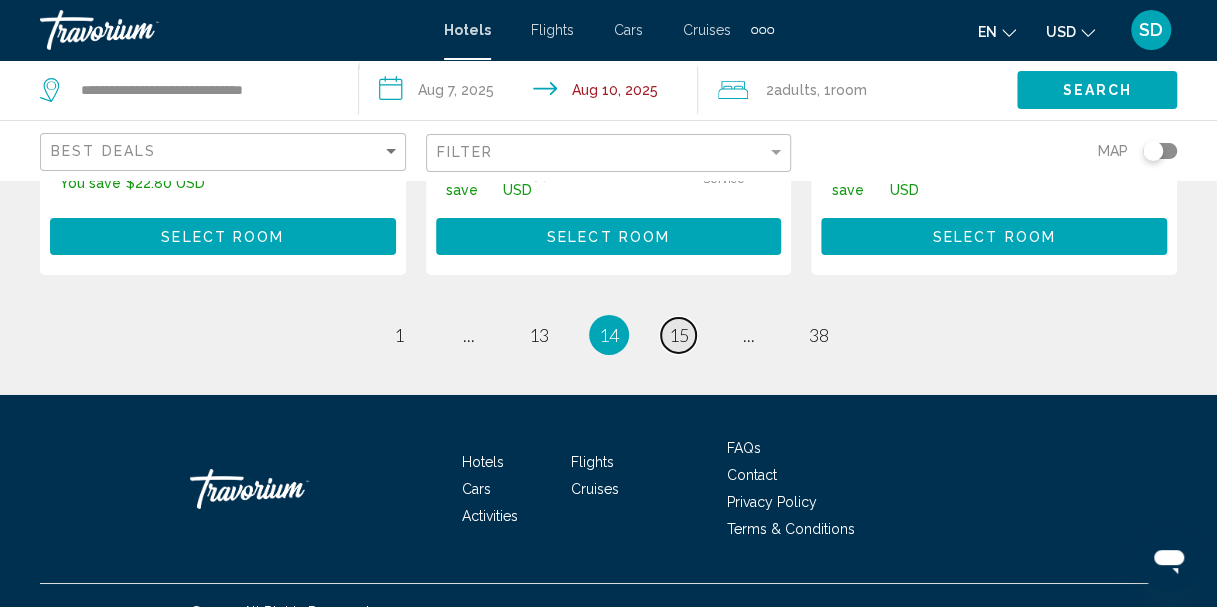 scroll, scrollTop: 3137, scrollLeft: 0, axis: vertical 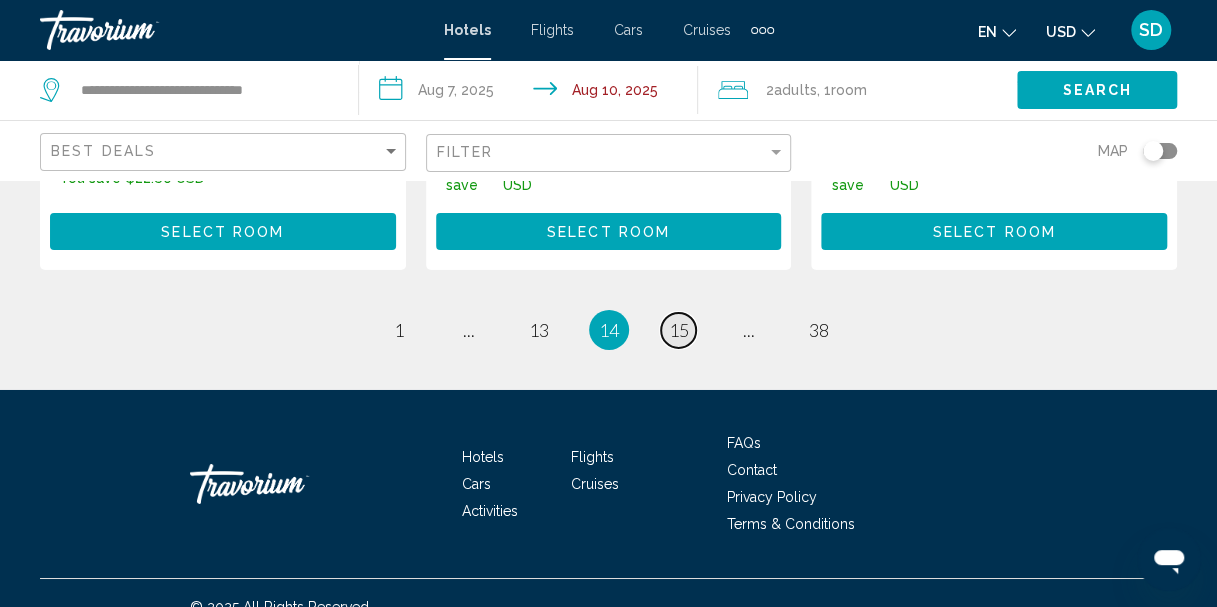 click on "15" at bounding box center (679, 330) 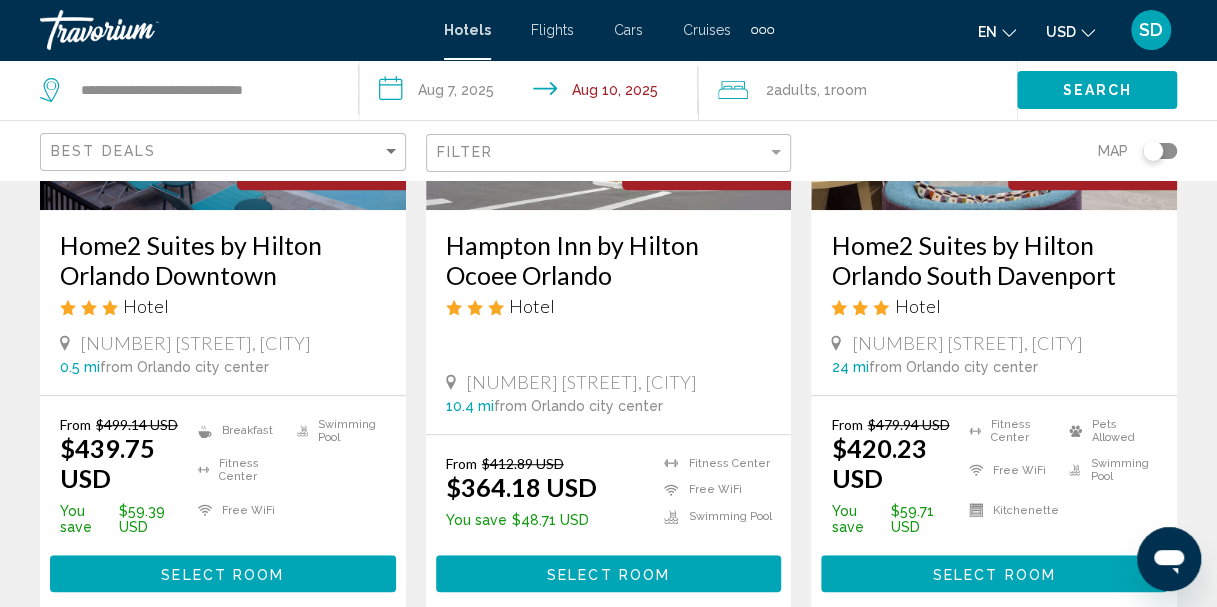 scroll, scrollTop: 361, scrollLeft: 0, axis: vertical 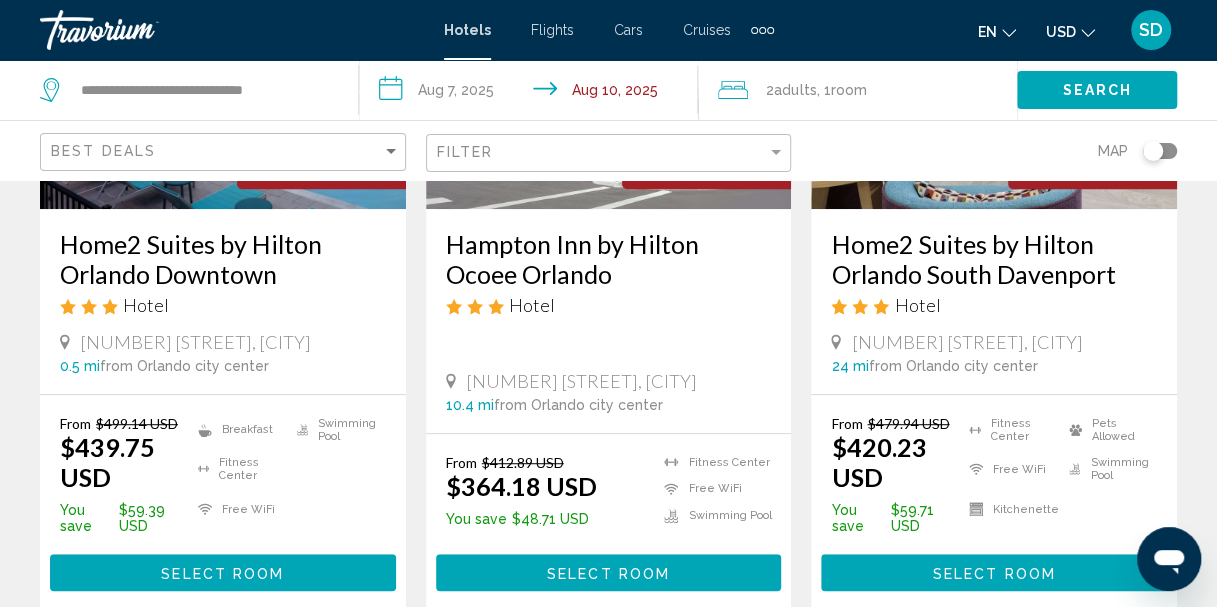 click on "Home2 Suites by Hilton Orlando South Davenport" at bounding box center [994, 259] 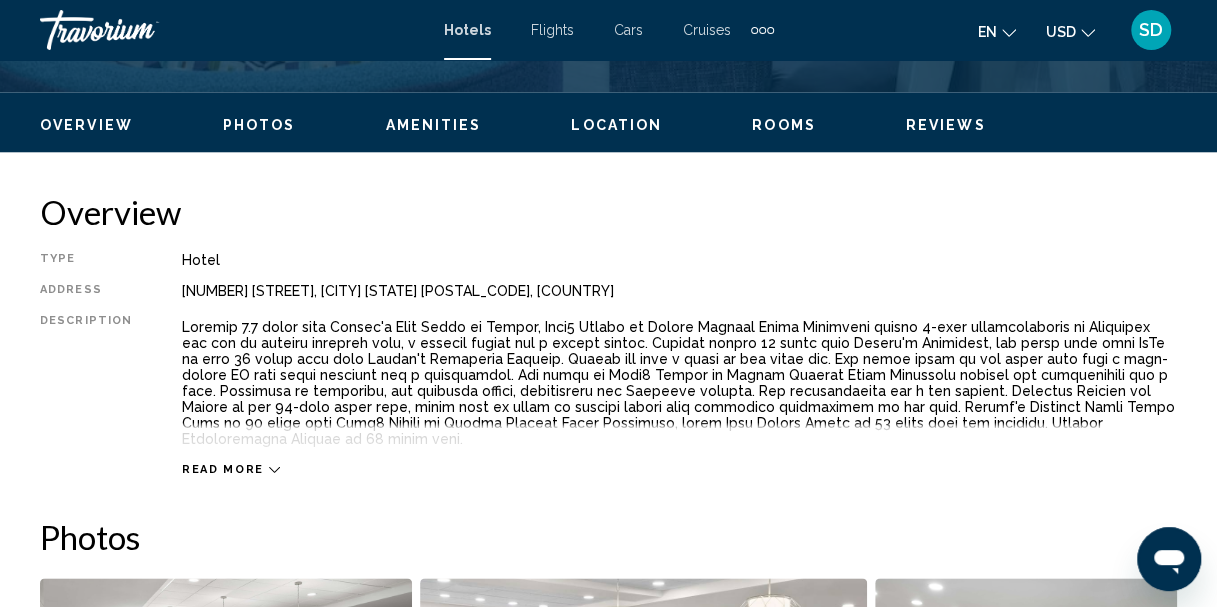 scroll, scrollTop: 920, scrollLeft: 0, axis: vertical 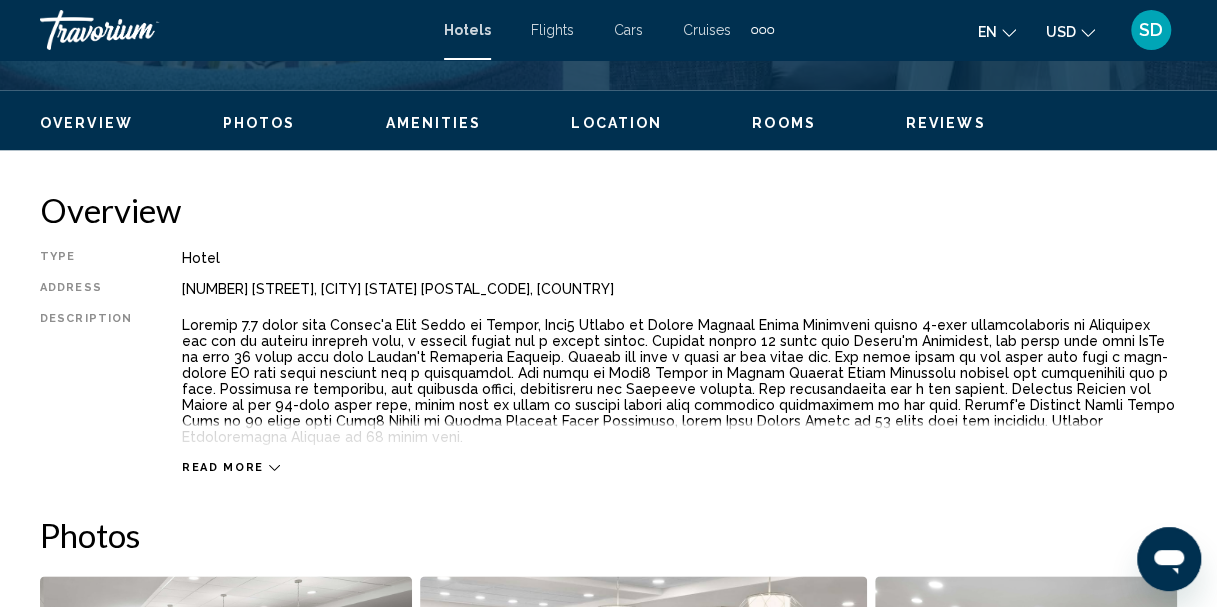 click on "Overview Type Hotel Address [NUMBER] [STREET], [CITY] [STATE] [POSTAL_CODE], [COUNTRY] Description Read more
Photos Amenities
Fitness Center
Free WiFi
Kitchenette
Pets Allowed
Swimming Pool No amenities information available. Location To navigate the map with touch gestures double-tap and hold your finger on the map, then drag the map. ← Move left → Move right ↑ Move up ↓ Move down + Zoom in - Zoom out Home Jump left by 75% End Jump right by 75% Page Up Jump up by 75% Page Down Jump down by 75% Keyboard shortcuts Map Data Map data ©2025 Google Map data ©2025 Google 500 m  Click to toggle between metric and imperial units Terms Report a map error Rooms
Su" at bounding box center (608, 1462) 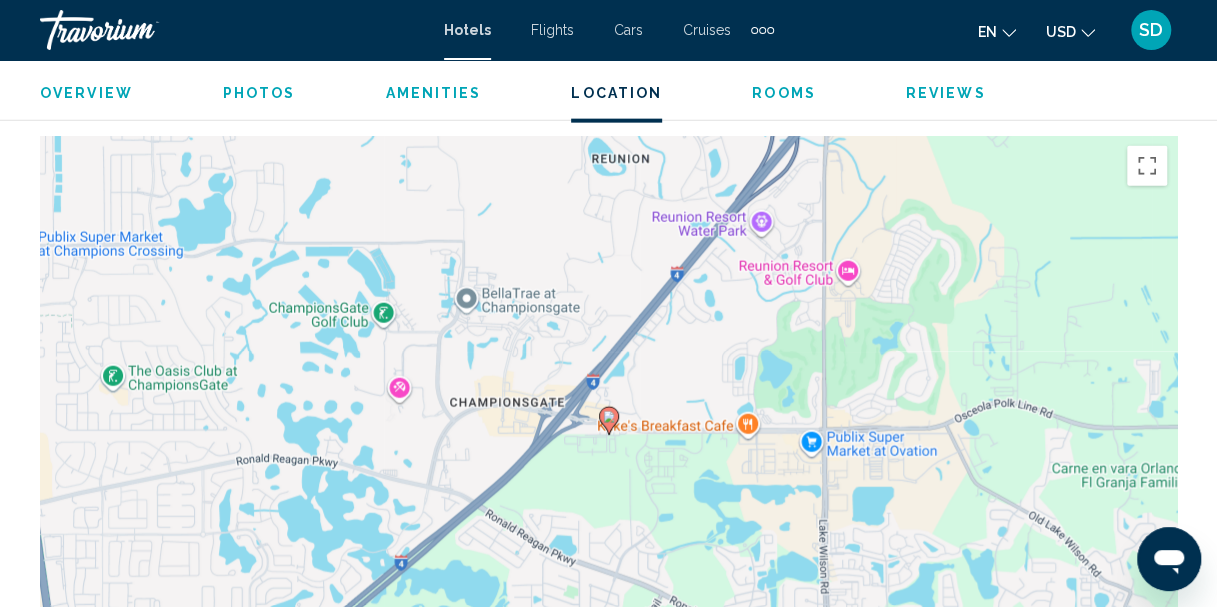 scroll, scrollTop: 2214, scrollLeft: 0, axis: vertical 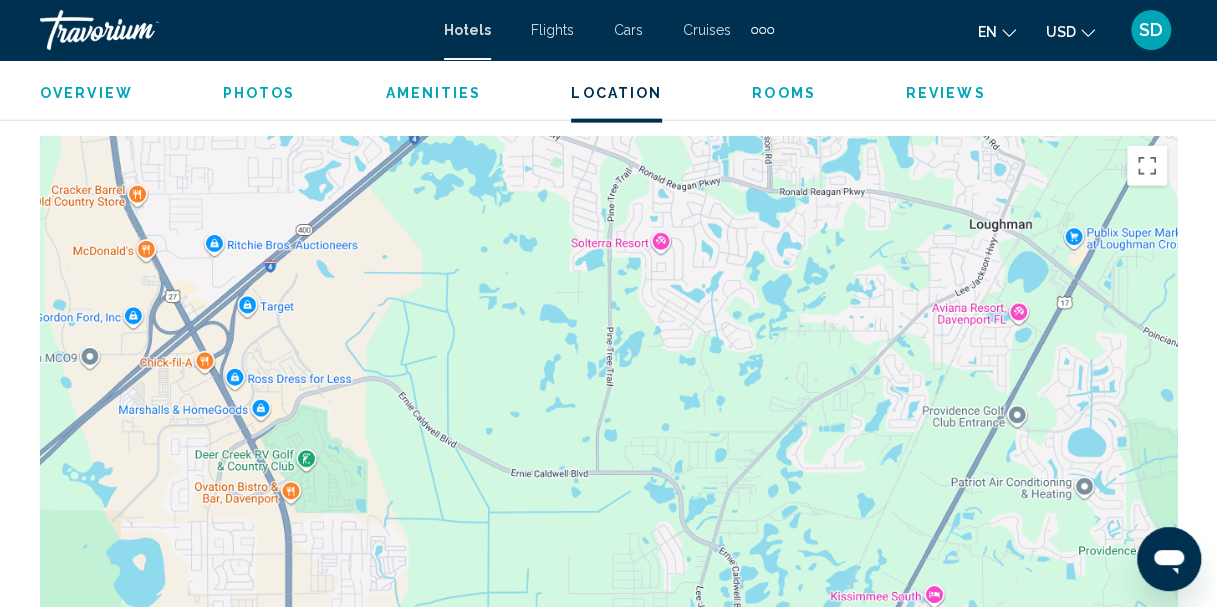 click on "Hotels Flights Cars Cruises Activities Hotels Flights Cars Cruises Activities en
English Español Français Italiano Português русский USD
USD ($) MXN (Mex$) CAD (Can$) GBP (£) EUR (€) AUD (A$) NZD (NZ$) CNY (CN¥) SD Login" at bounding box center [608, 30] 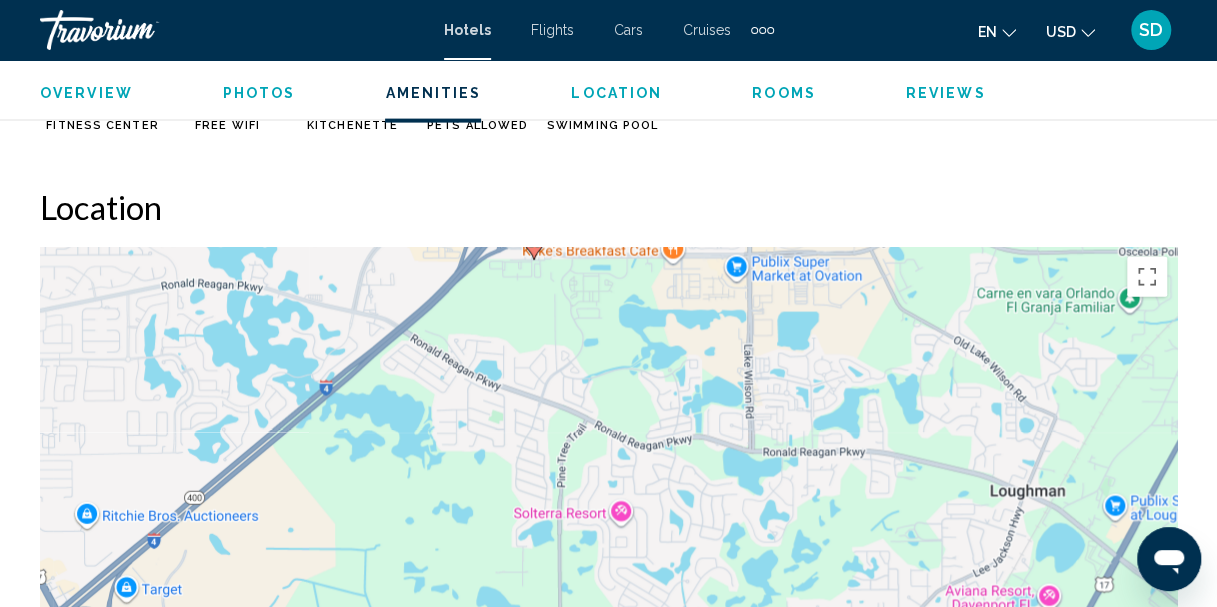 scroll, scrollTop: 2098, scrollLeft: 0, axis: vertical 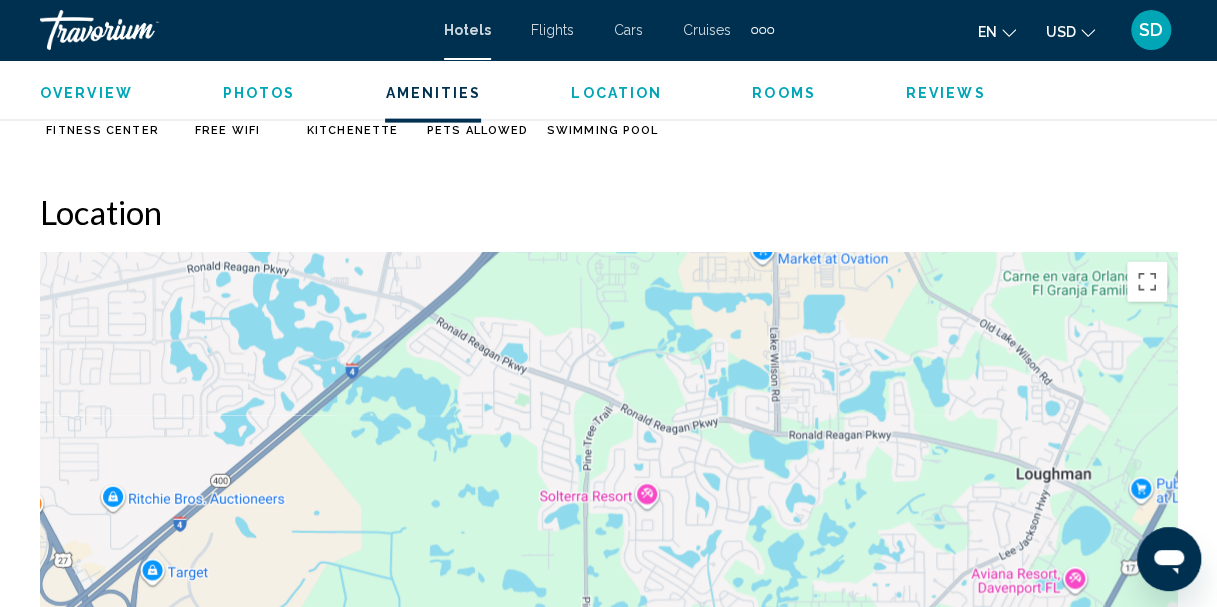 click on "To activate drag with keyboard, press Alt + Enter. Once in keyboard drag state, use the arrow keys to move the marker. To complete the drag, press the Enter key. To cancel, press Escape." at bounding box center (608, 552) 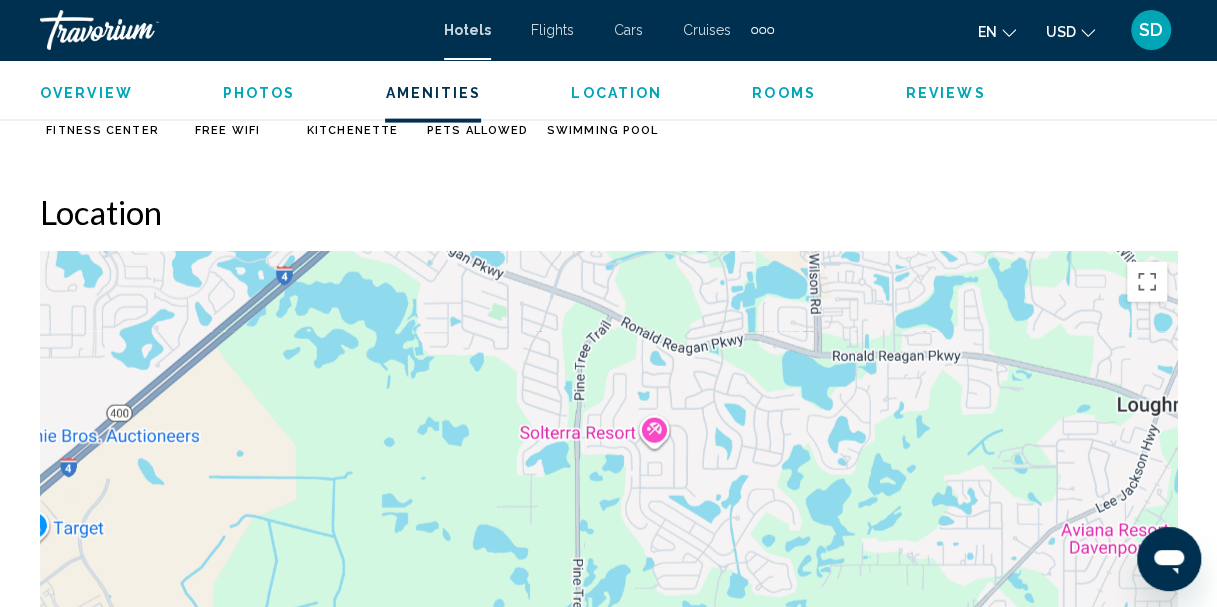 click at bounding box center (608, 552) 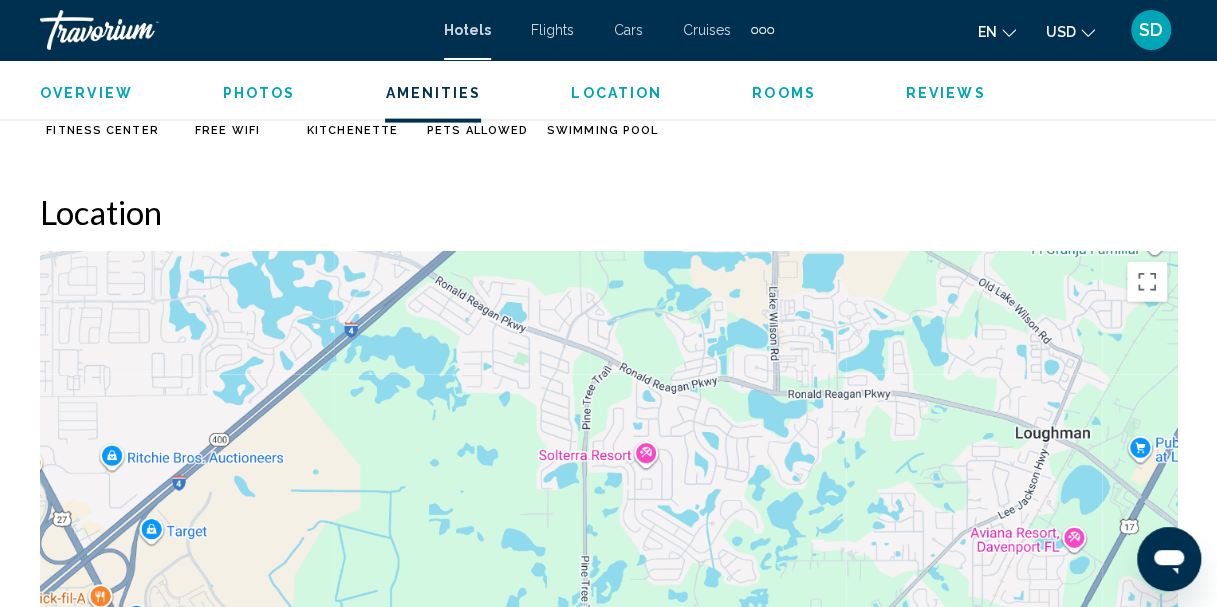 click at bounding box center (608, 552) 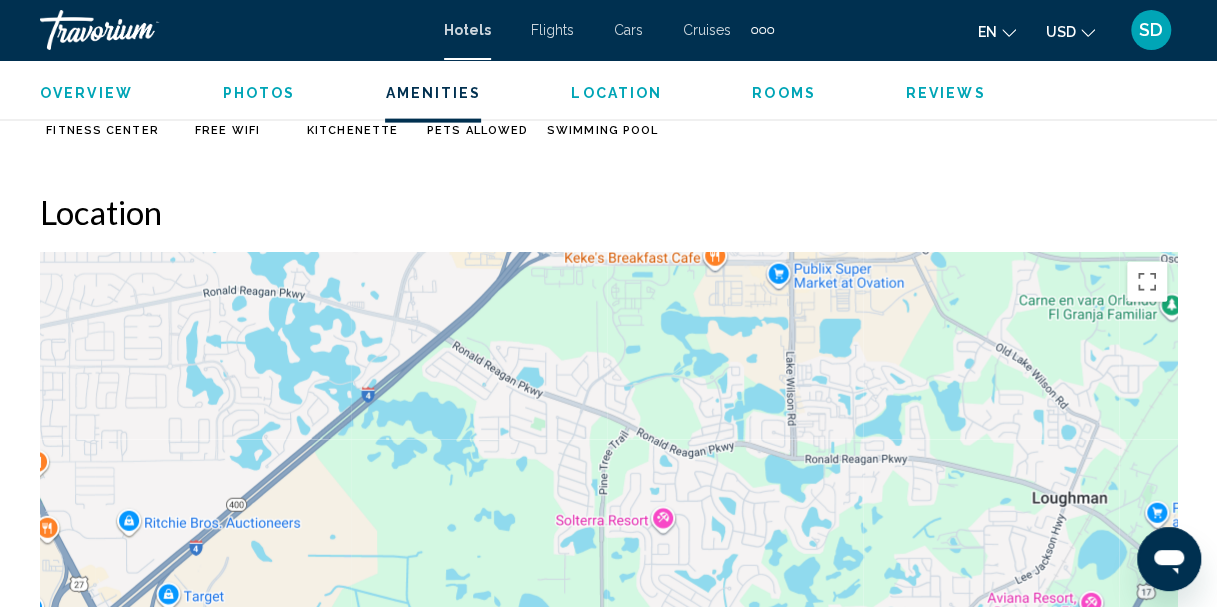 click at bounding box center [608, 552] 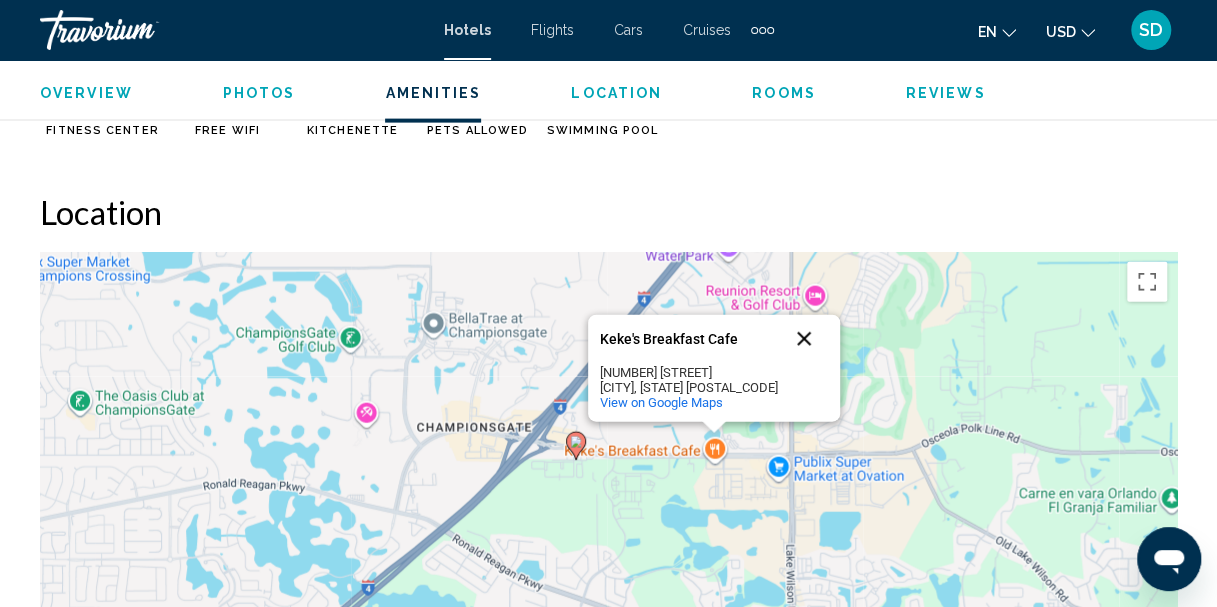 click at bounding box center (804, 339) 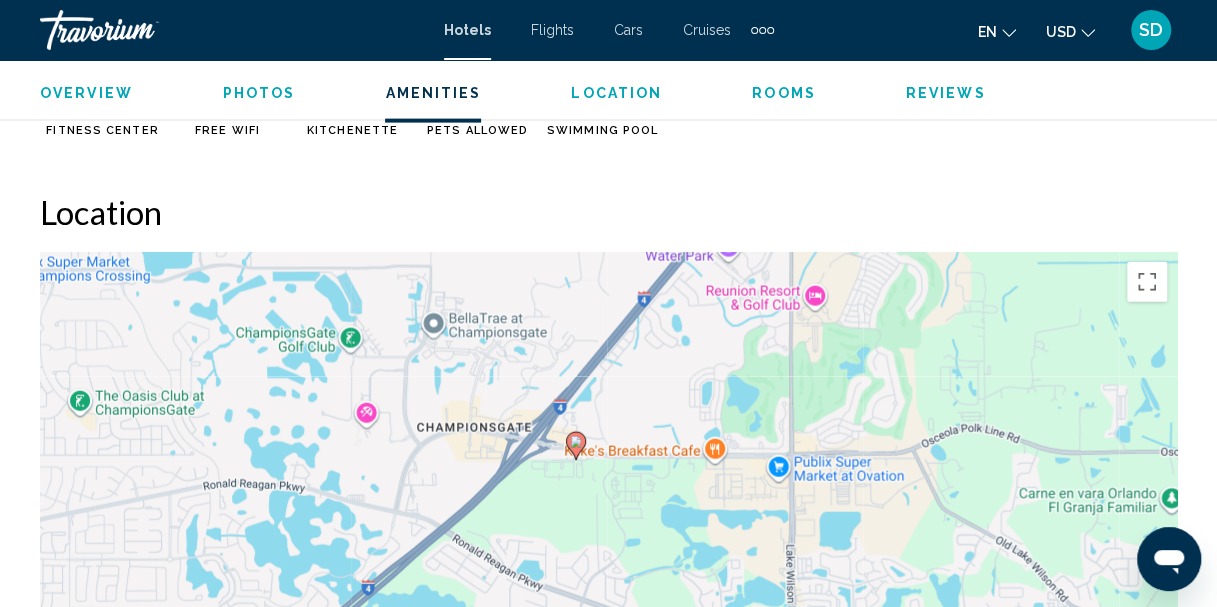 click on "Overview Type Hotel Address [NUMBER] [STREET], [CITY] [STATE] [POSTAL_CODE], [COUNTRY] Description Read less
Photos Amenities
Fitness Center
Free WiFi
Kitchenette
Pets Allowed
Swimming Pool No amenities information available. Location To navigate the map with touch gestures double-tap and hold your finger on the map, then drag the map. ← Move left → Move right ↑ Move up ↓ Move down + Zoom in - Zoom out Home Jump left by 75% End Jump right by 75% Page Up Jump up by 75% Page Down Jump down by 75% Use two fingers to move the map Keyboard shortcuts Map Data Map data ©2025 Google Map data ©2025 Google 500 m  Click to toggle between metric and imperial units Terms Rooms Su" at bounding box center [608, 1841] 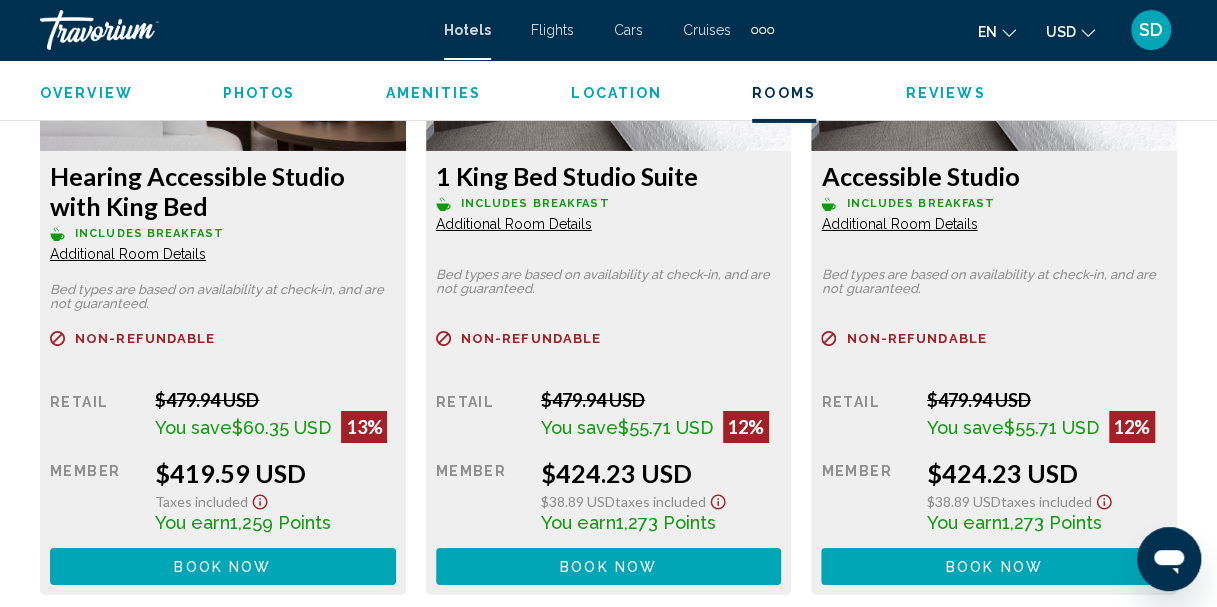 scroll, scrollTop: 3309, scrollLeft: 0, axis: vertical 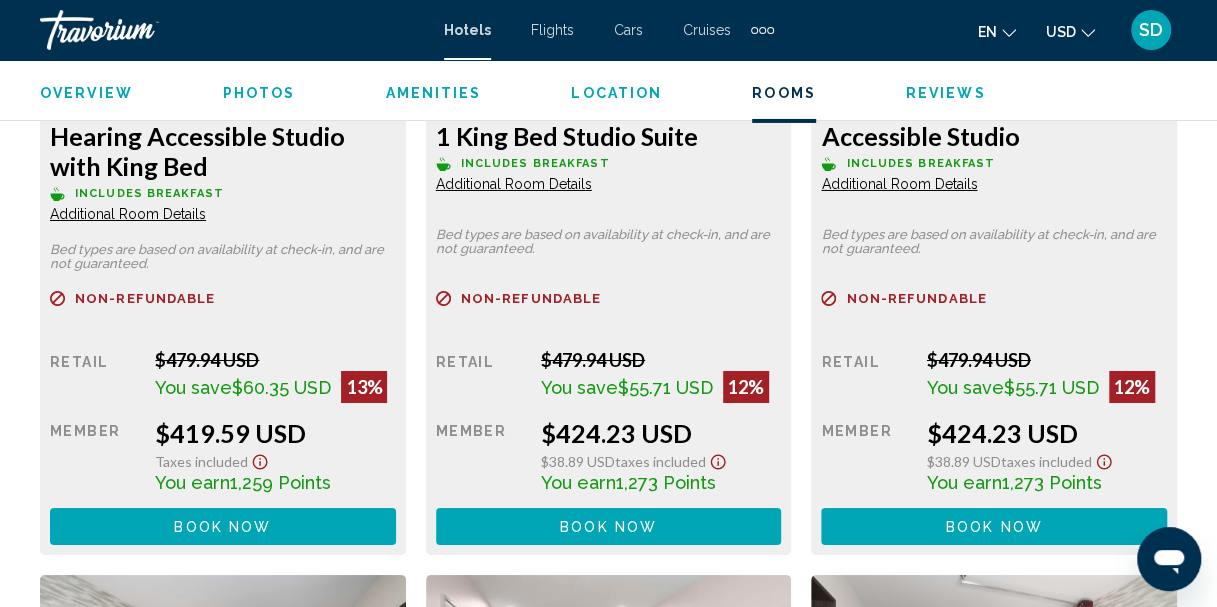 click on "Book now" at bounding box center [222, 527] 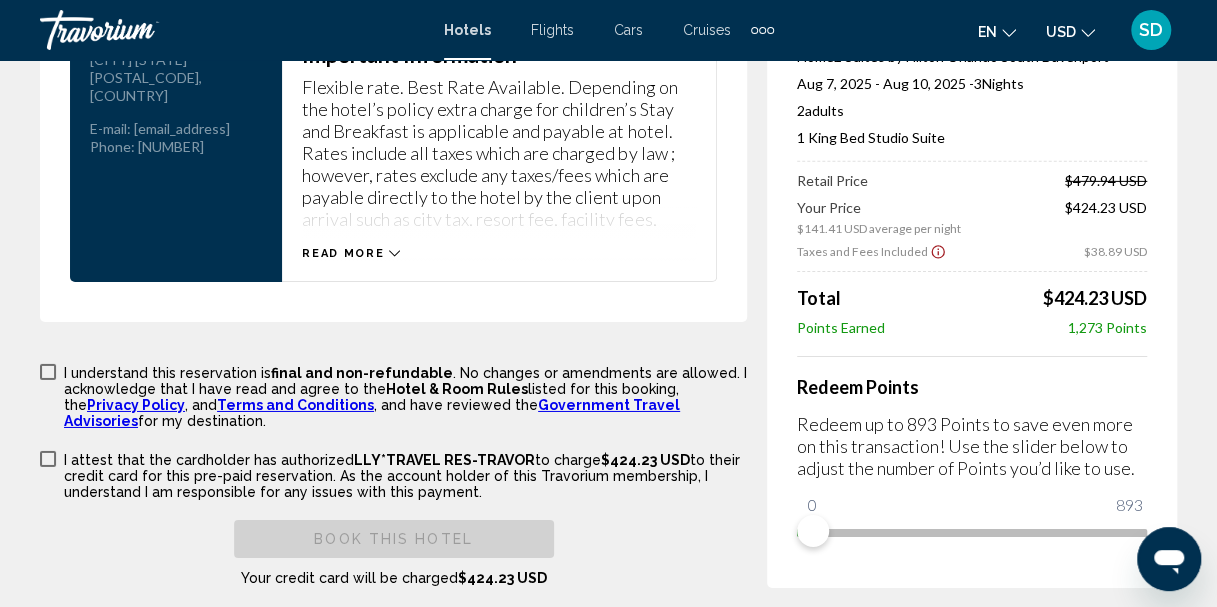scroll, scrollTop: 3028, scrollLeft: 0, axis: vertical 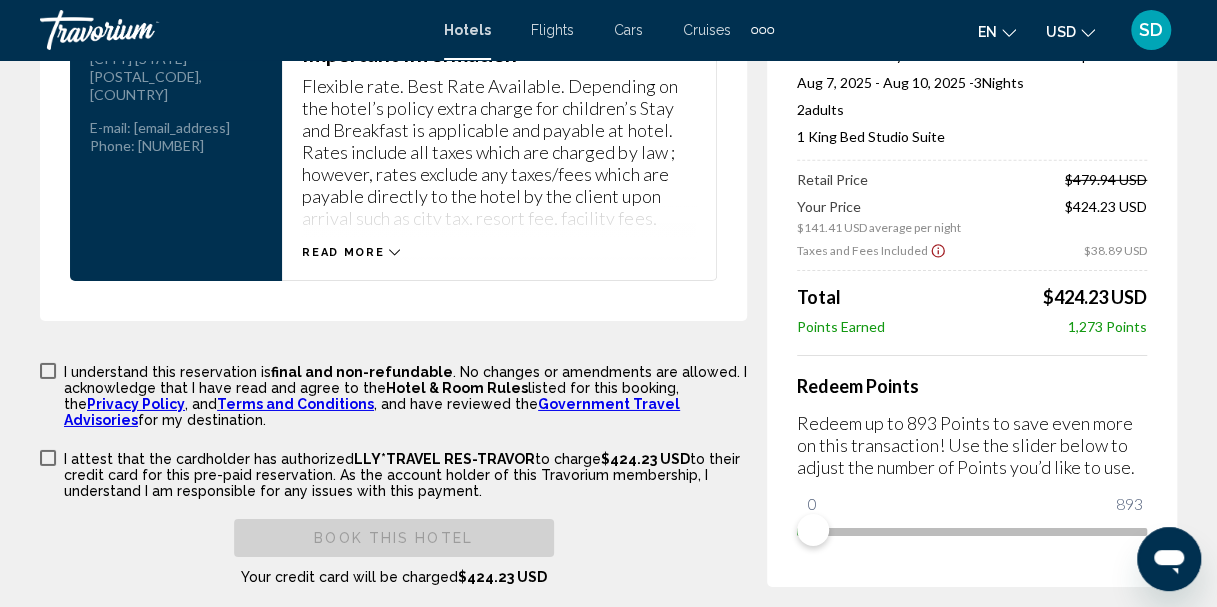 click 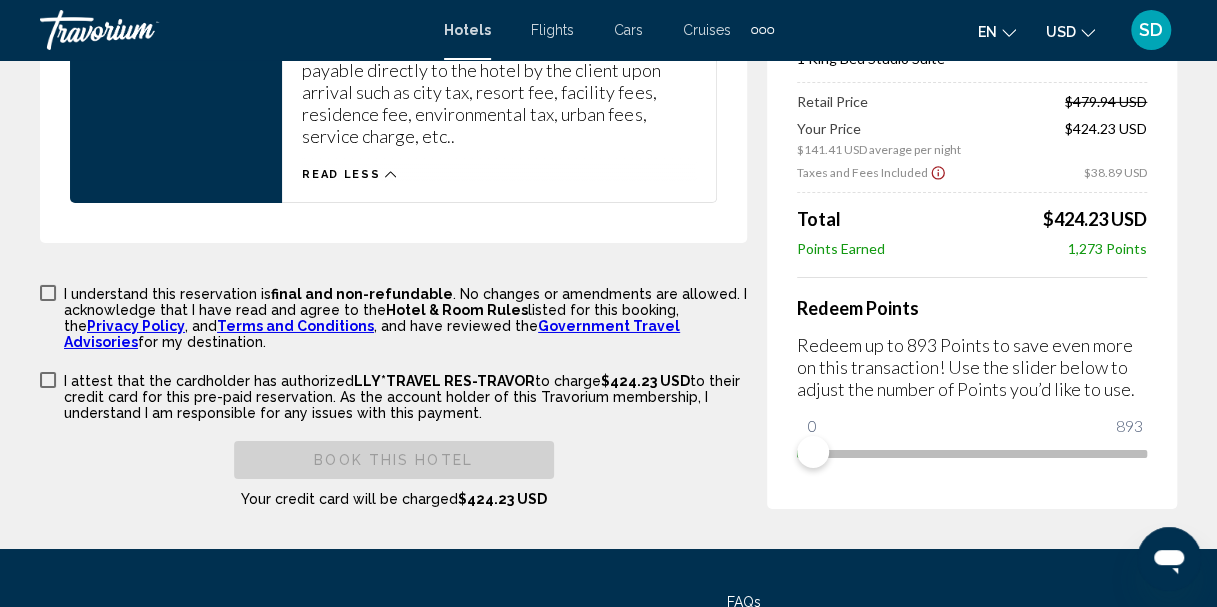 scroll, scrollTop: 3149, scrollLeft: 0, axis: vertical 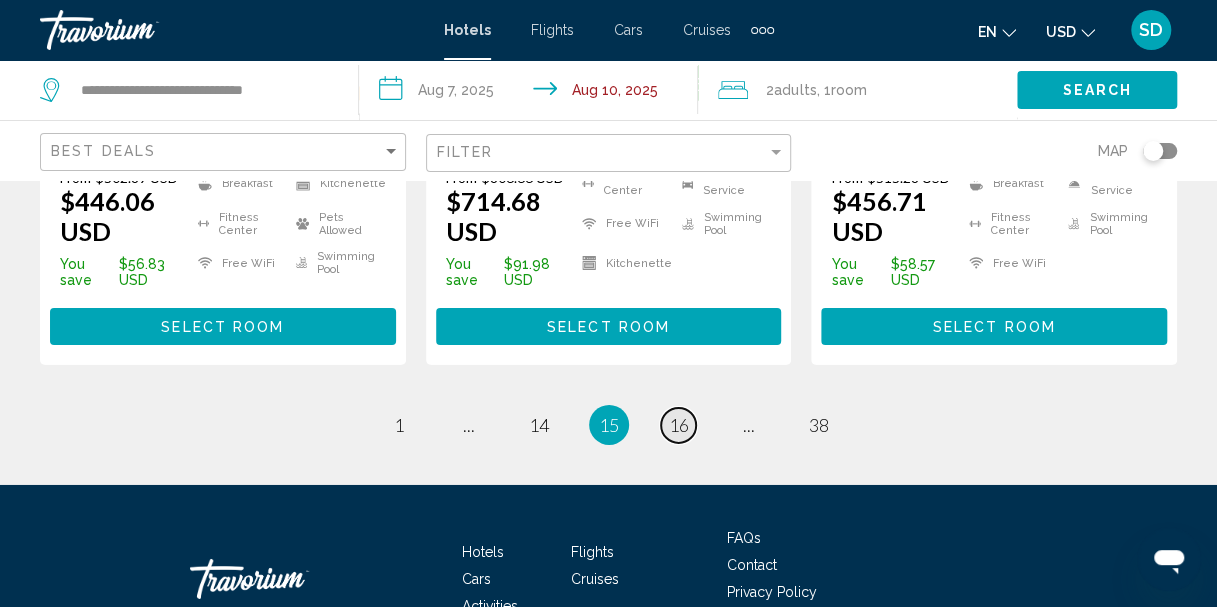 click on "16" at bounding box center [679, 425] 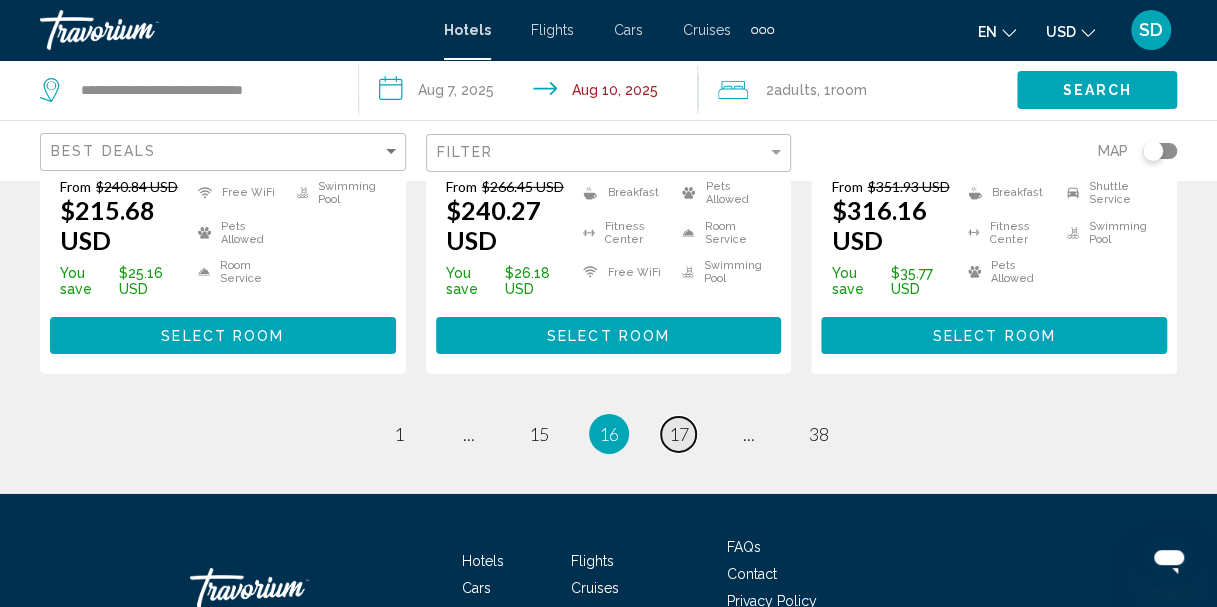 scroll, scrollTop: 2964, scrollLeft: 0, axis: vertical 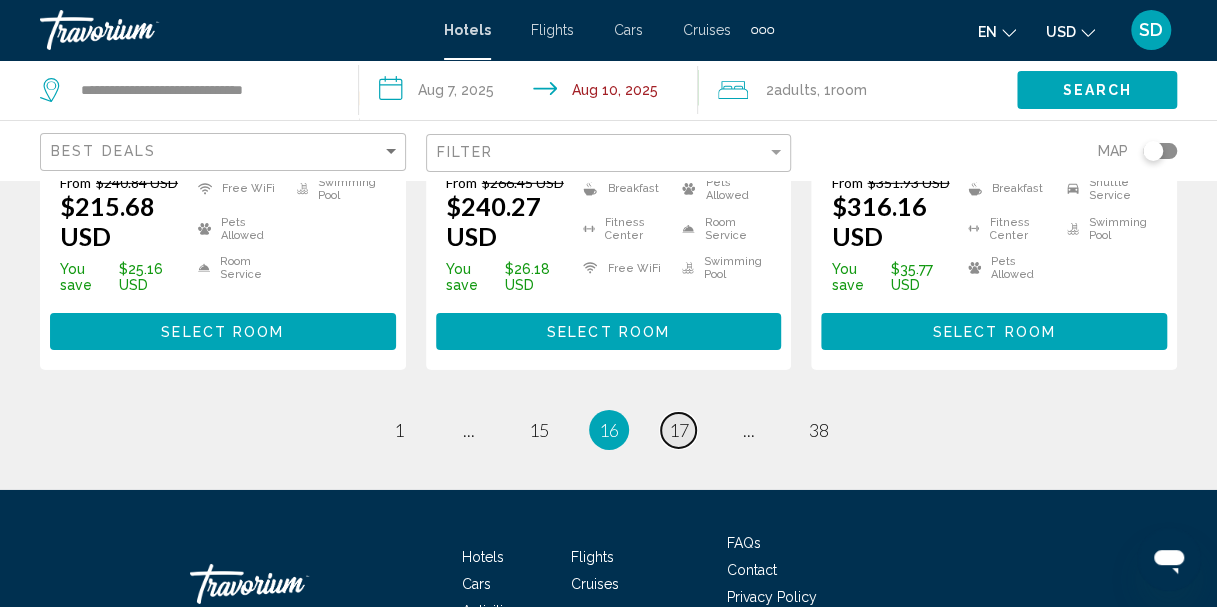 click on "17" at bounding box center [679, 430] 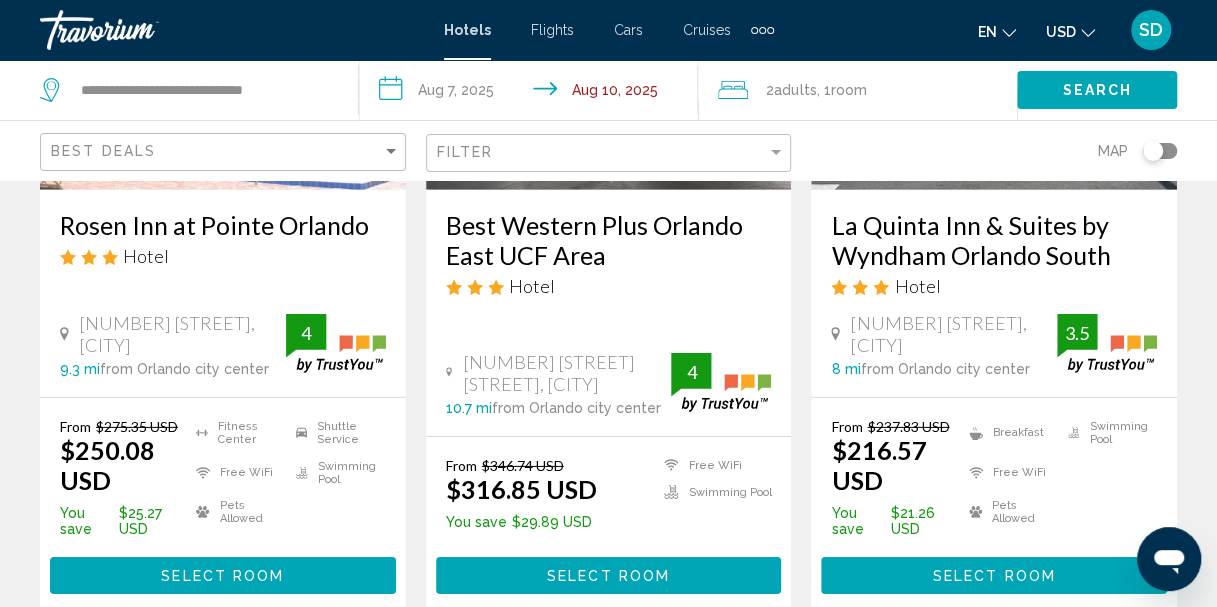 scroll, scrollTop: 2799, scrollLeft: 0, axis: vertical 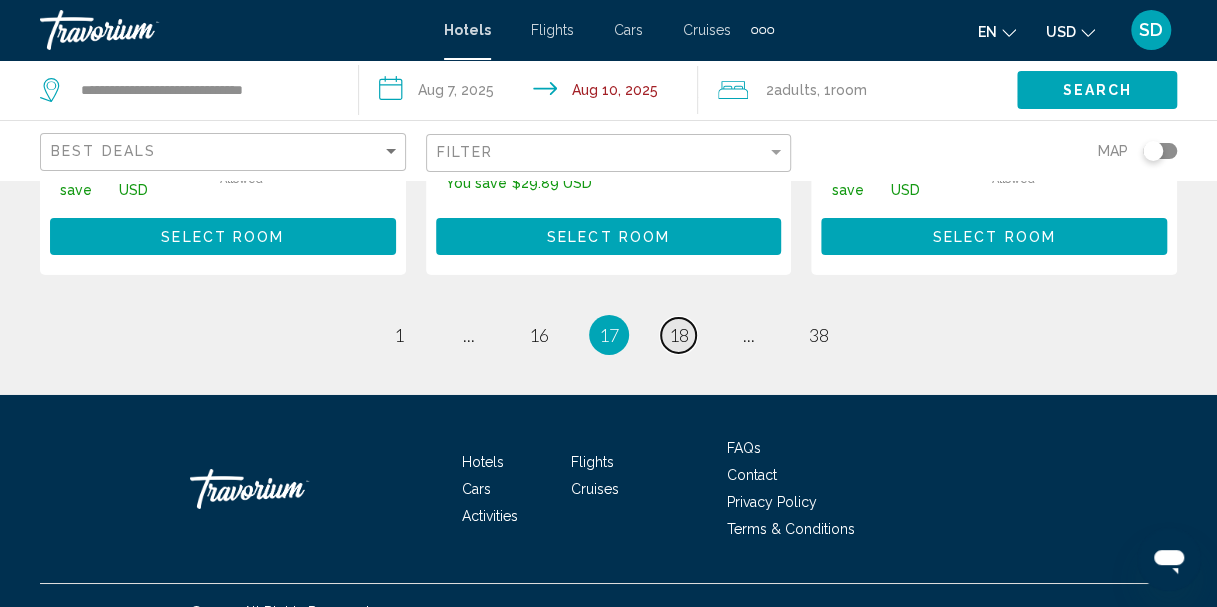 click on "18" at bounding box center [679, 335] 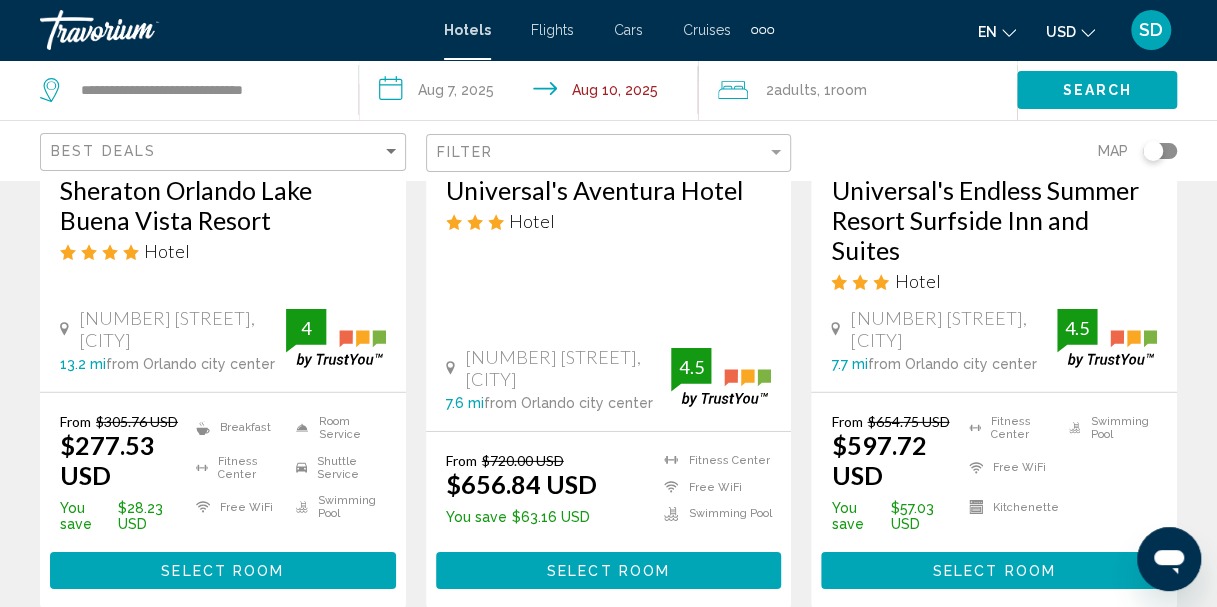 scroll, scrollTop: 2798, scrollLeft: 0, axis: vertical 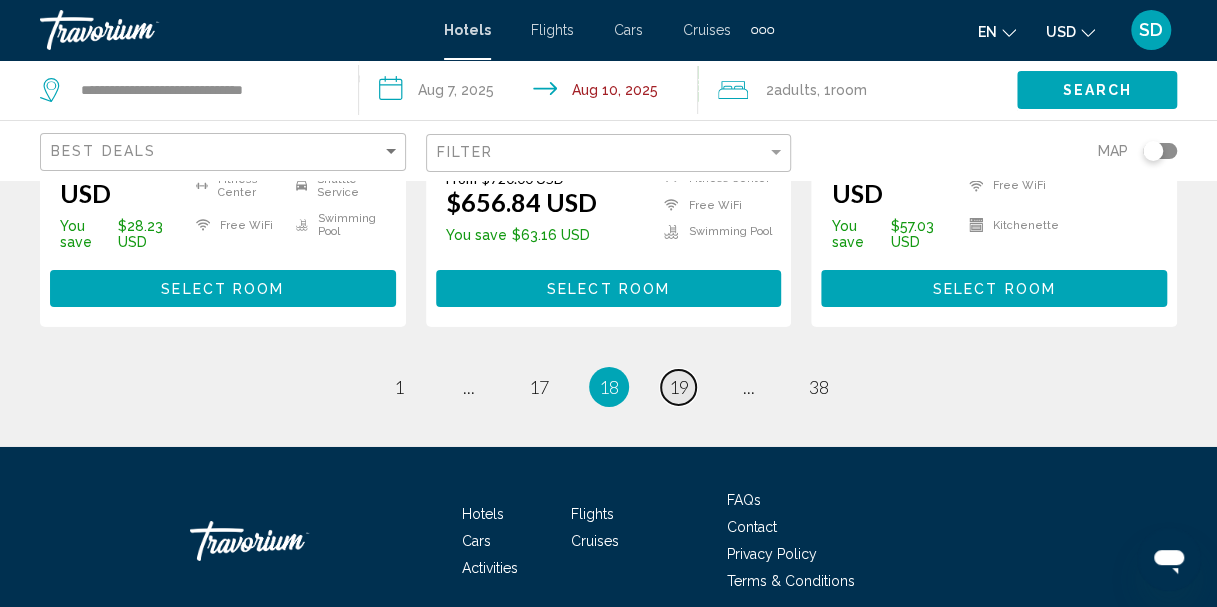 click on "page  19" at bounding box center (678, 387) 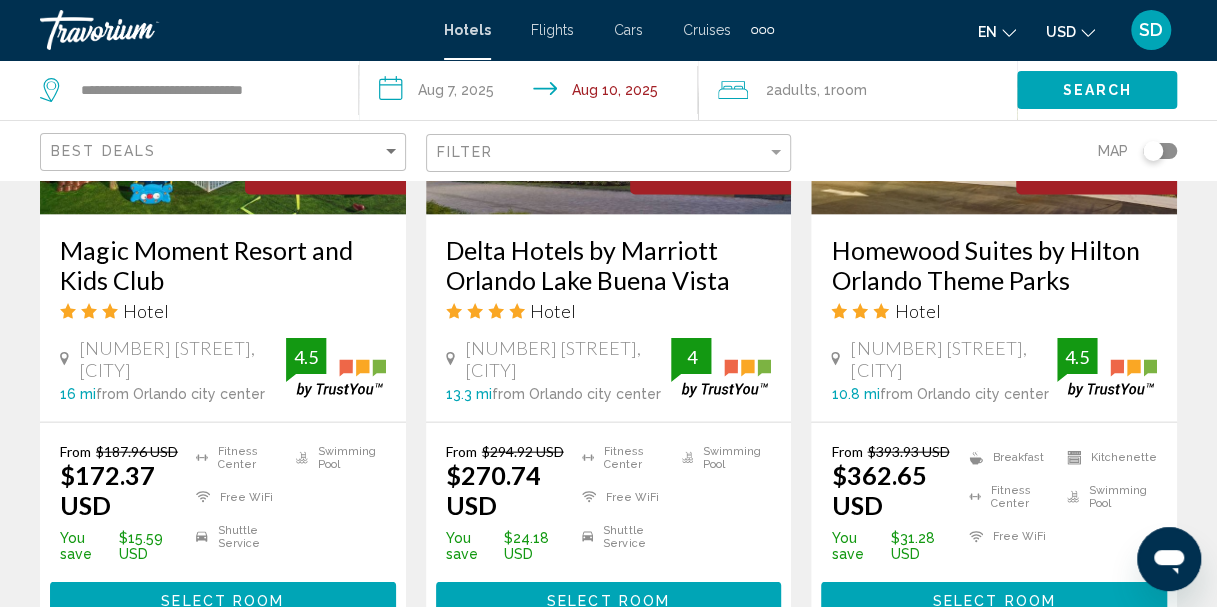 scroll, scrollTop: 1924, scrollLeft: 0, axis: vertical 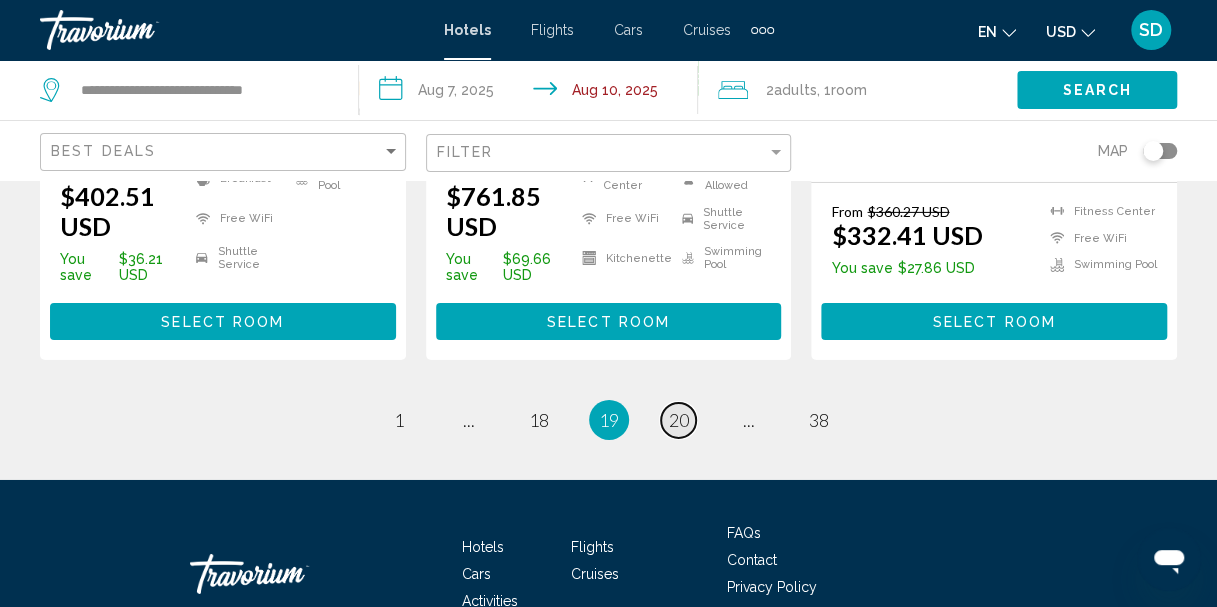click on "20" at bounding box center (679, 420) 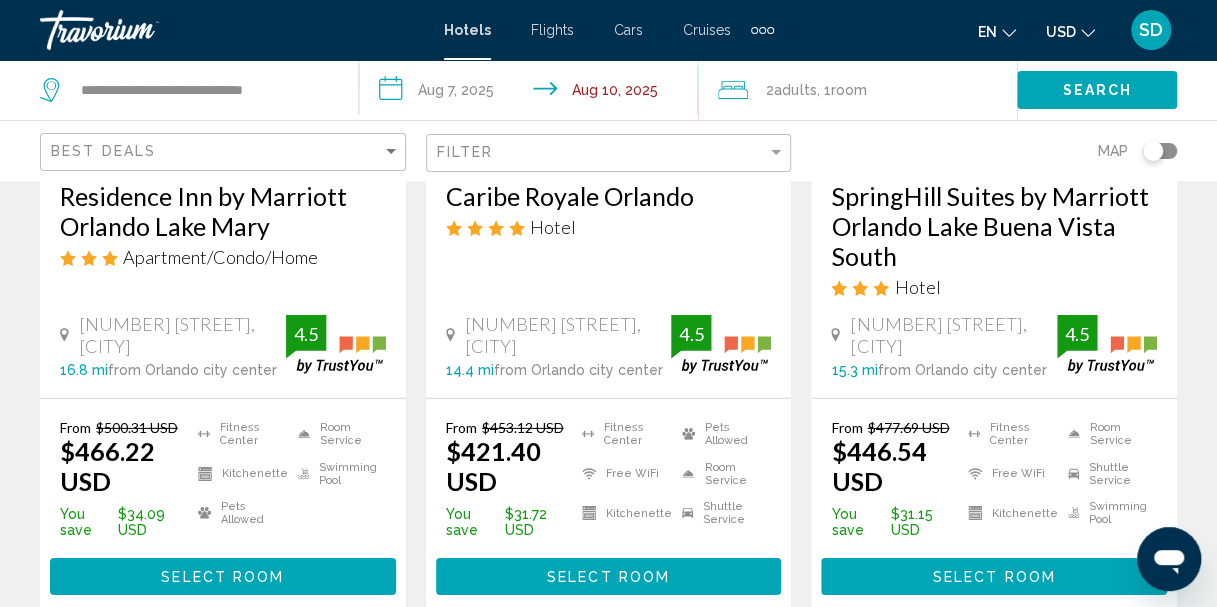 scroll, scrollTop: 2770, scrollLeft: 0, axis: vertical 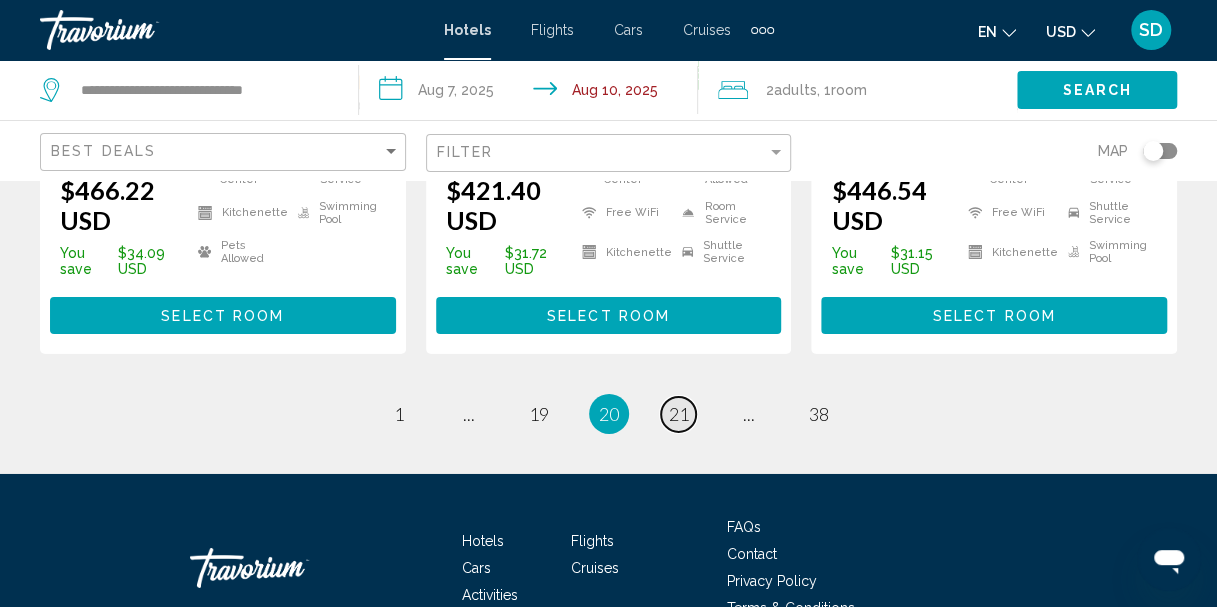 click on "21" at bounding box center (679, 414) 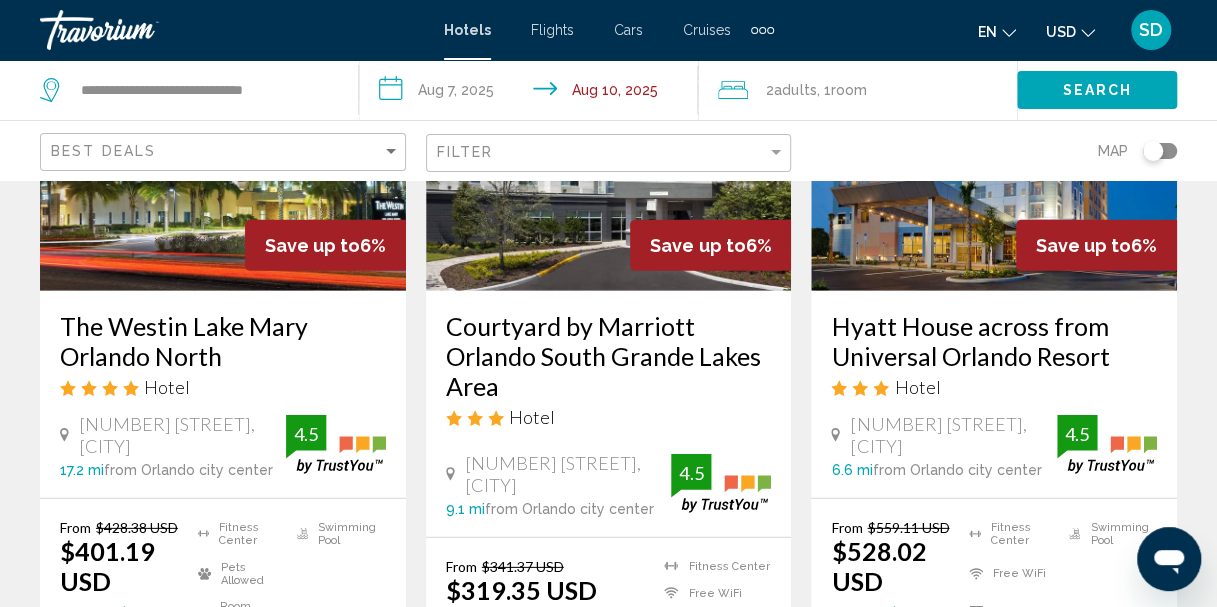 scroll, scrollTop: 2607, scrollLeft: 0, axis: vertical 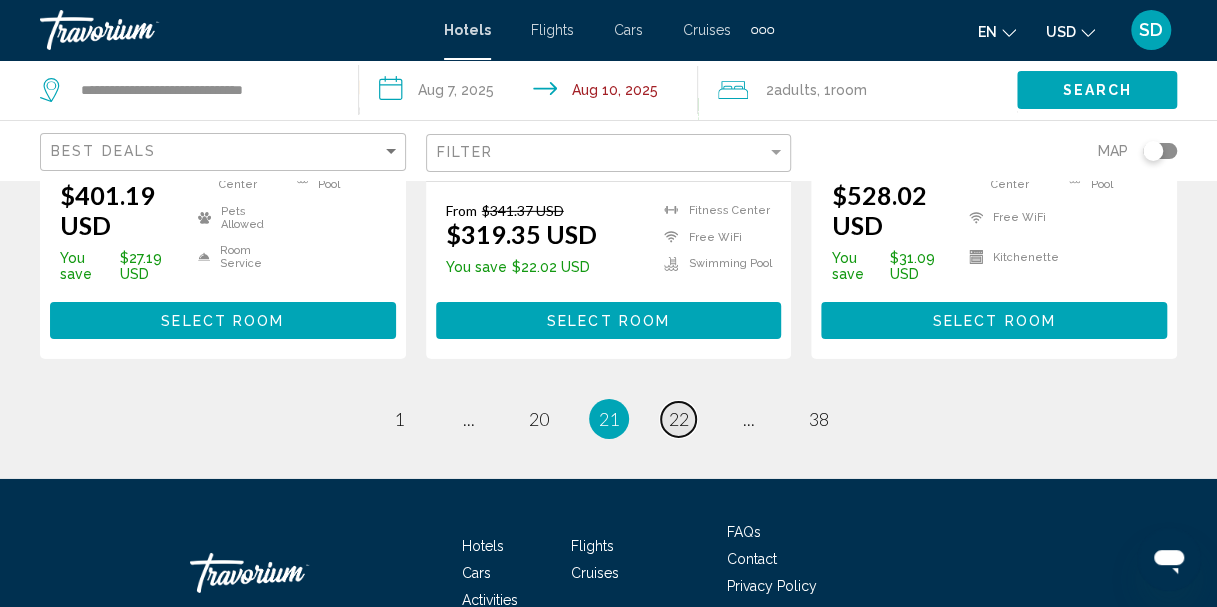 click on "22" at bounding box center (679, 419) 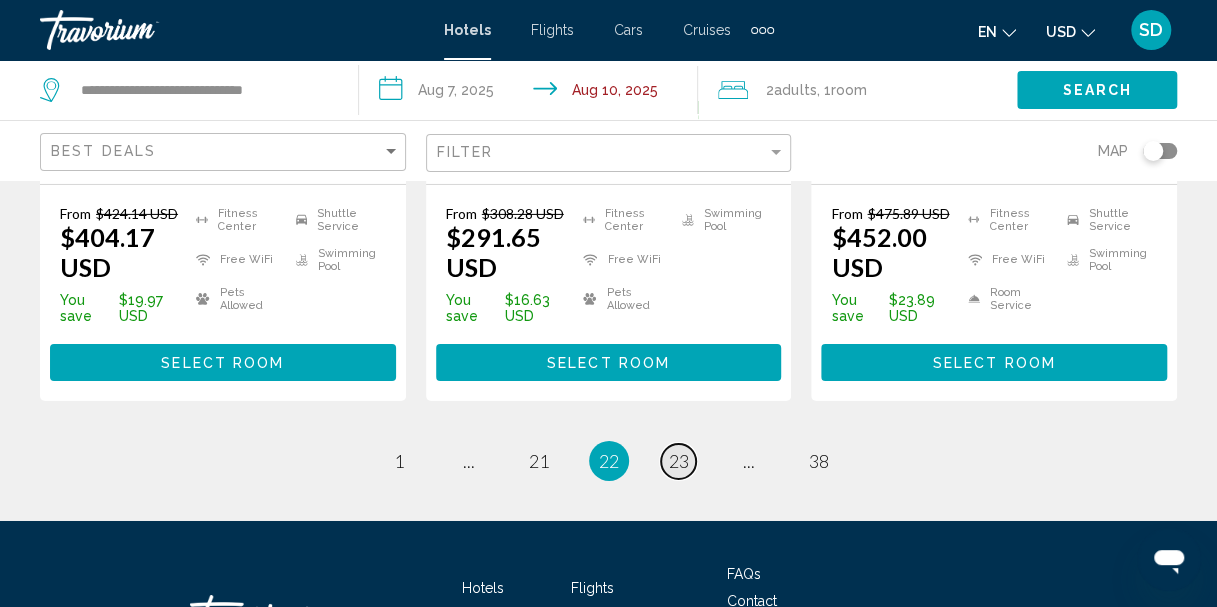 scroll, scrollTop: 3074, scrollLeft: 0, axis: vertical 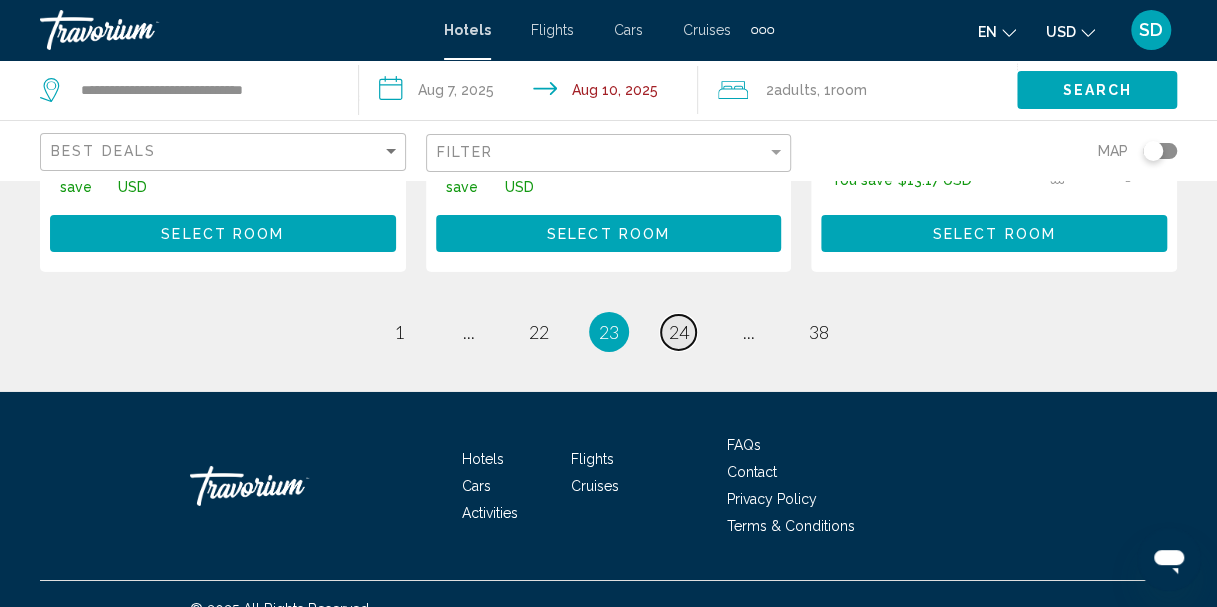 click on "page  24" at bounding box center (678, 332) 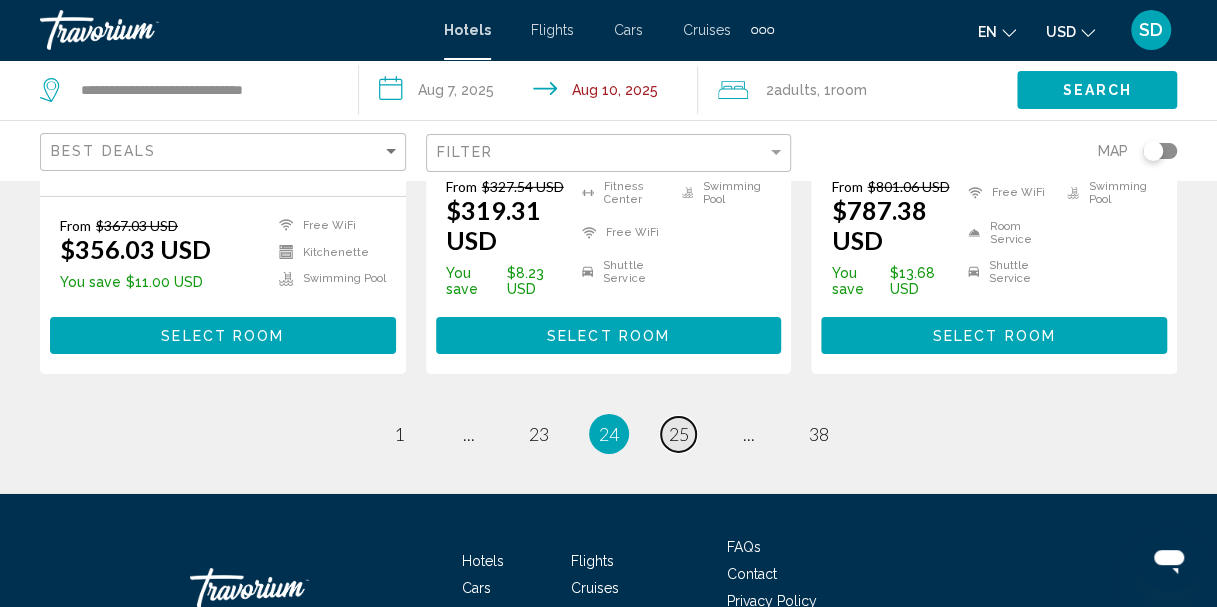 scroll, scrollTop: 3038, scrollLeft: 0, axis: vertical 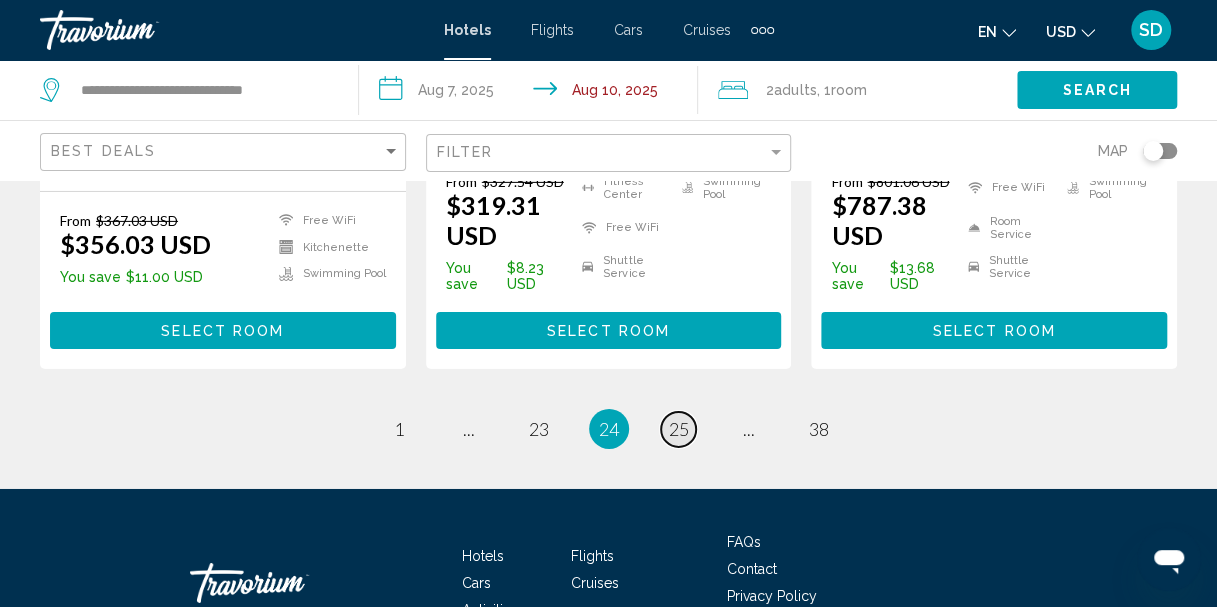 click on "25" at bounding box center (679, 429) 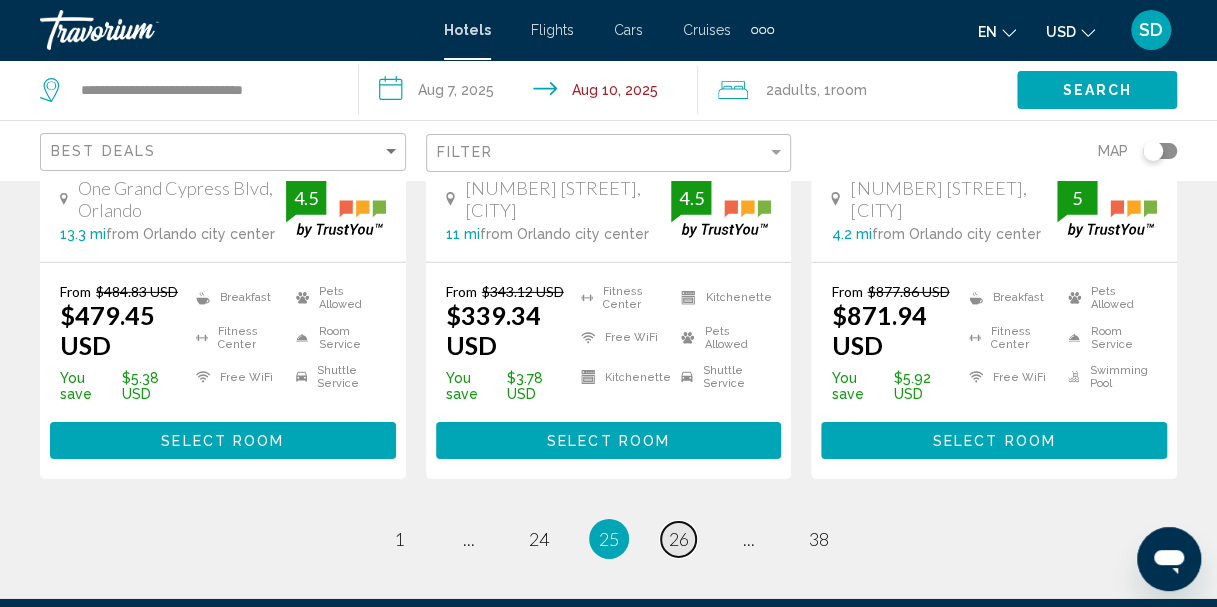 scroll, scrollTop: 2896, scrollLeft: 0, axis: vertical 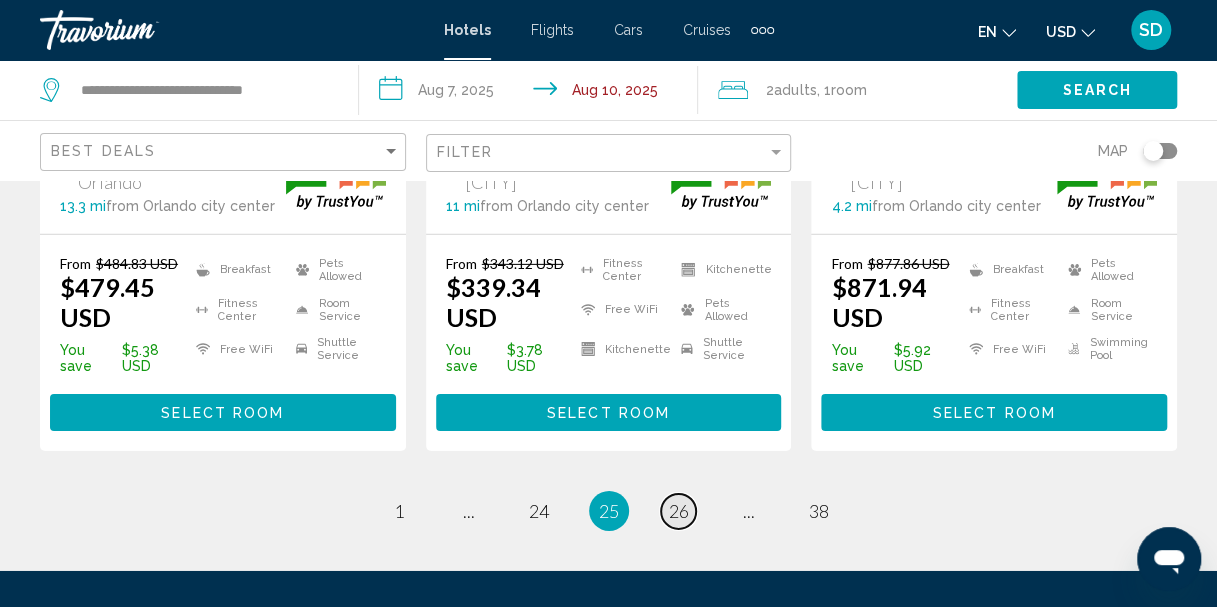 click on "page  26" at bounding box center (678, 511) 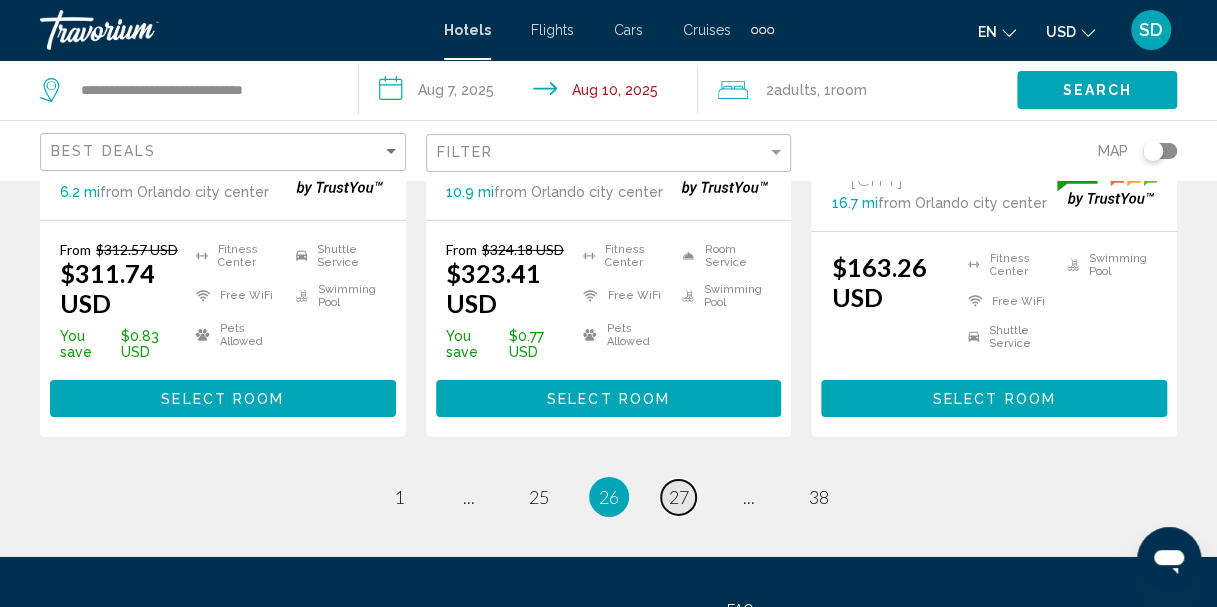 scroll, scrollTop: 2971, scrollLeft: 0, axis: vertical 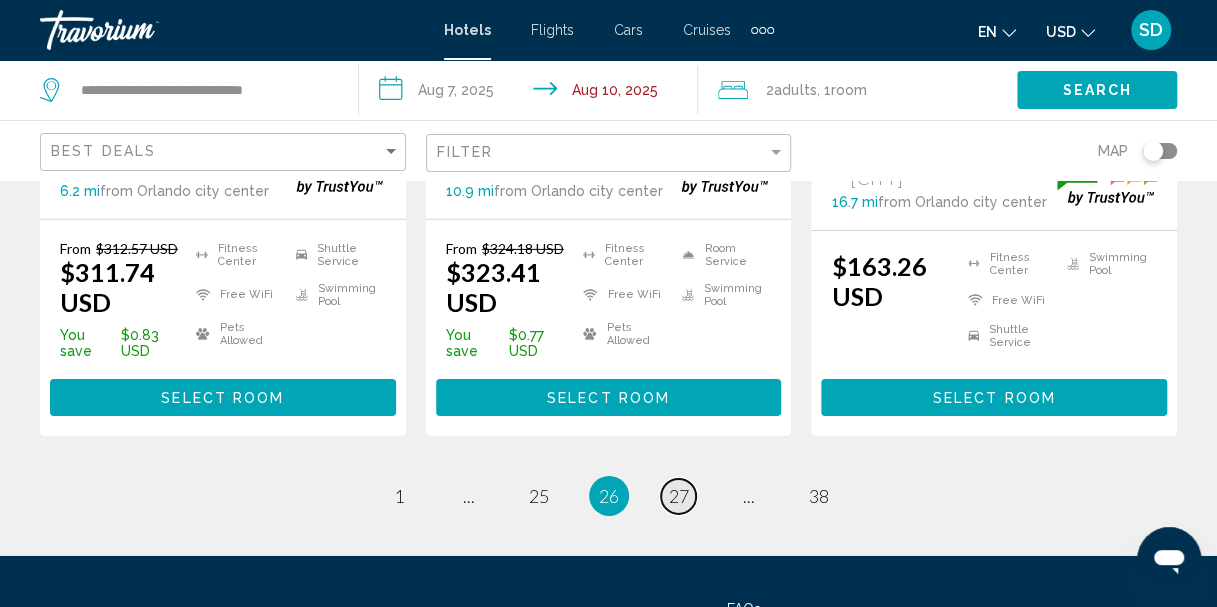 click on "page  27" at bounding box center (678, 496) 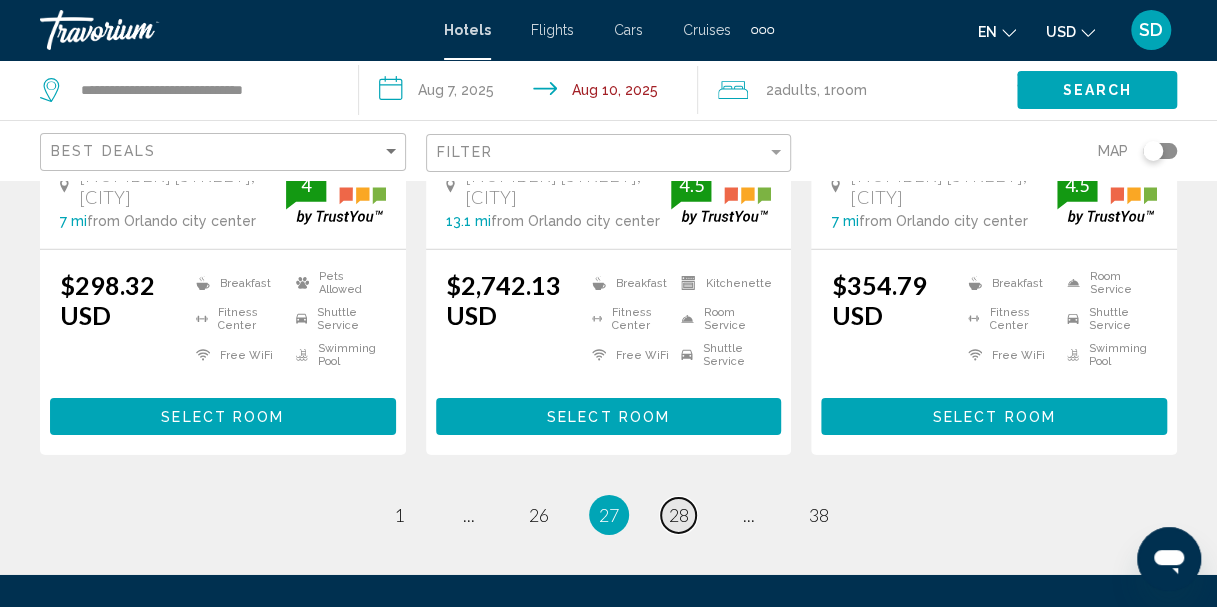 scroll, scrollTop: 2932, scrollLeft: 0, axis: vertical 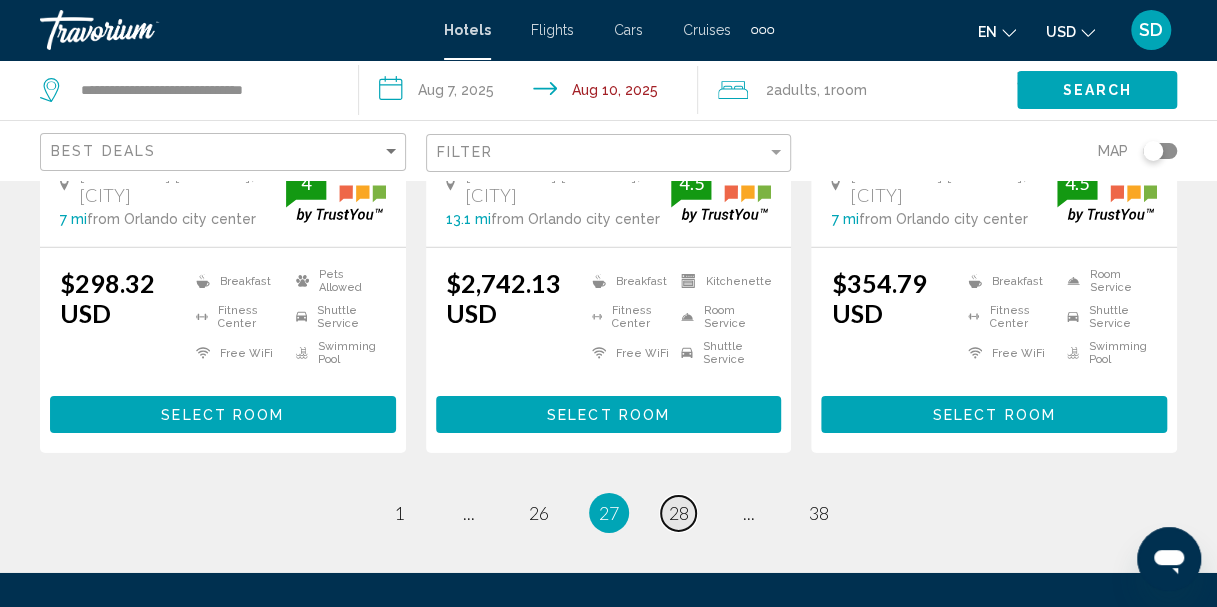 click on "28" at bounding box center (679, 513) 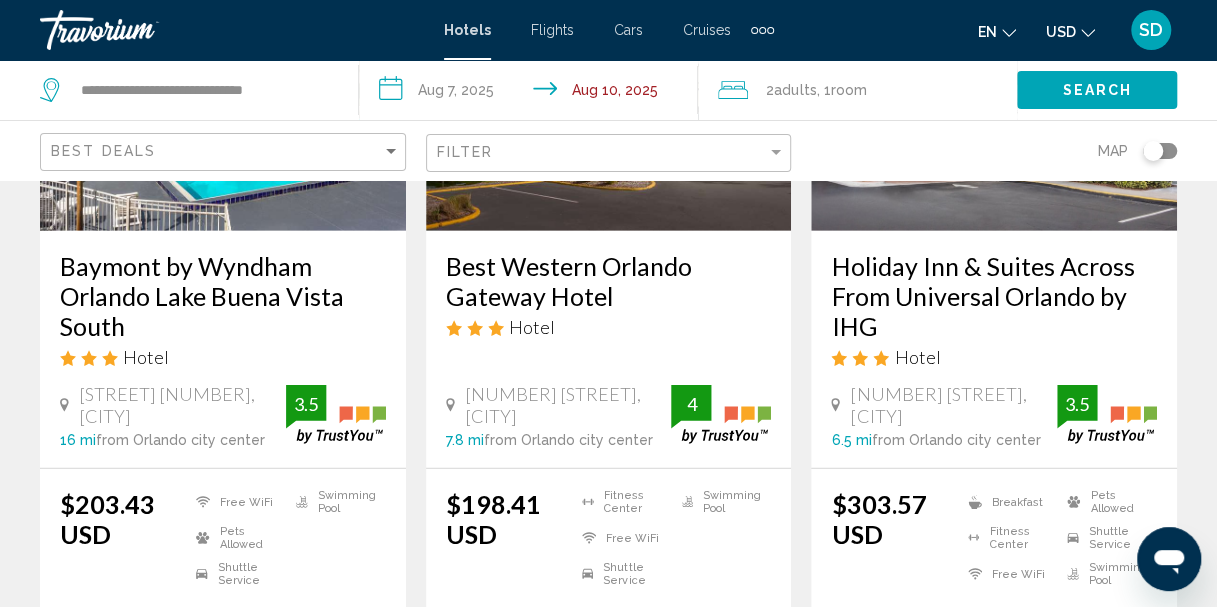 scroll, scrollTop: 2720, scrollLeft: 0, axis: vertical 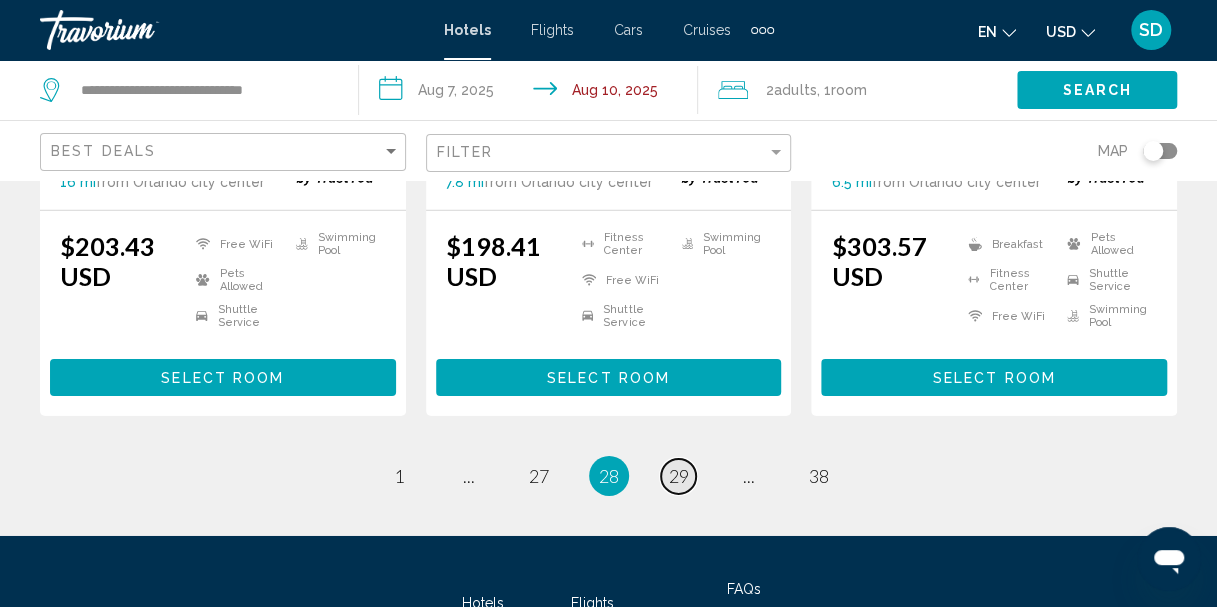 click on "page  29" at bounding box center (678, 476) 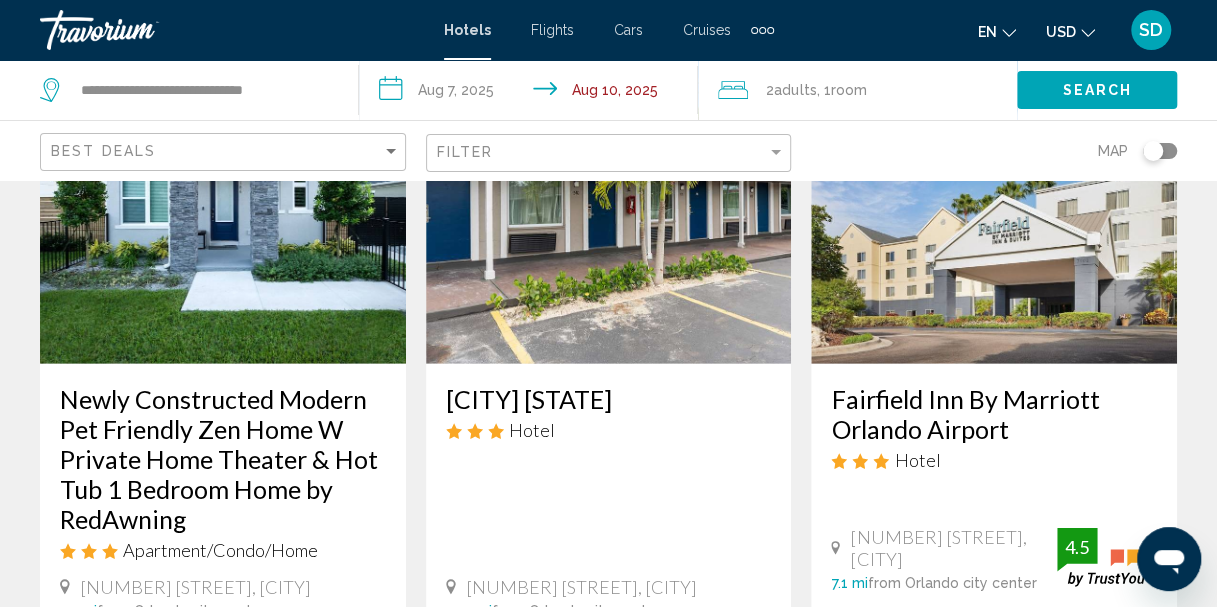 scroll, scrollTop: 2564, scrollLeft: 0, axis: vertical 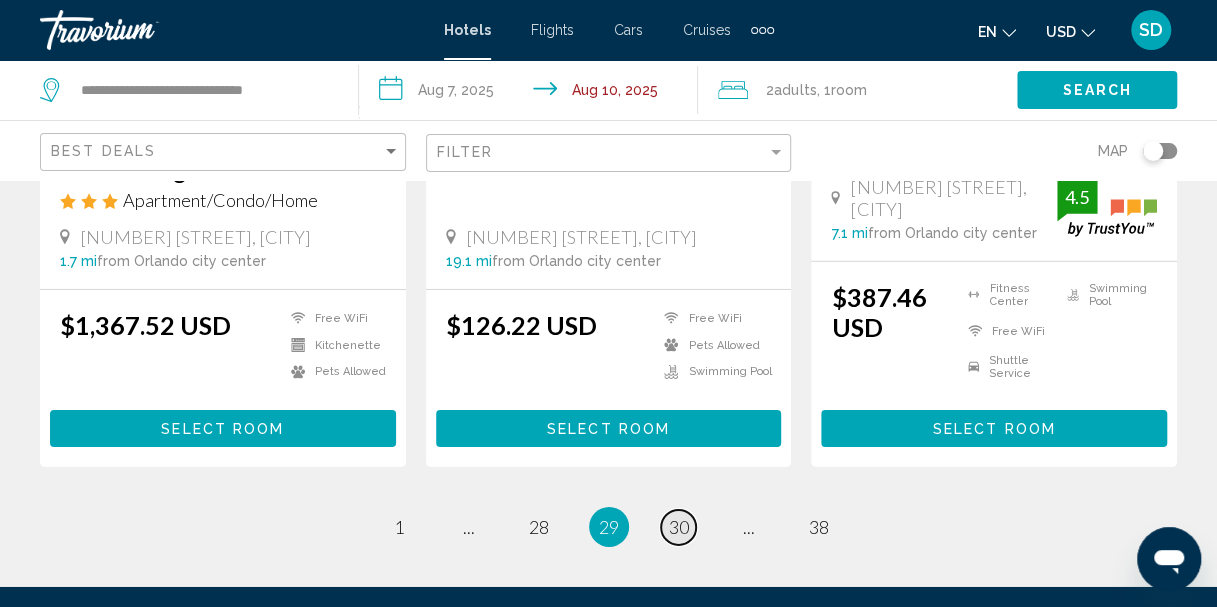 click on "30" at bounding box center [679, 527] 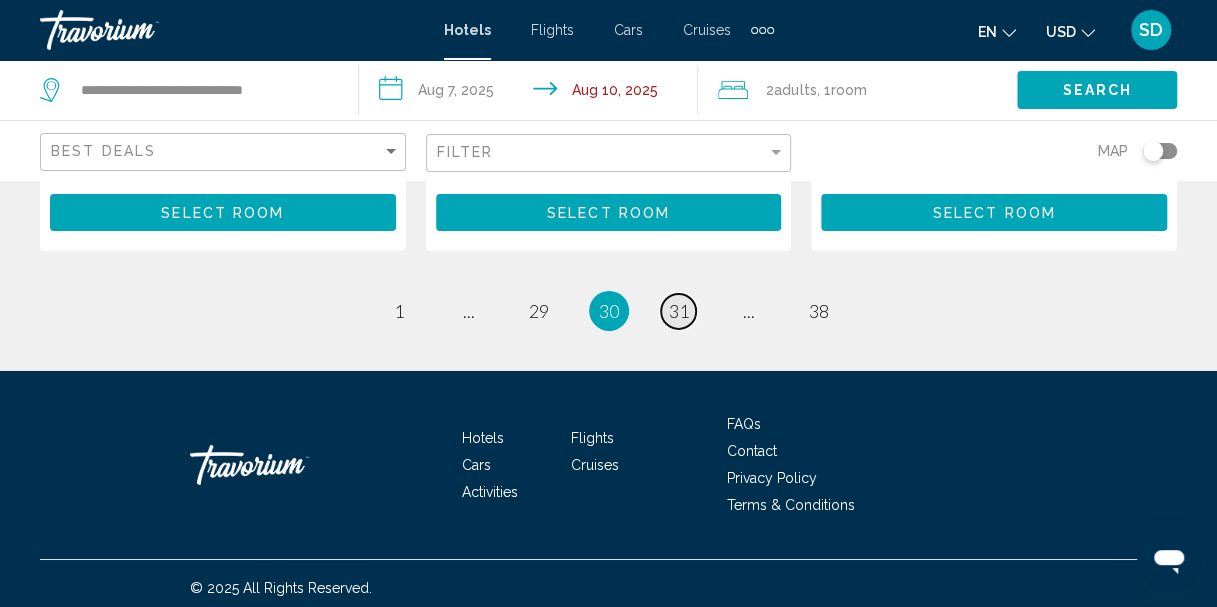 scroll, scrollTop: 3150, scrollLeft: 0, axis: vertical 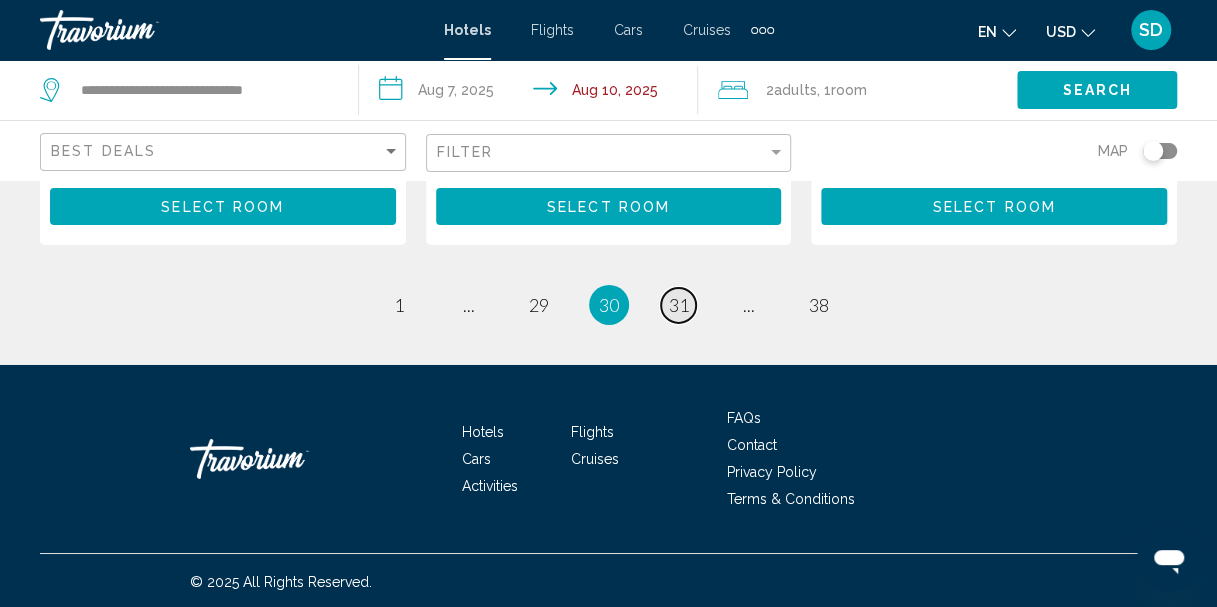 click on "page  31" at bounding box center [678, 305] 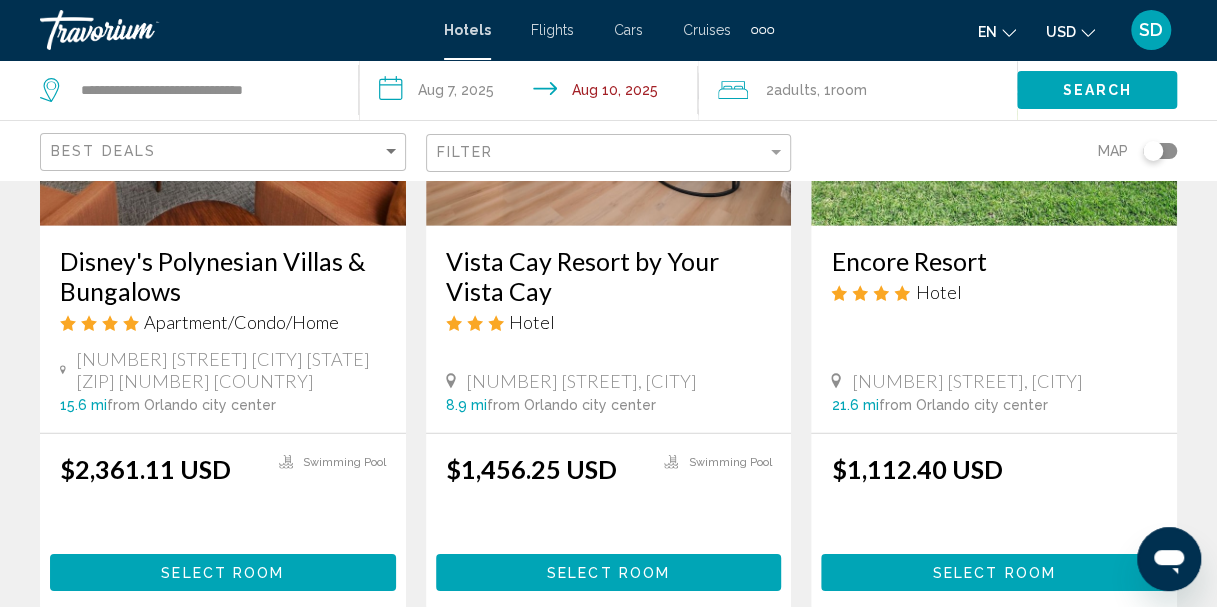 scroll, scrollTop: 2656, scrollLeft: 0, axis: vertical 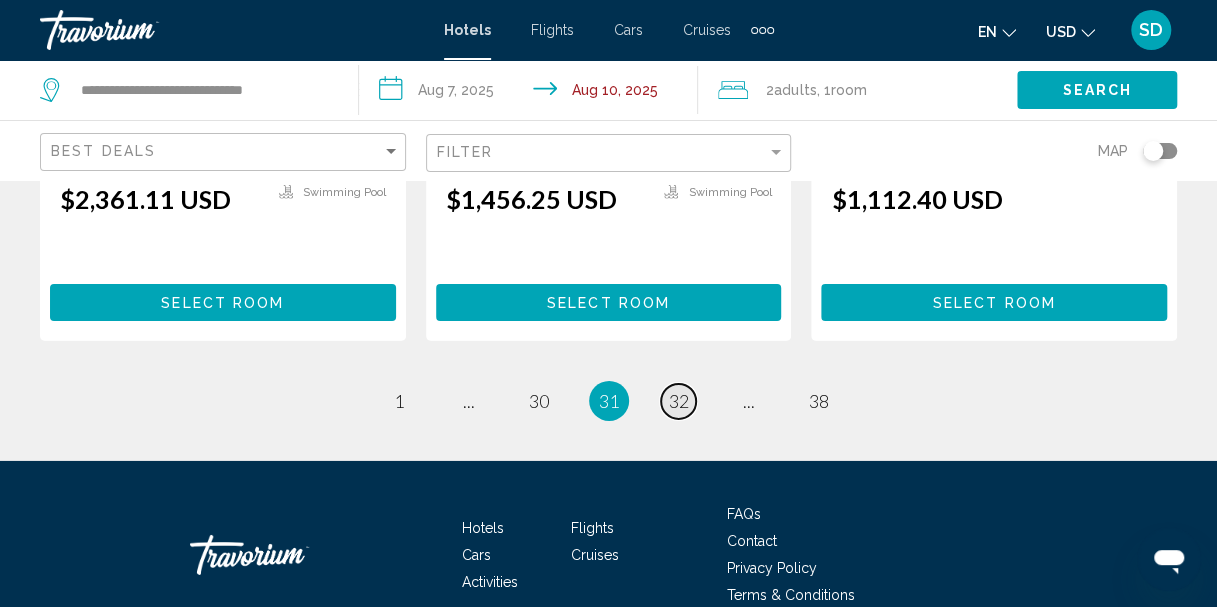 click on "page  32" at bounding box center (678, 401) 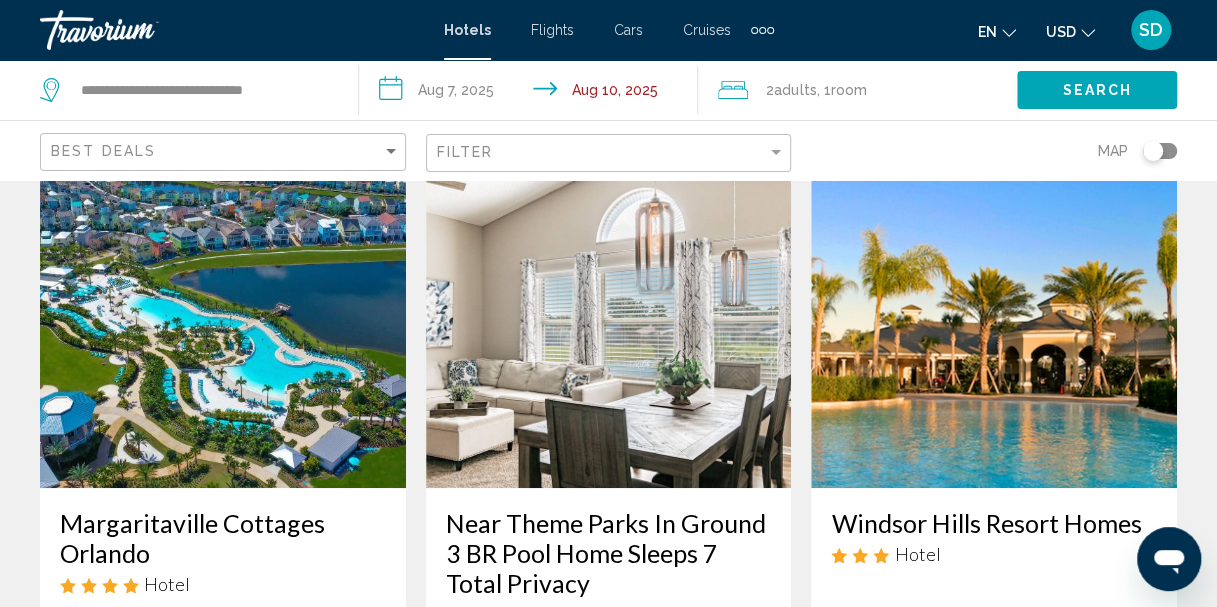 scroll, scrollTop: 0, scrollLeft: 0, axis: both 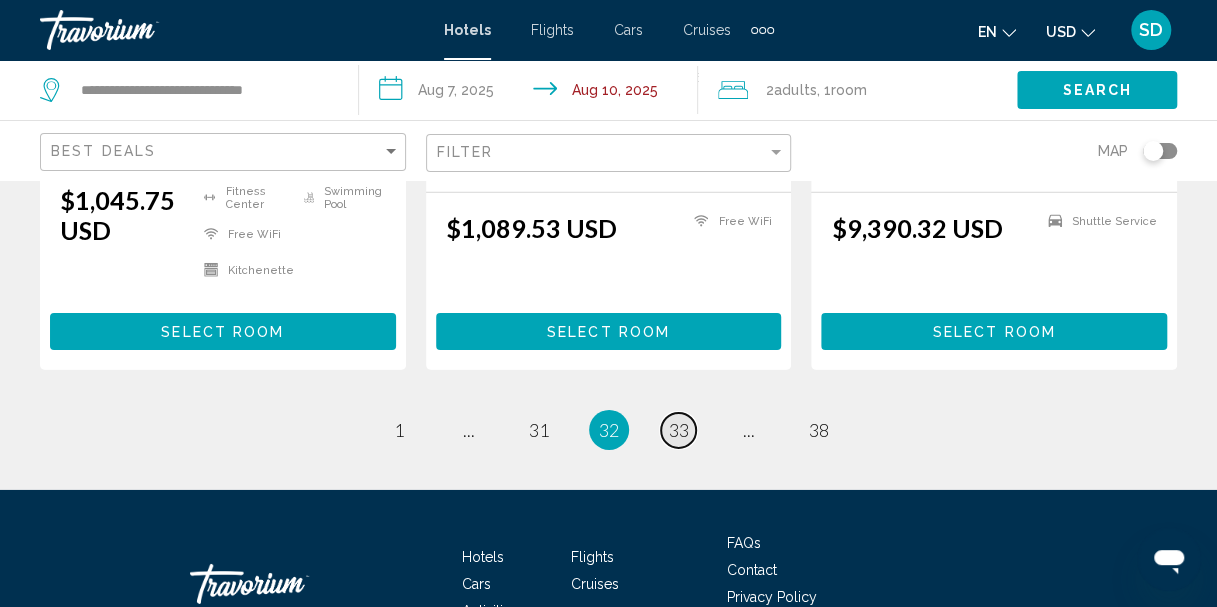 click on "33" at bounding box center [679, 430] 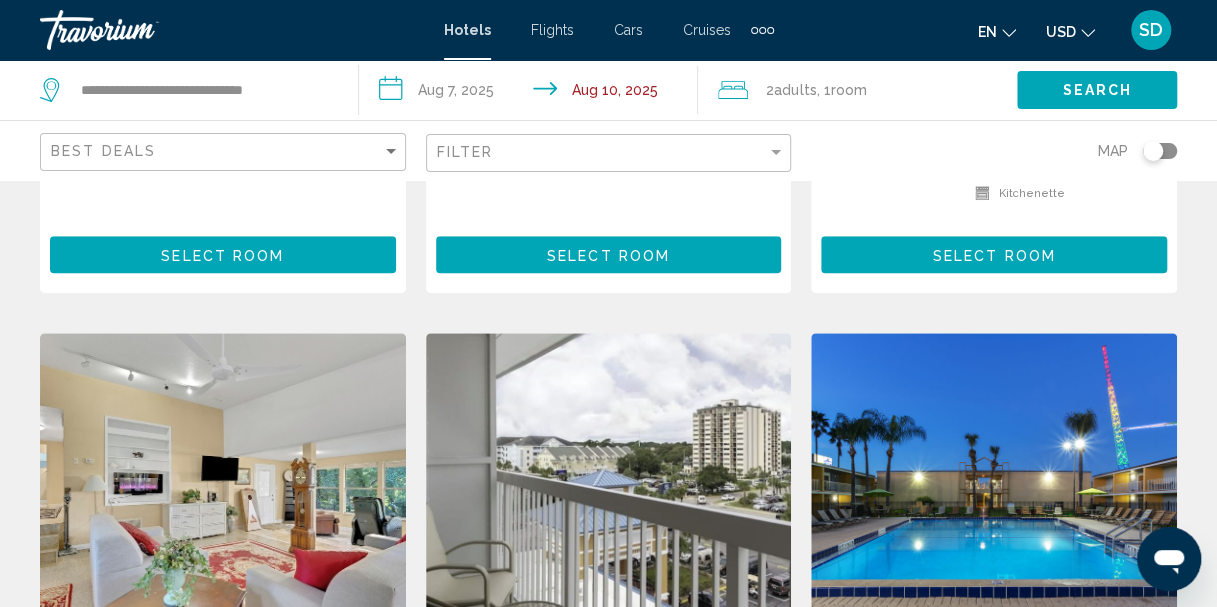 scroll, scrollTop: 0, scrollLeft: 0, axis: both 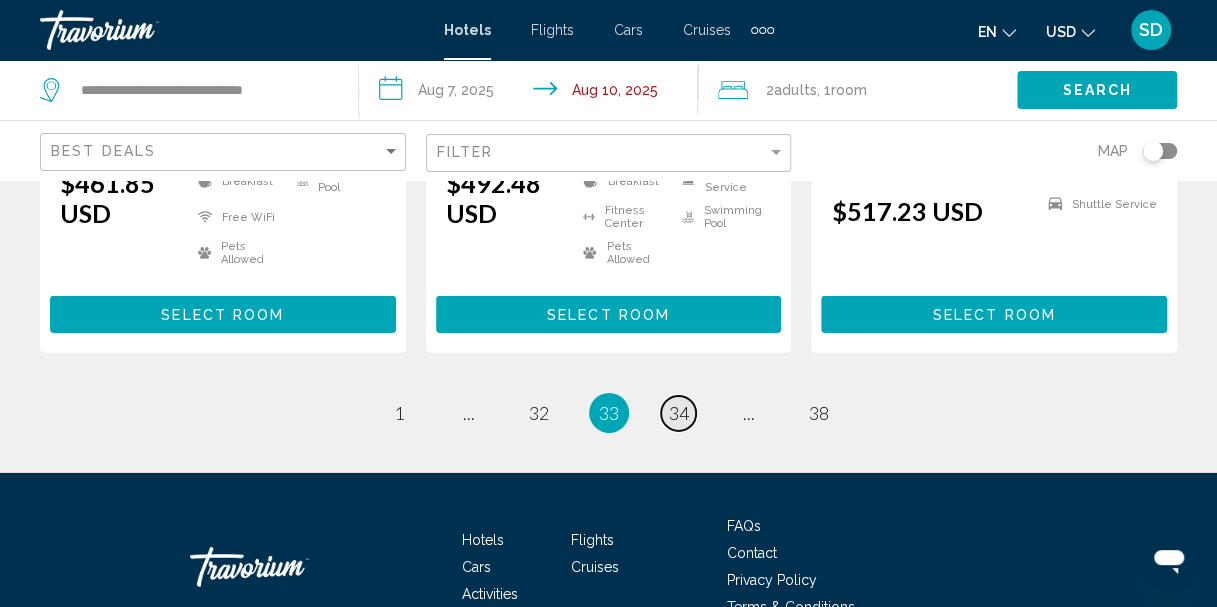click on "34" at bounding box center (679, 413) 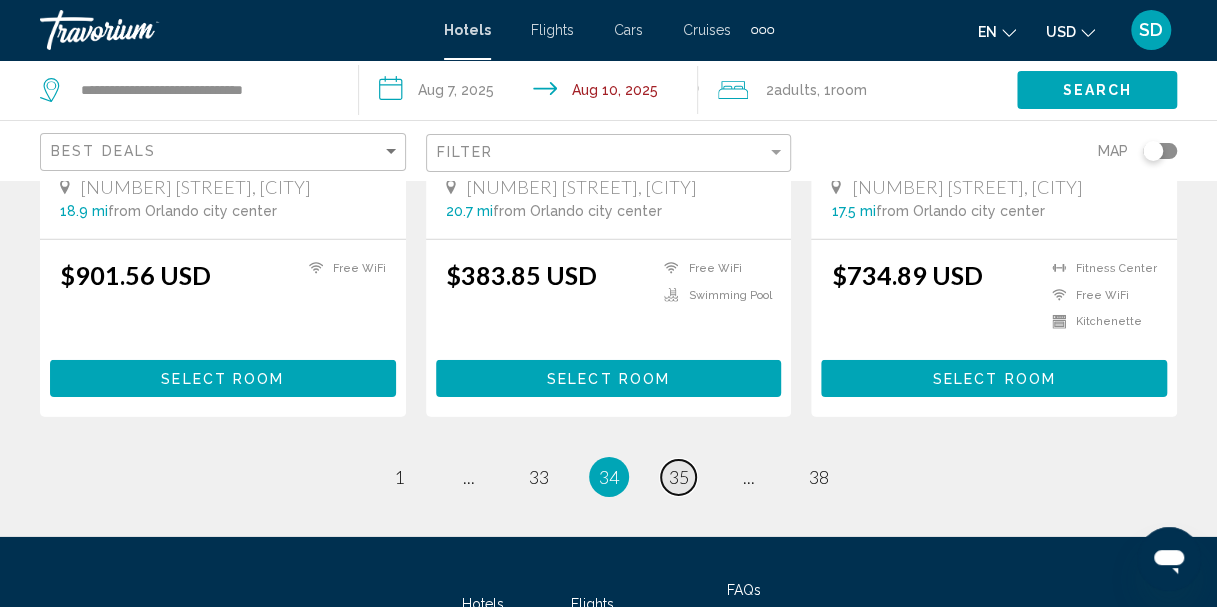 scroll, scrollTop: 2834, scrollLeft: 0, axis: vertical 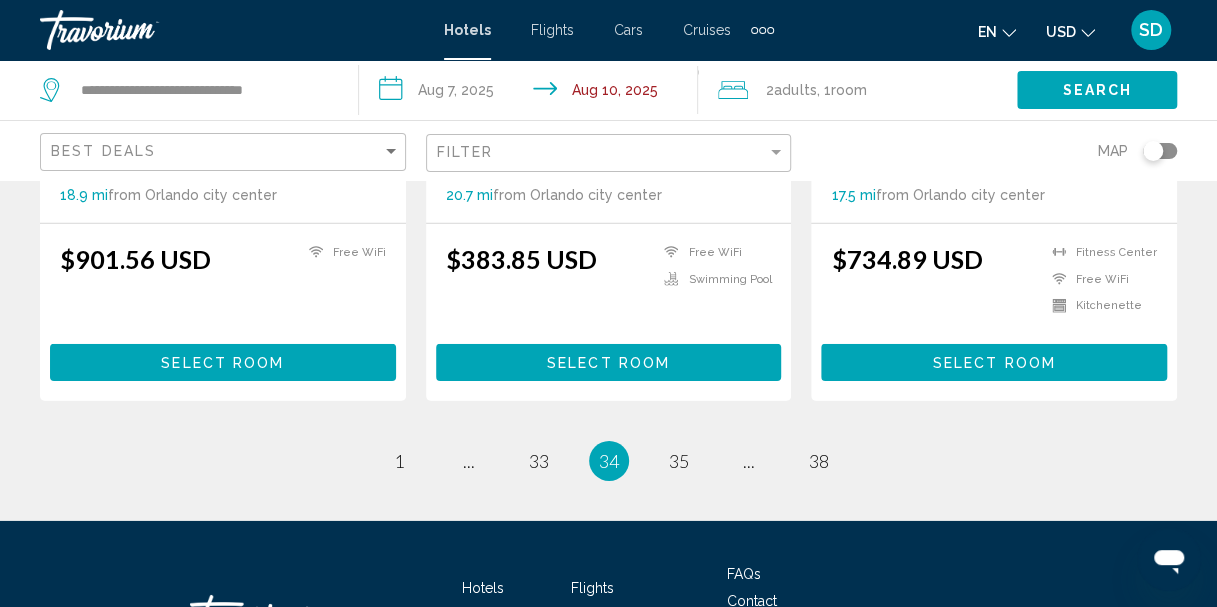 click on "**********" 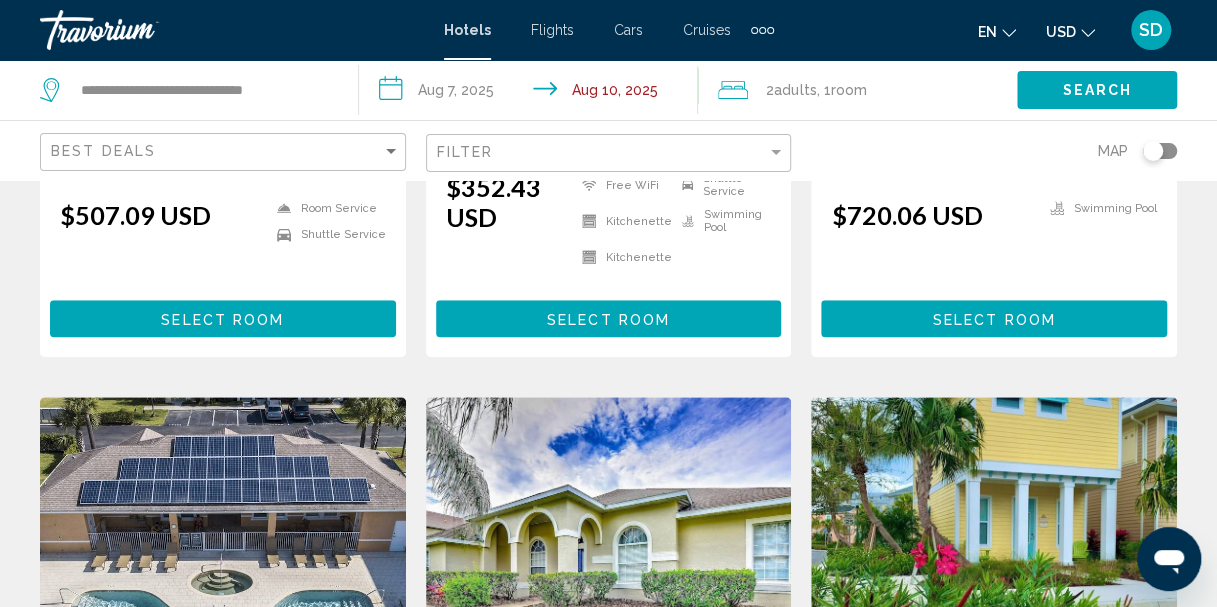 scroll, scrollTop: 0, scrollLeft: 0, axis: both 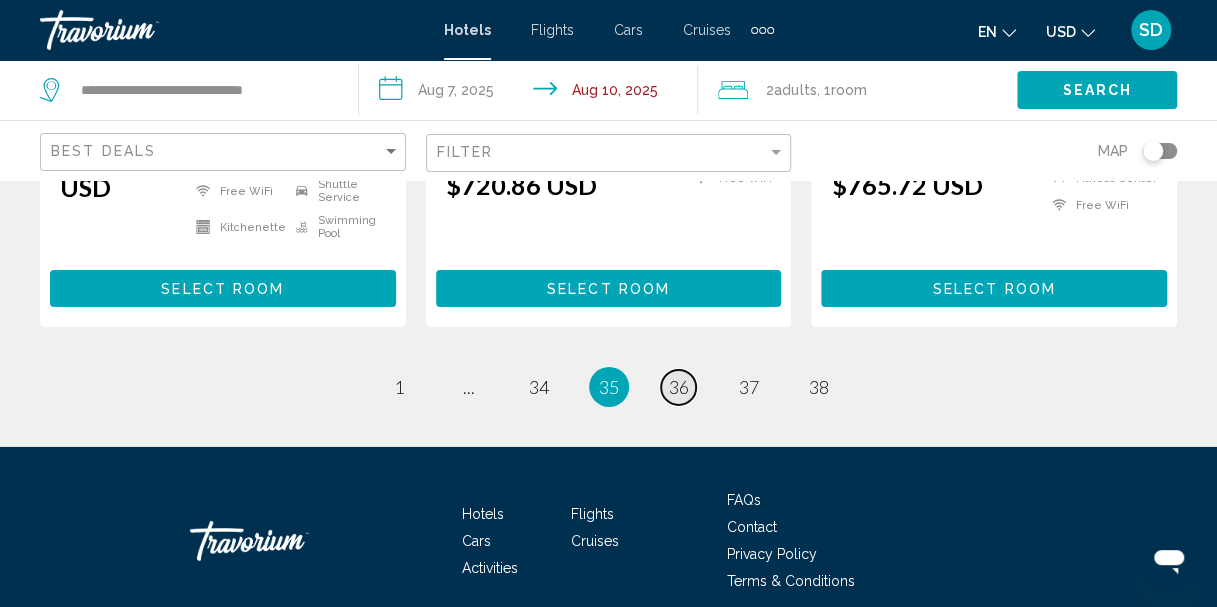 click on "36" at bounding box center (679, 387) 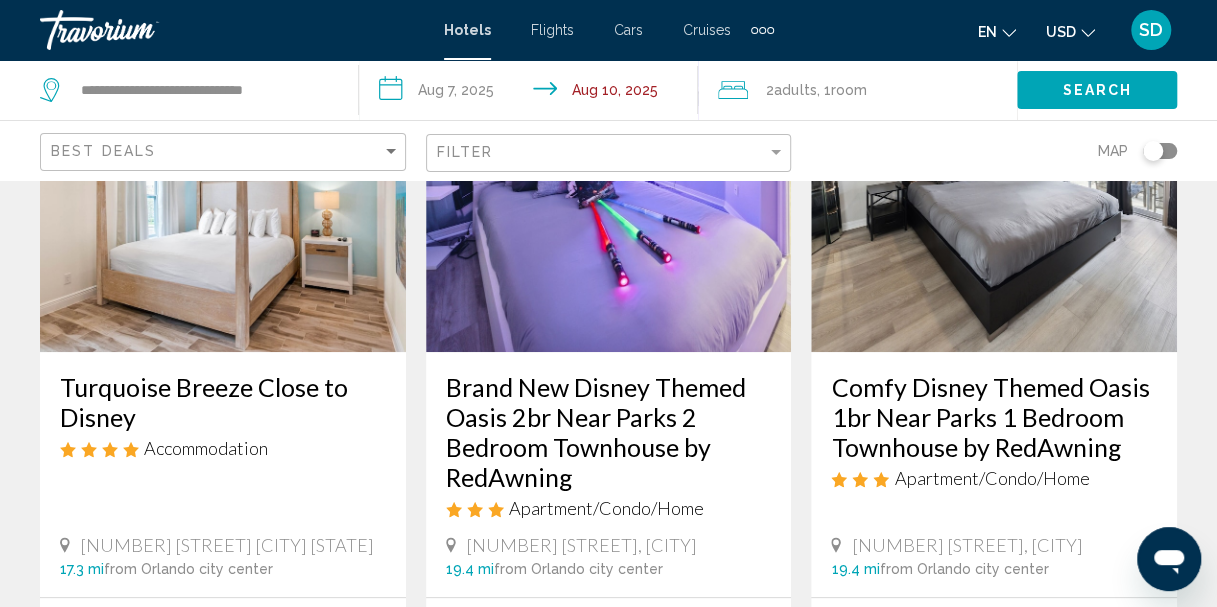 scroll, scrollTop: 0, scrollLeft: 0, axis: both 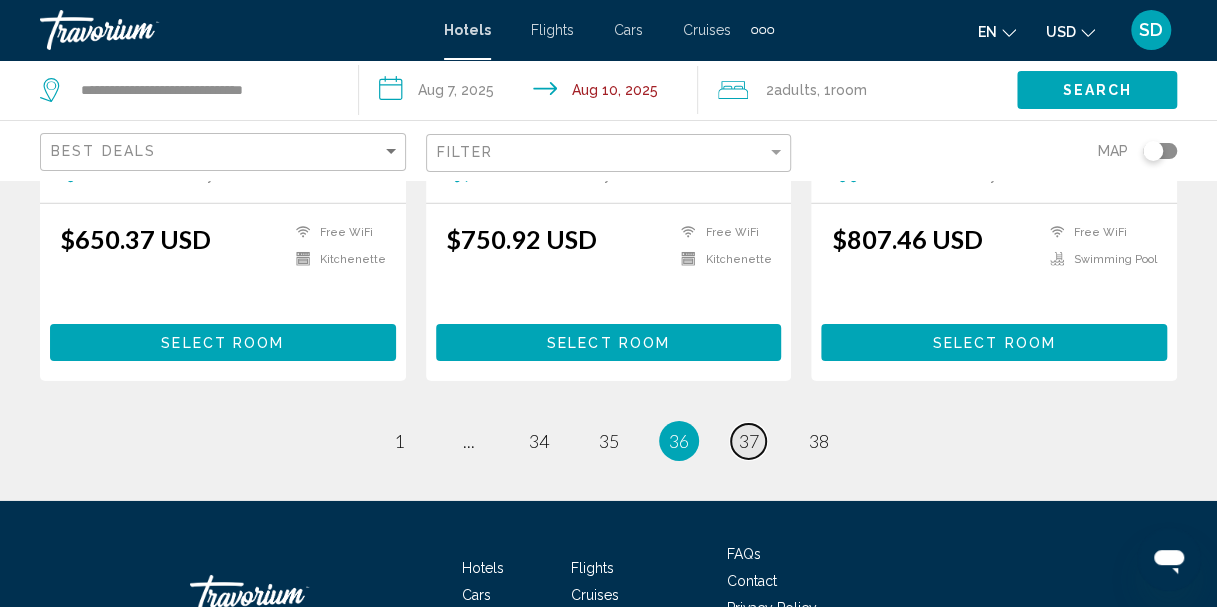 click on "page  37" at bounding box center [748, 441] 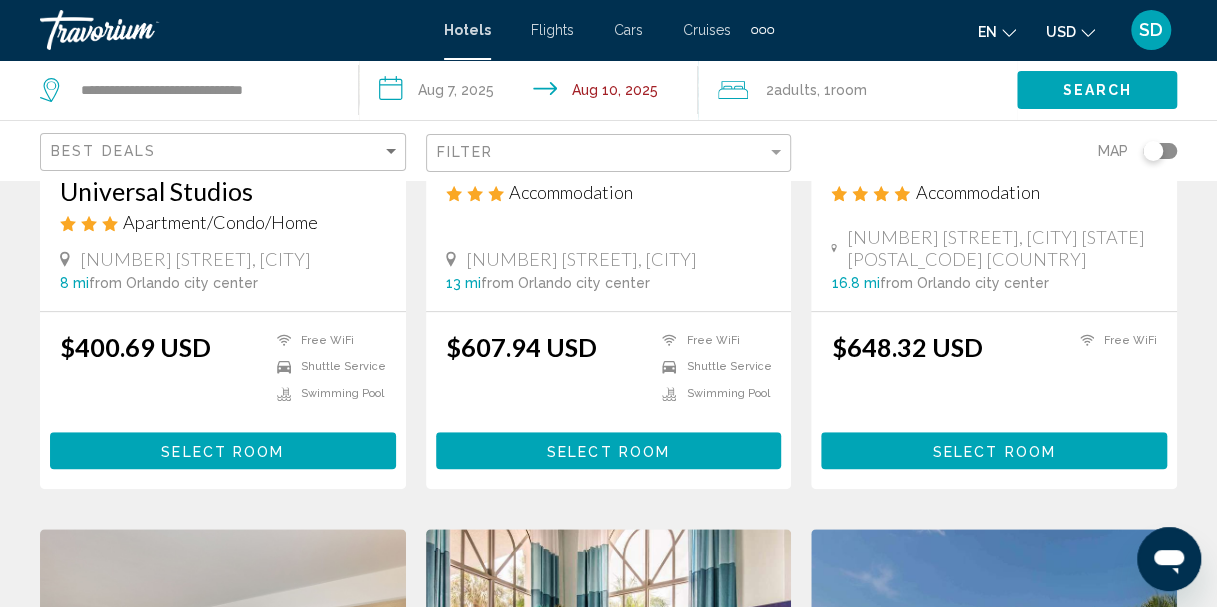 scroll, scrollTop: 444, scrollLeft: 0, axis: vertical 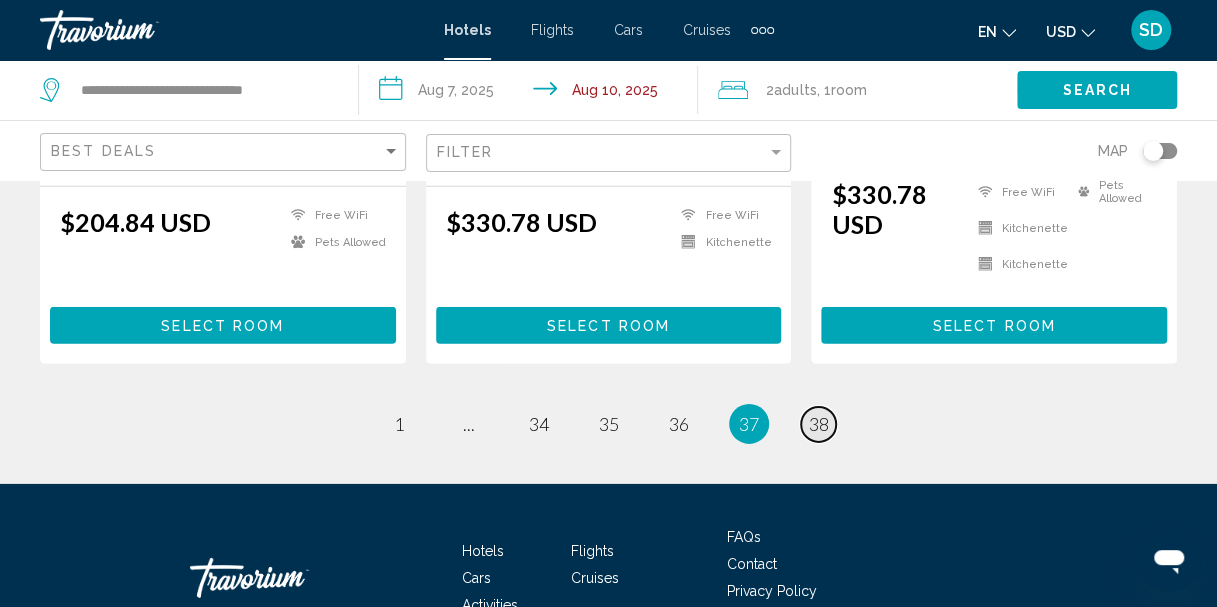 click on "38" at bounding box center [819, 424] 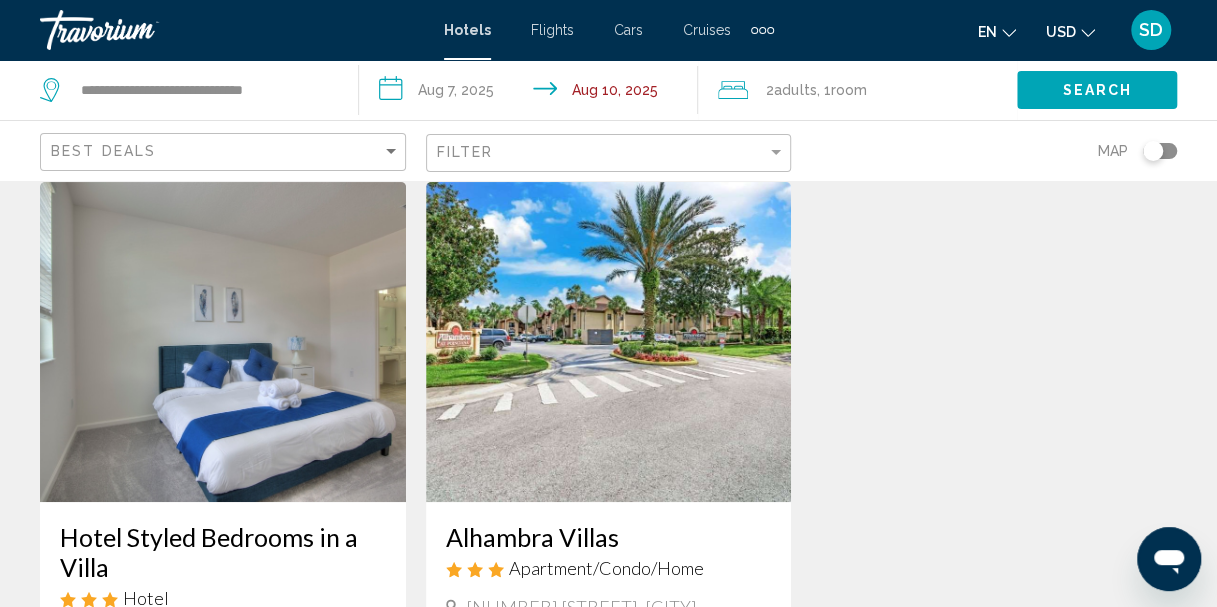 scroll, scrollTop: 0, scrollLeft: 0, axis: both 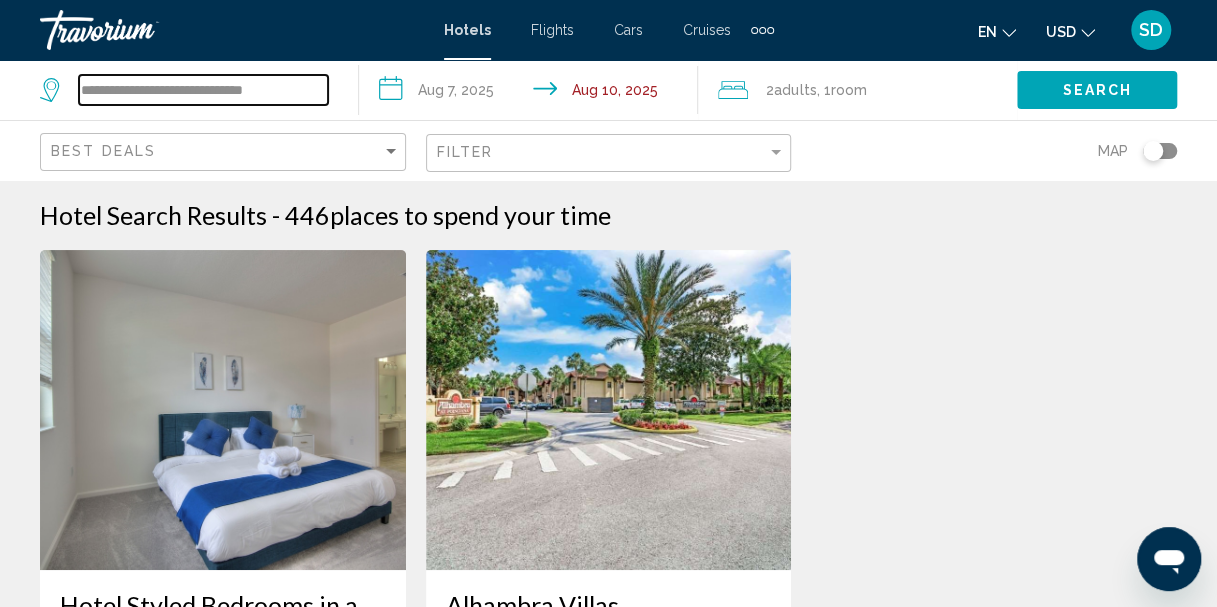 click on "**********" at bounding box center [203, 90] 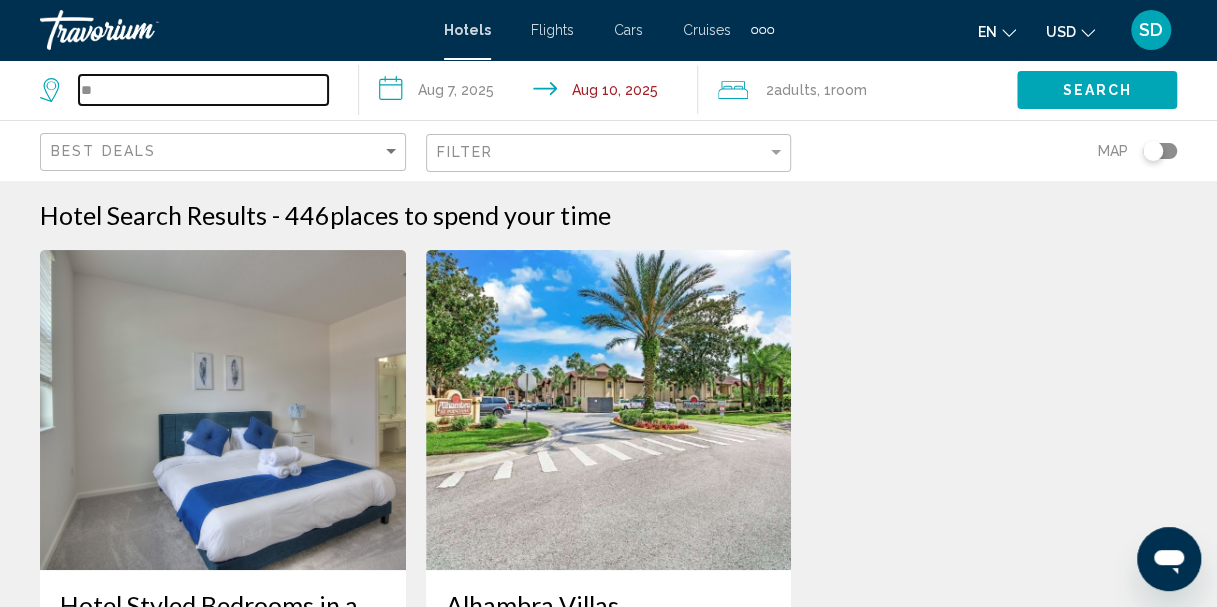 type on "*" 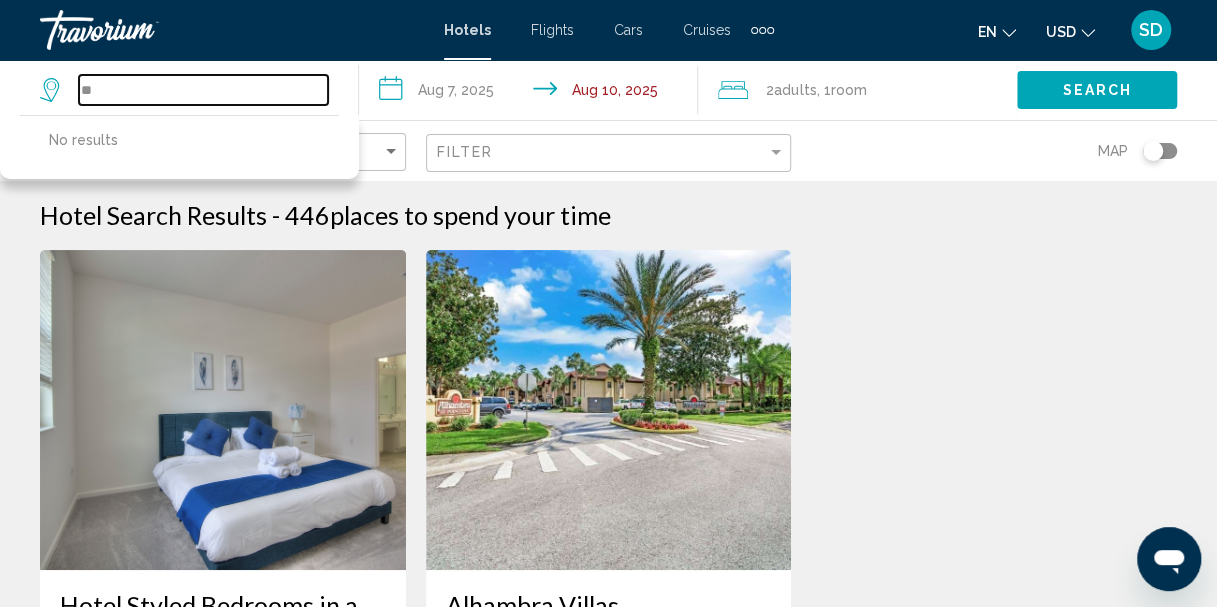 type on "*" 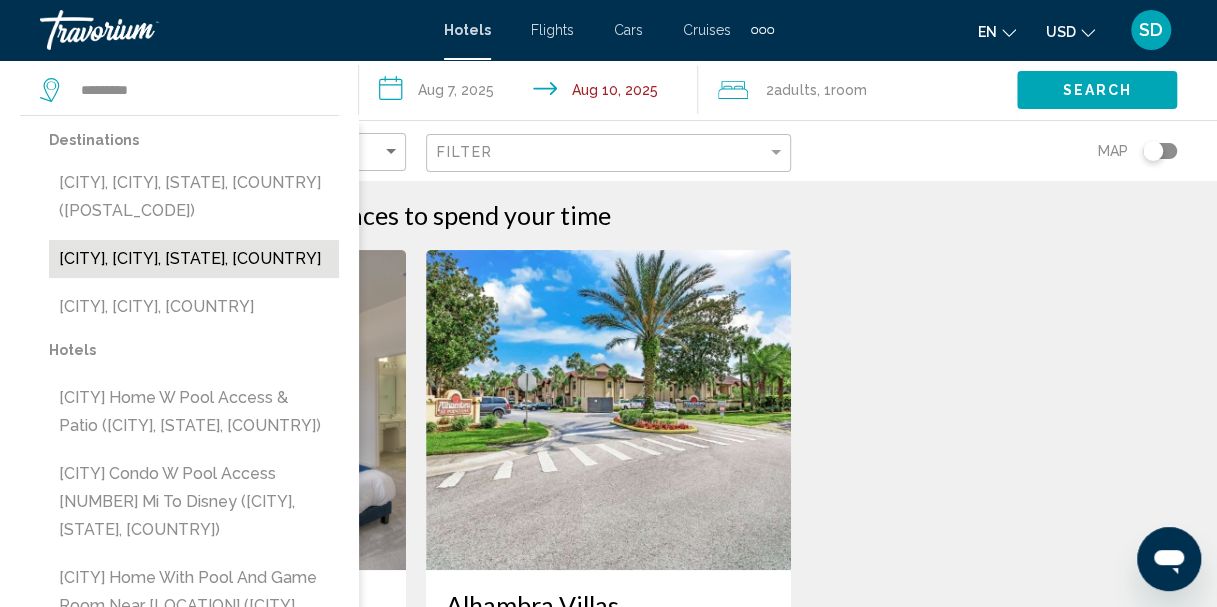 click on "[CITY], [CITY], [STATE], [COUNTRY]" at bounding box center (194, 259) 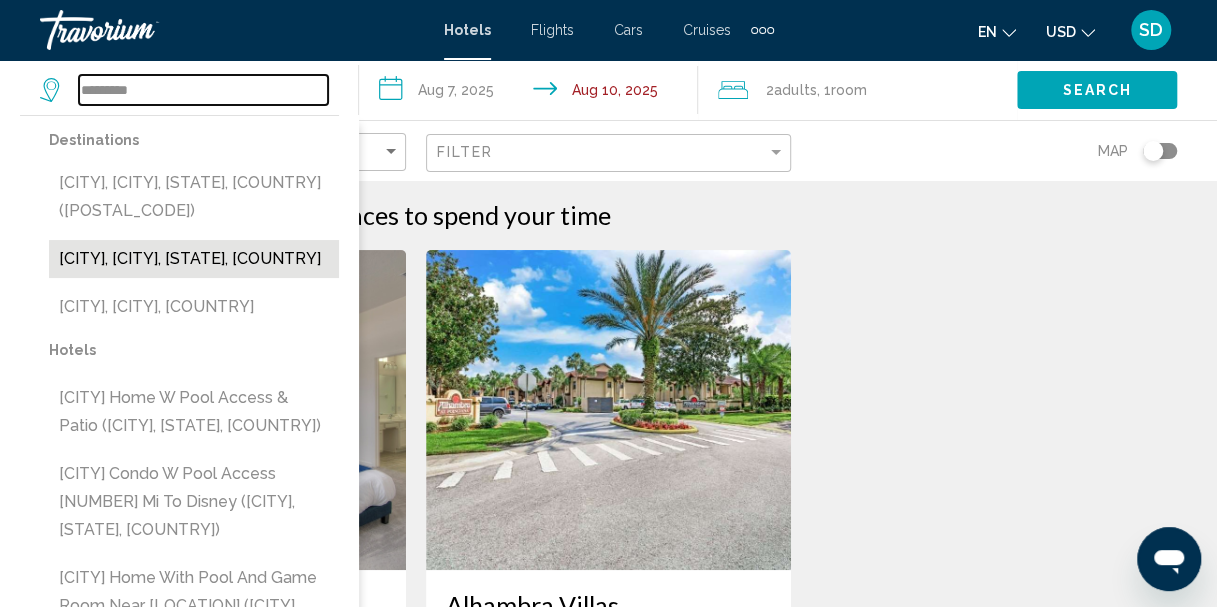 type on "**********" 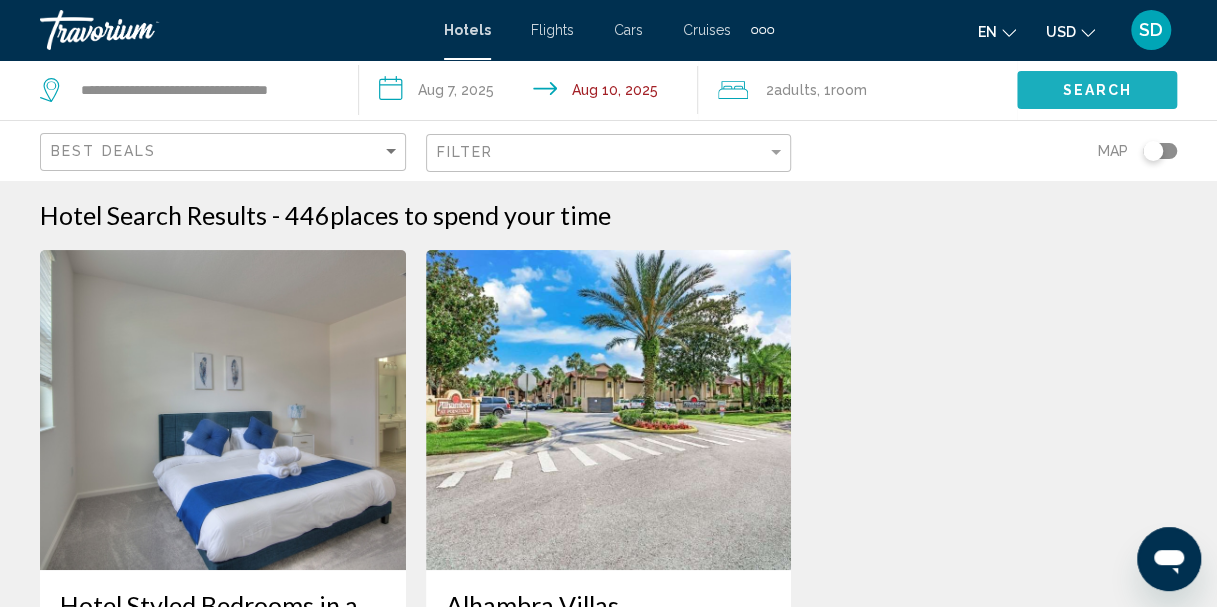 click on "Search" 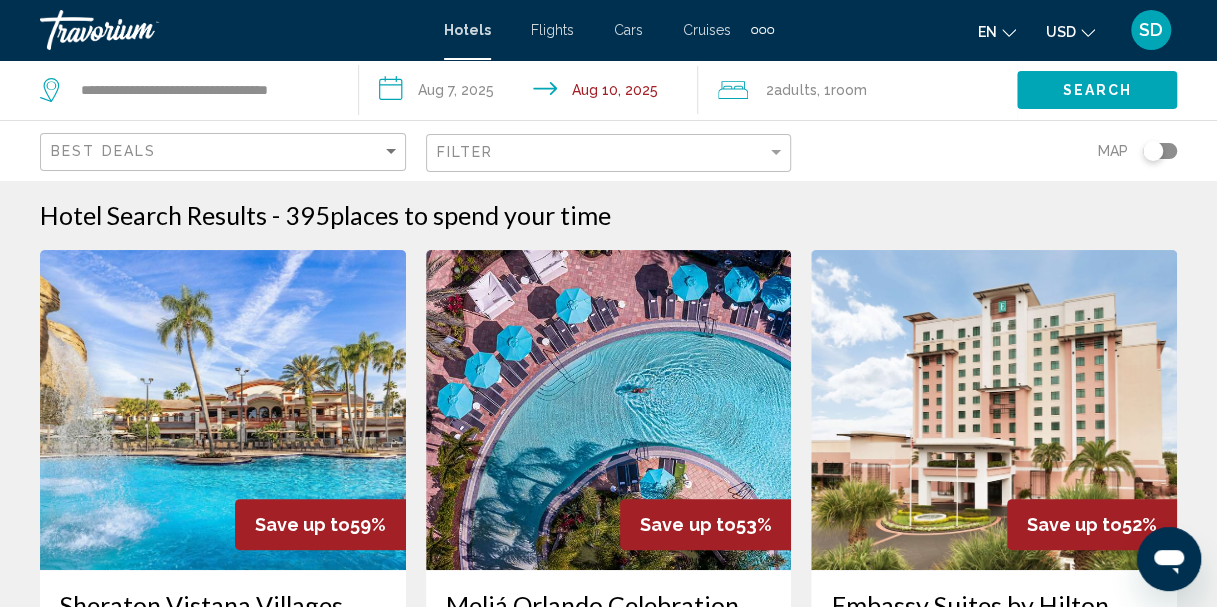 type 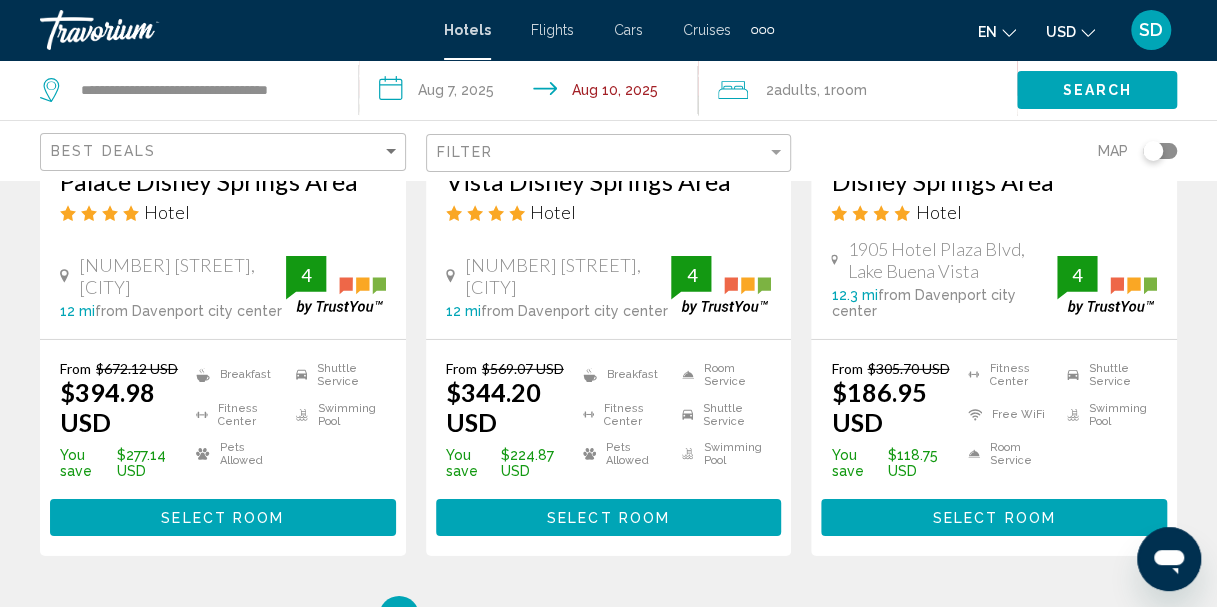 scroll, scrollTop: 2896, scrollLeft: 0, axis: vertical 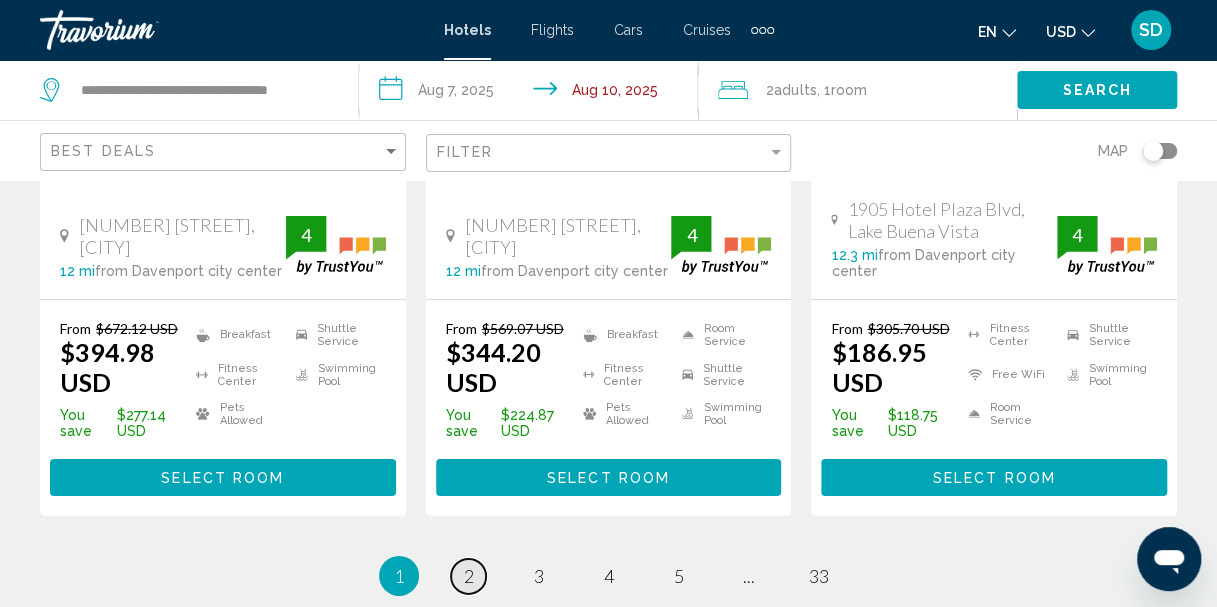 click on "2" at bounding box center [469, 576] 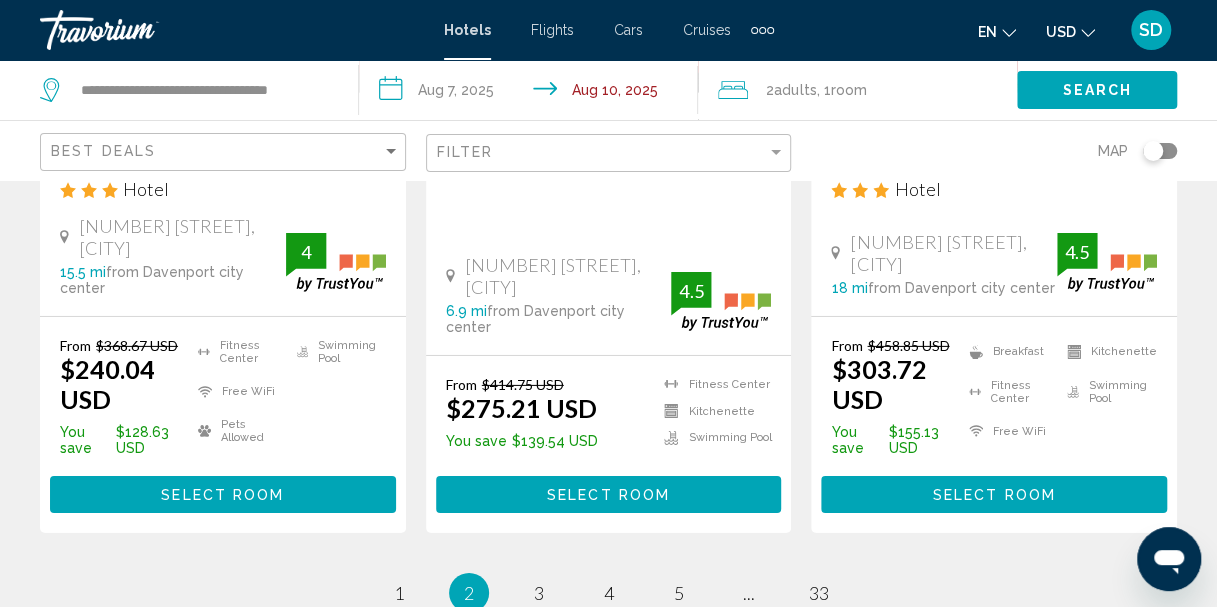 scroll, scrollTop: 2880, scrollLeft: 0, axis: vertical 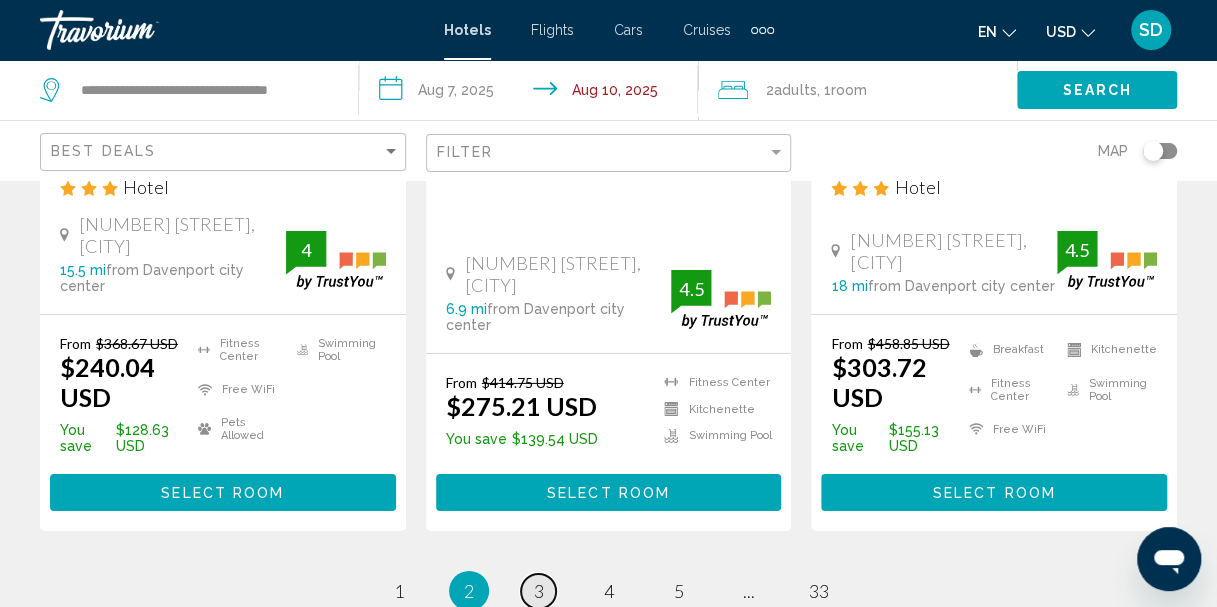 click on "3" at bounding box center (539, 591) 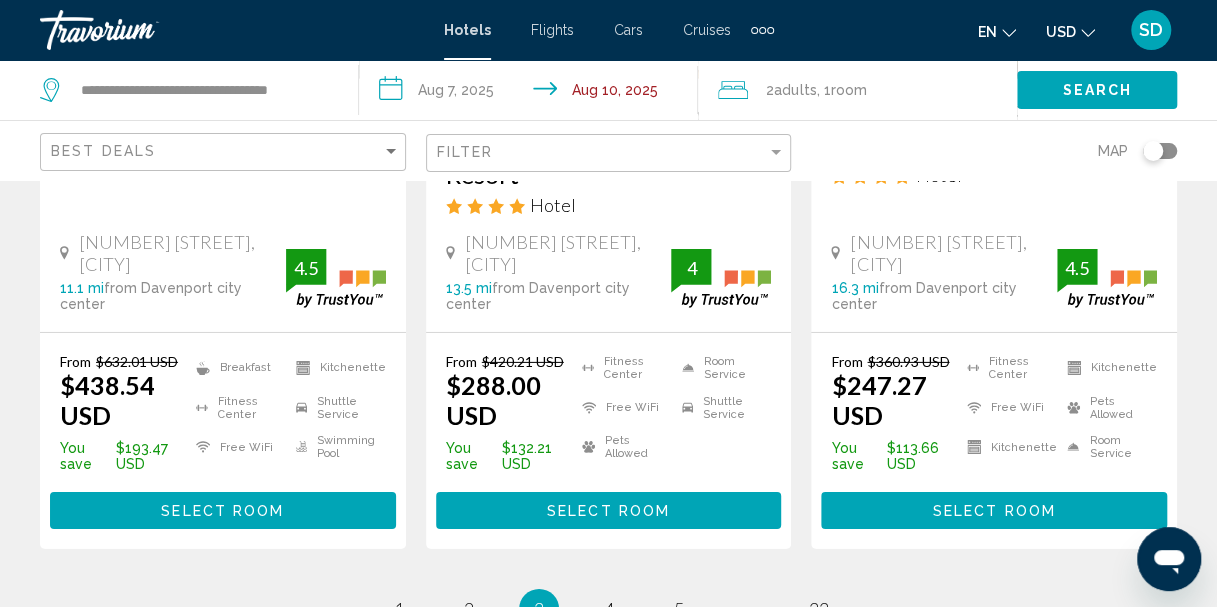 scroll, scrollTop: 2880, scrollLeft: 0, axis: vertical 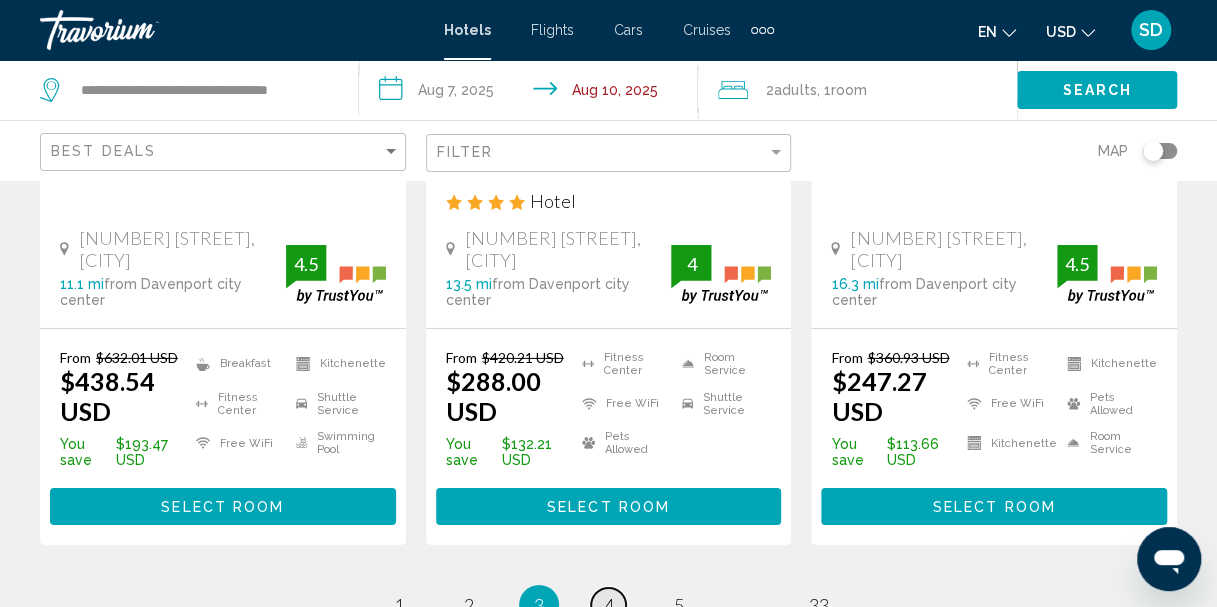 click on "page  4" at bounding box center (608, 605) 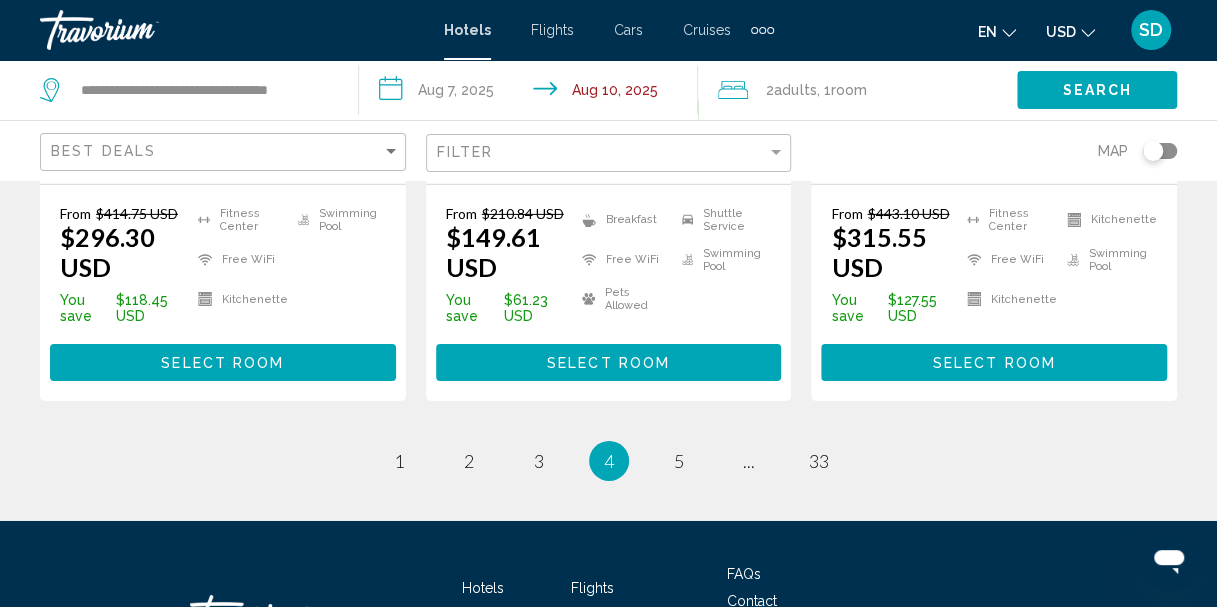 scroll, scrollTop: 2994, scrollLeft: 0, axis: vertical 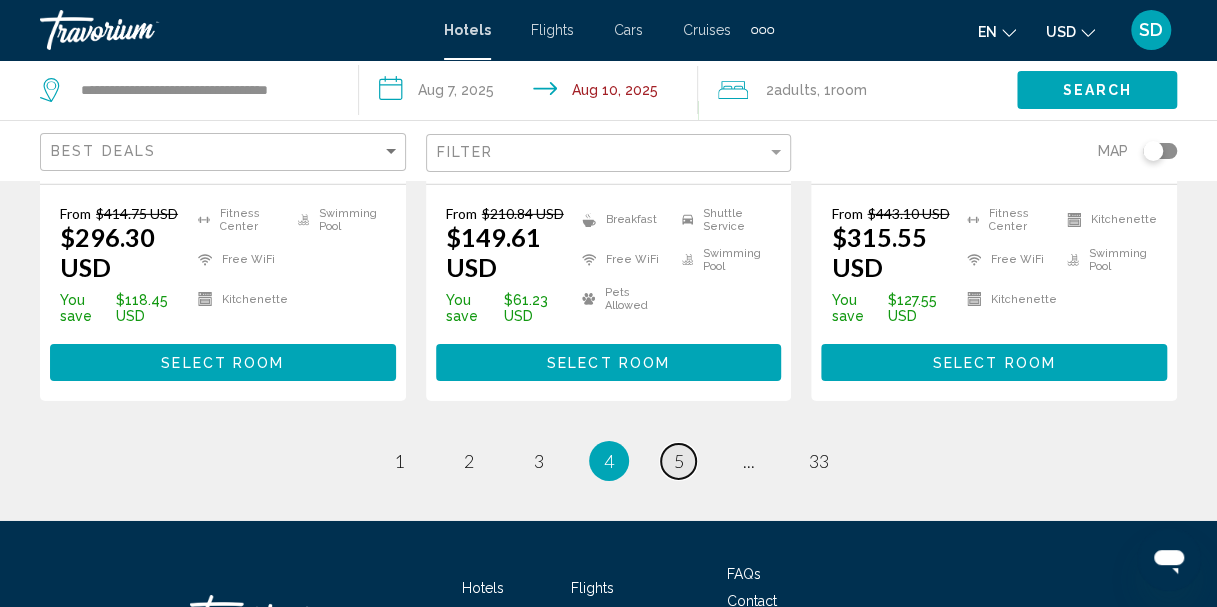 click on "page  5" at bounding box center [678, 461] 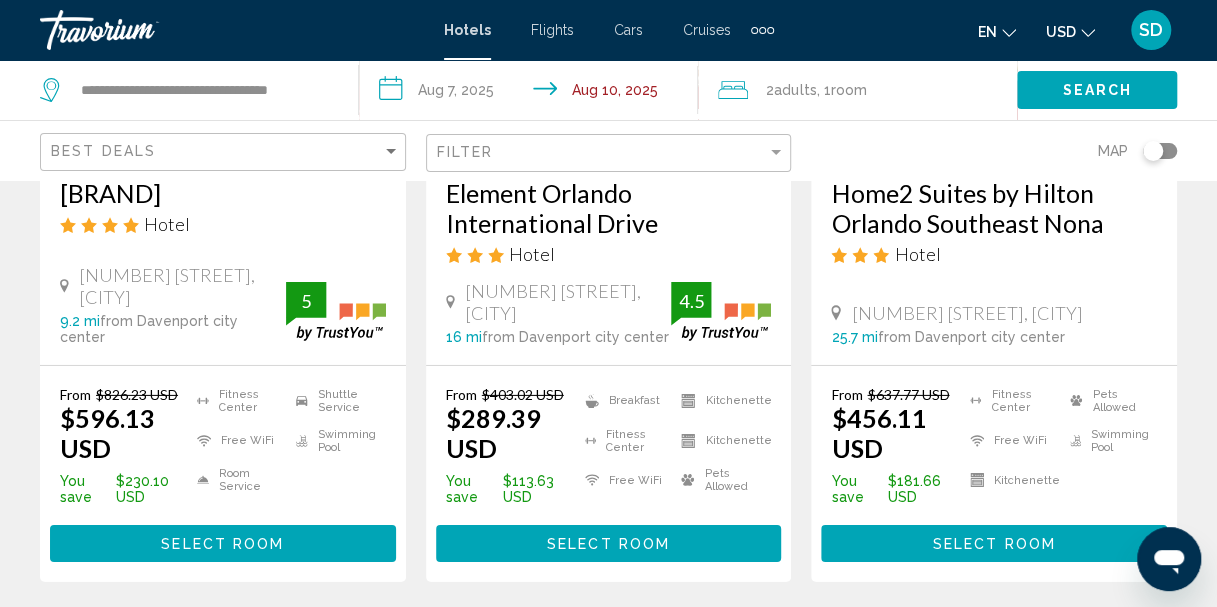 scroll, scrollTop: 2882, scrollLeft: 0, axis: vertical 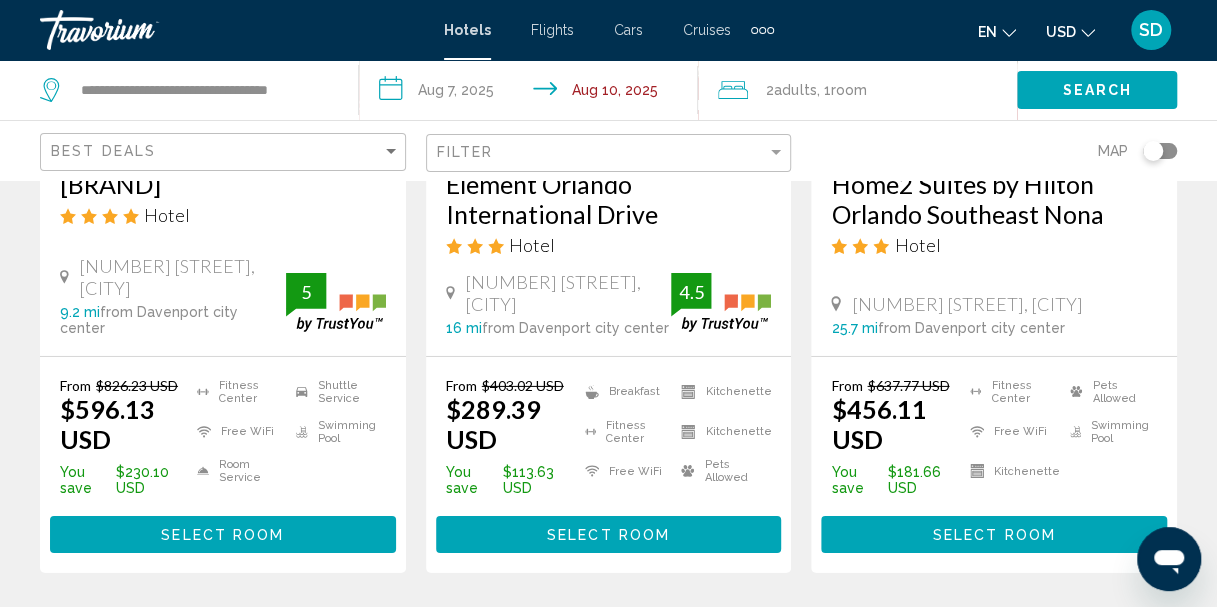 click on "page  6" at bounding box center (678, 633) 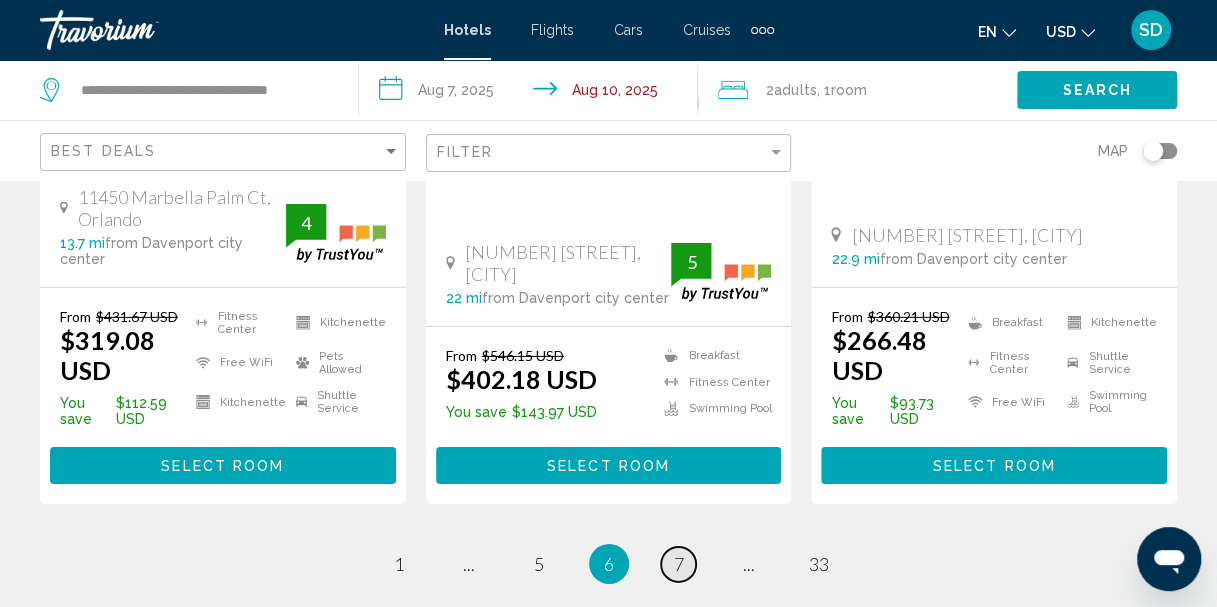 scroll, scrollTop: 2862, scrollLeft: 0, axis: vertical 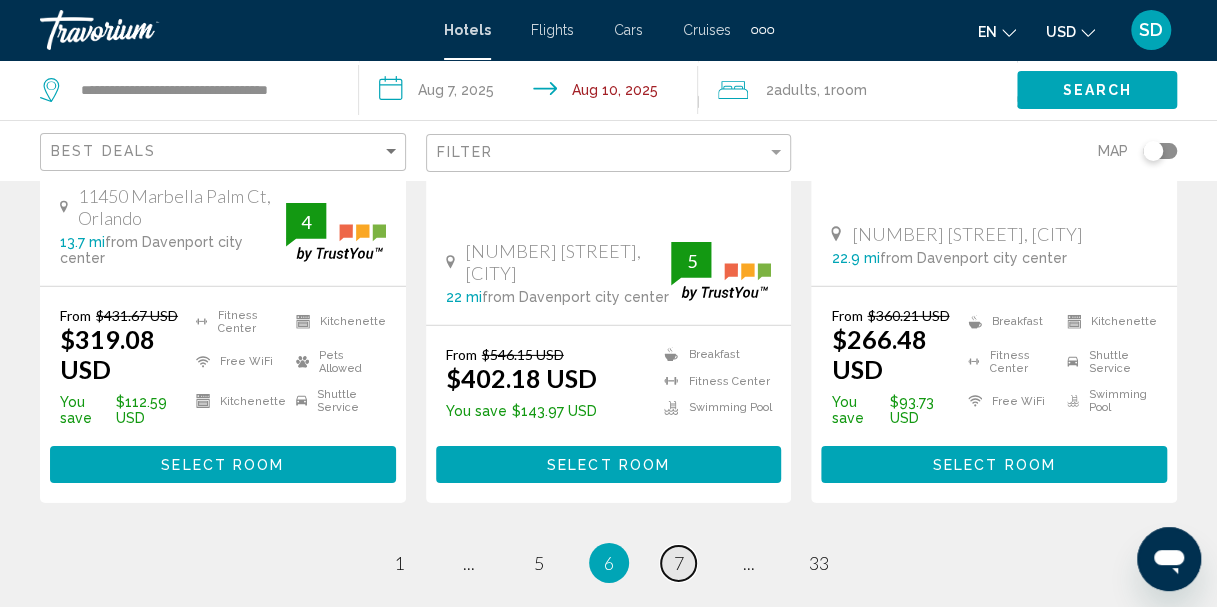 click on "page  7" at bounding box center [678, 563] 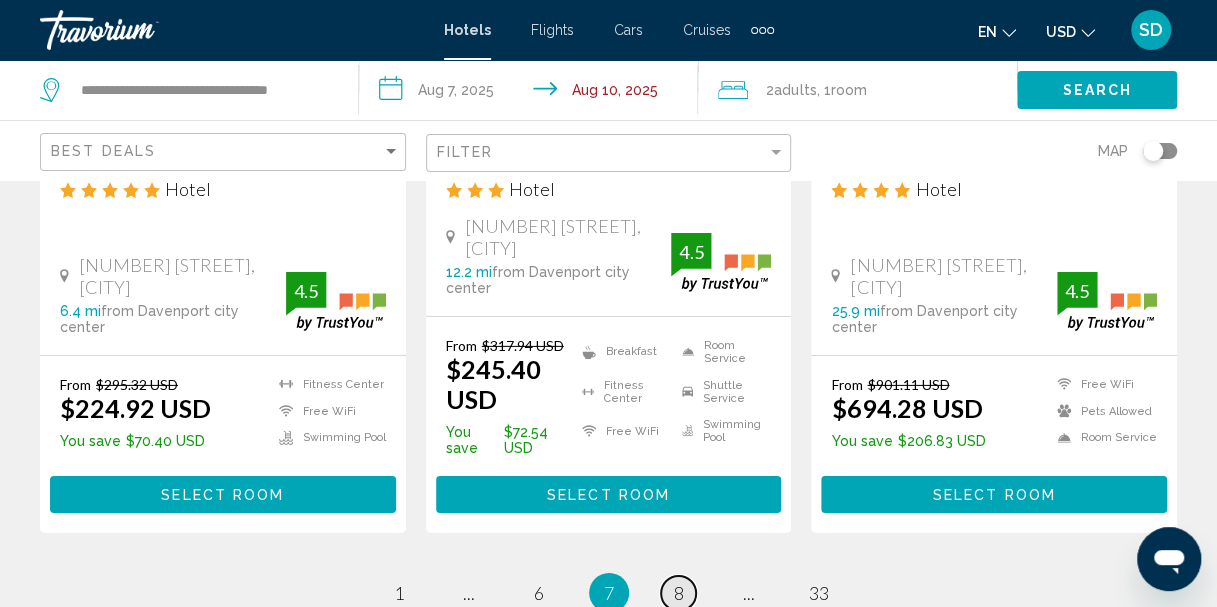 scroll, scrollTop: 2880, scrollLeft: 0, axis: vertical 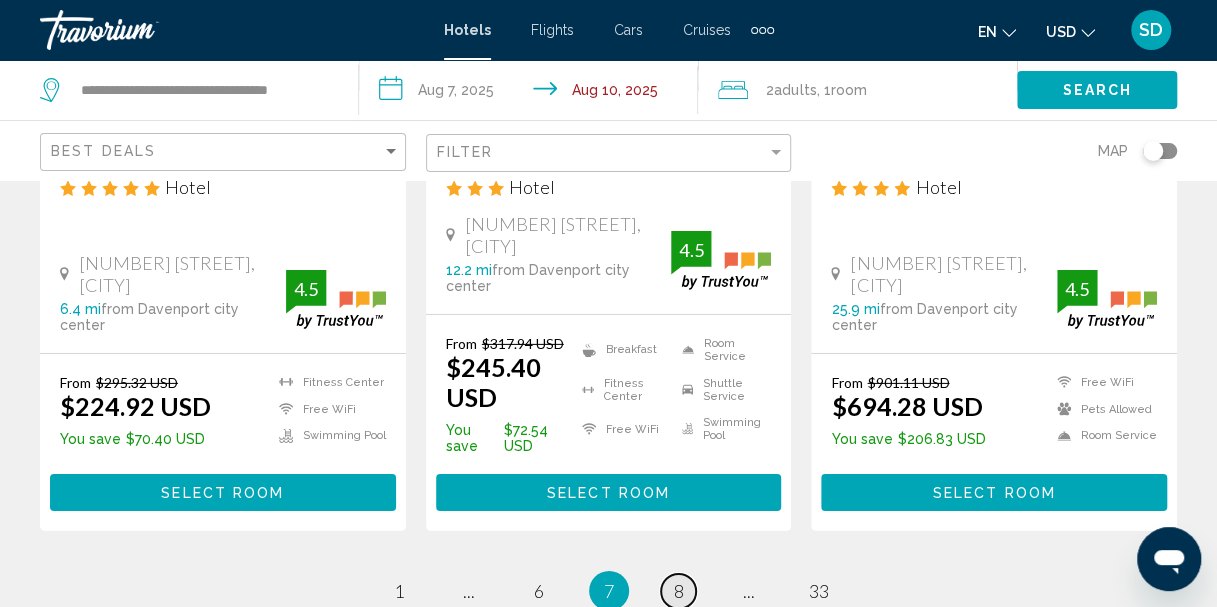 click on "page  8" at bounding box center (678, 591) 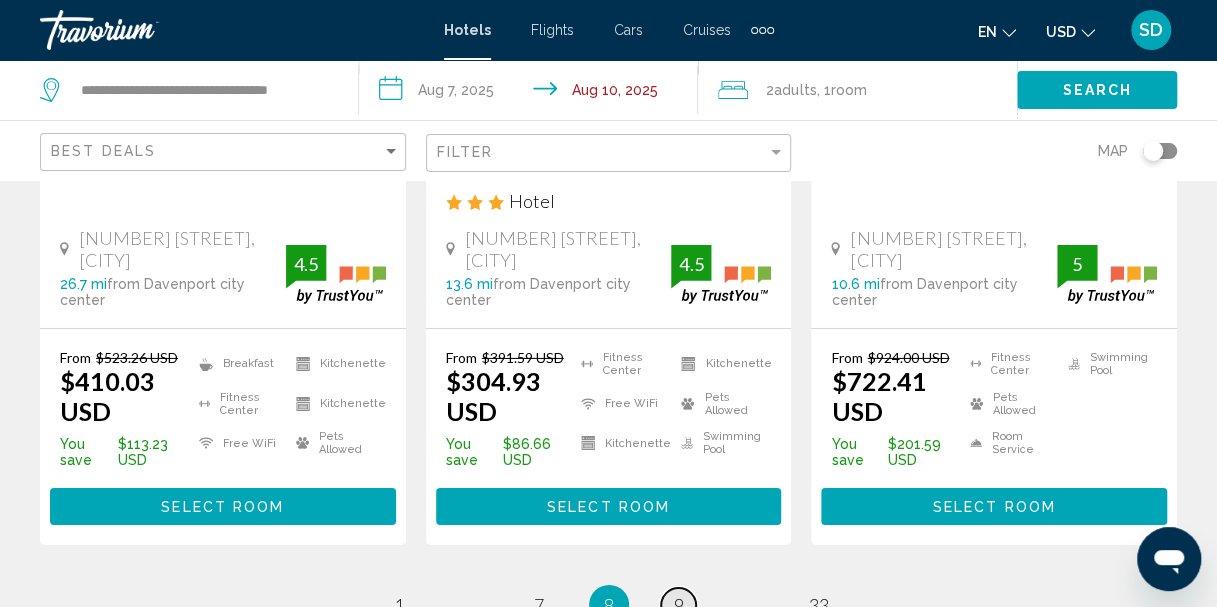 scroll, scrollTop: 2960, scrollLeft: 0, axis: vertical 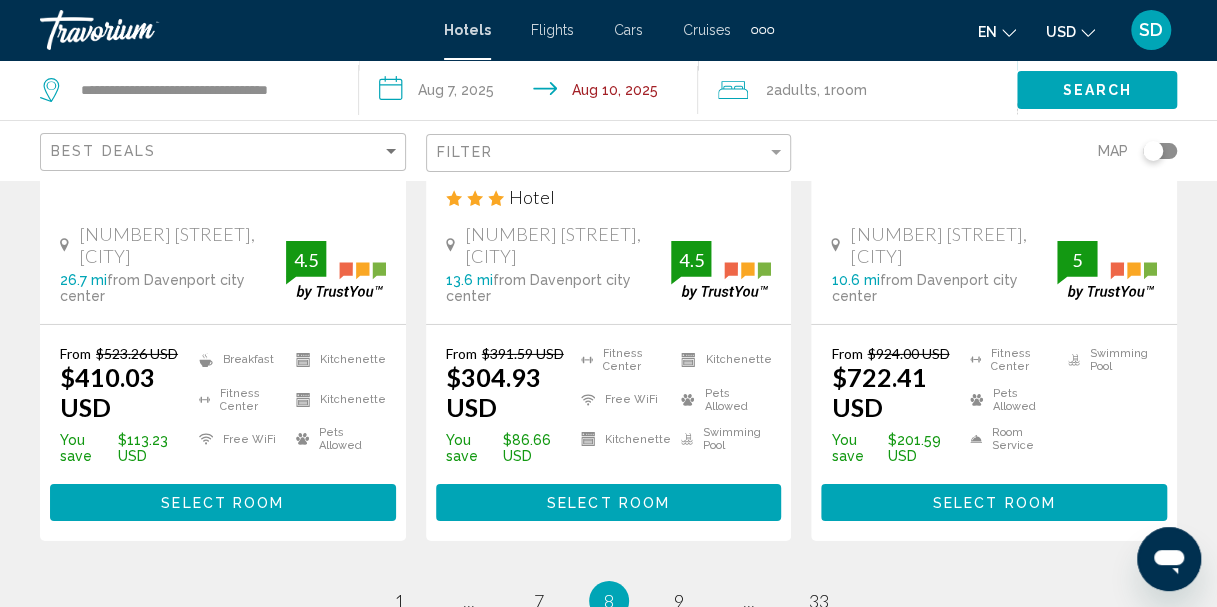 click on "**********" 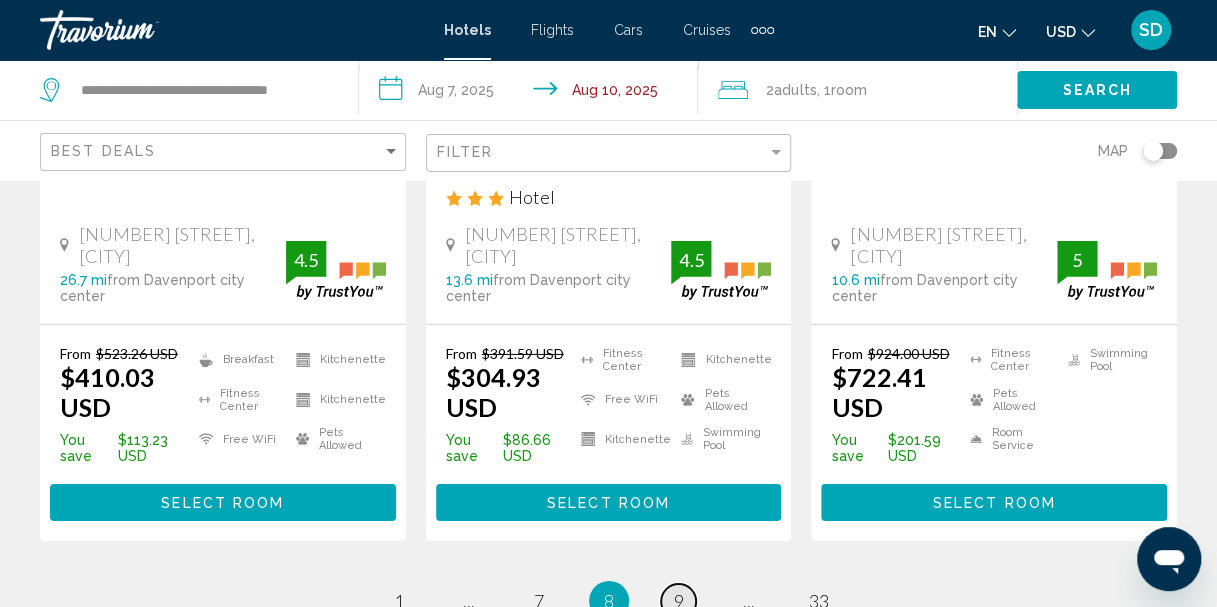 click on "9" at bounding box center [679, 601] 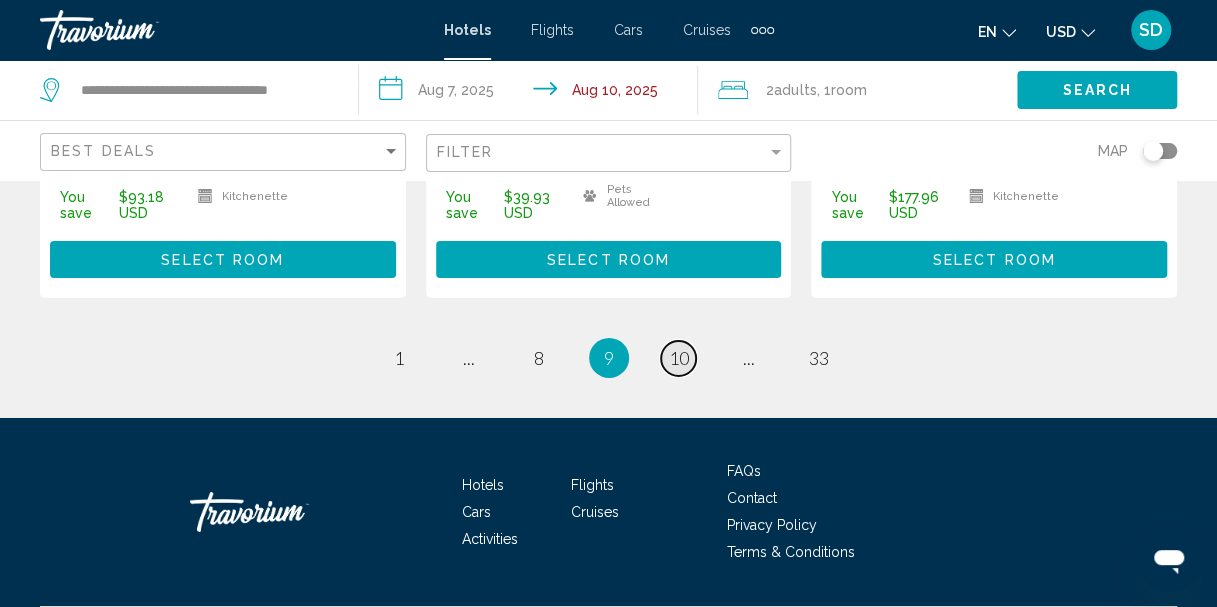 scroll, scrollTop: 3192, scrollLeft: 0, axis: vertical 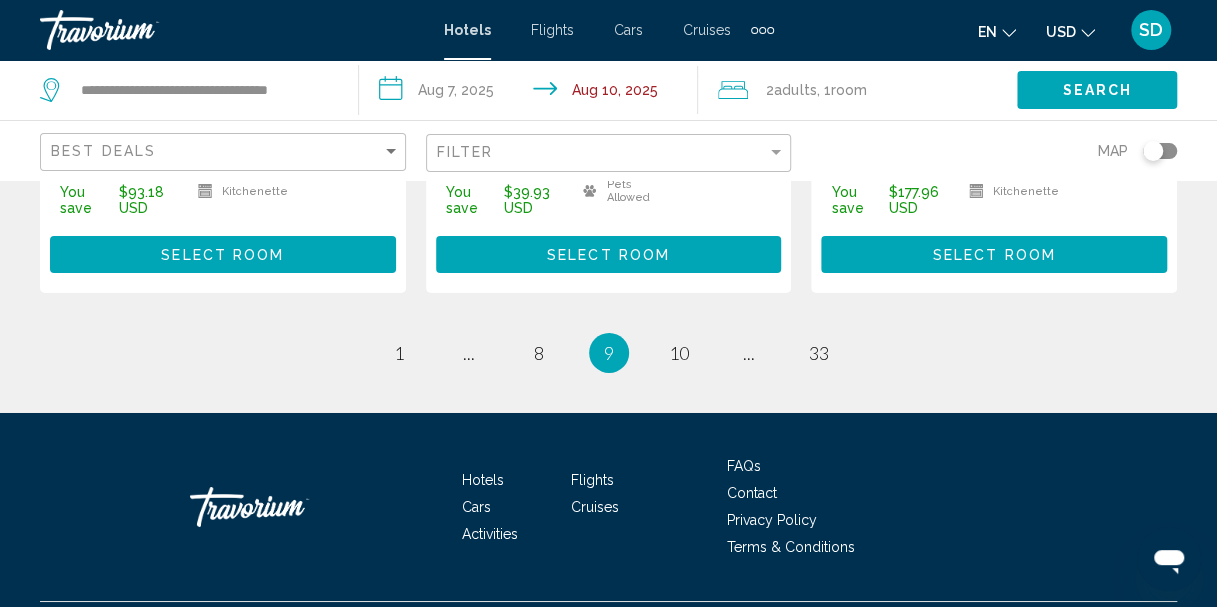 click on "page [NUMBER] page [NUMBER] page ... page [NUMBER] You're on page [NUMBER] page [NUMBER] page ... page [NUMBER]" at bounding box center (608, 353) 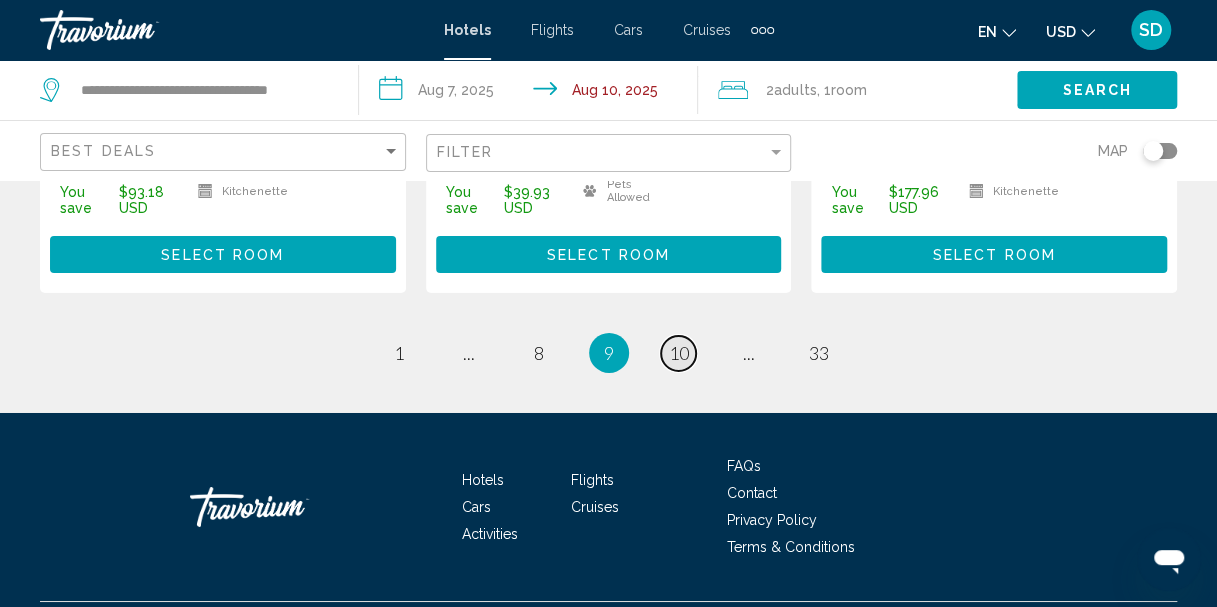 click on "10" at bounding box center (679, 353) 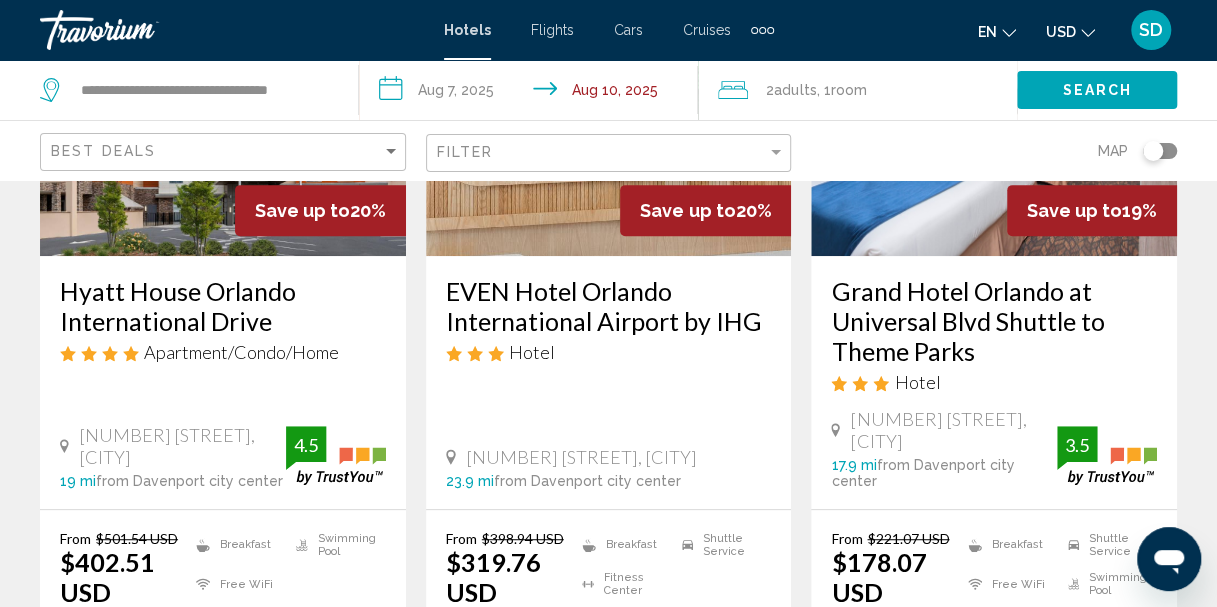 scroll, scrollTop: 256, scrollLeft: 0, axis: vertical 